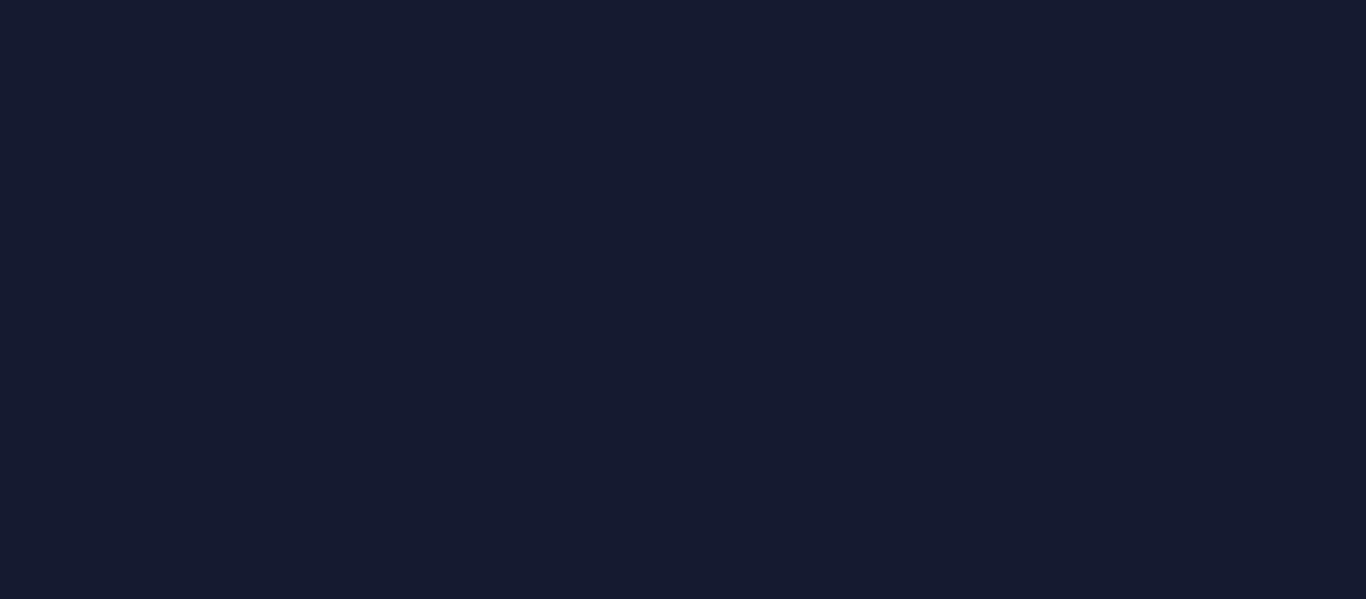 scroll, scrollTop: 0, scrollLeft: 0, axis: both 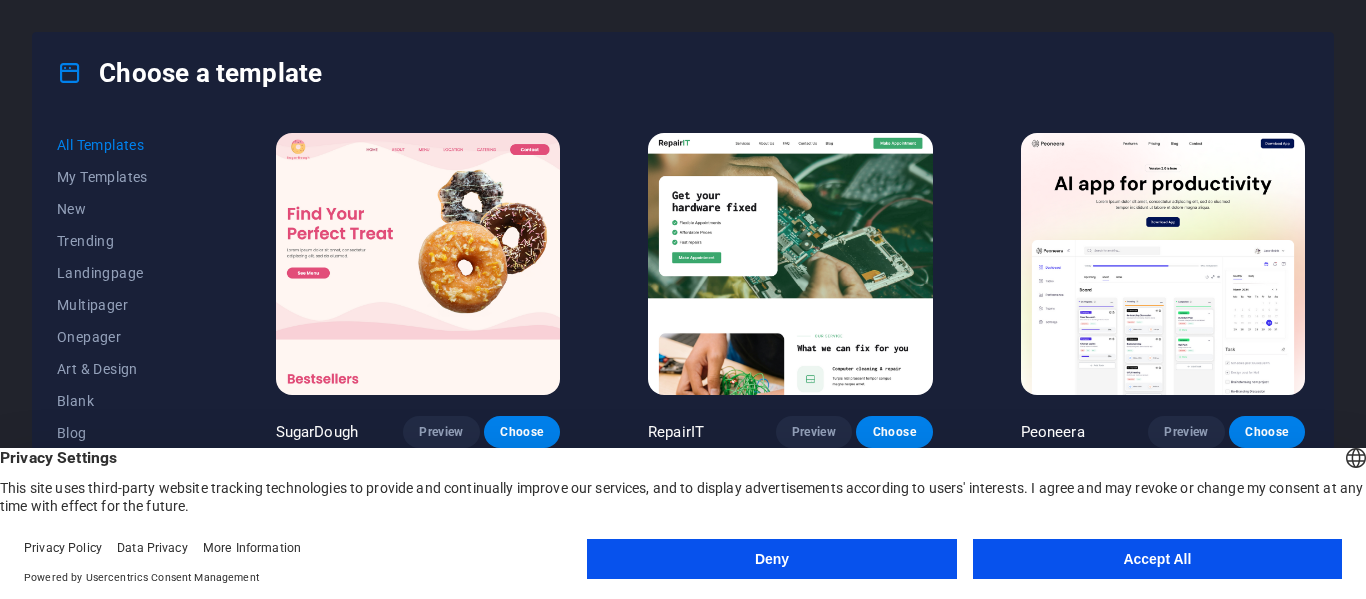click on "Accept All" at bounding box center [1157, 559] 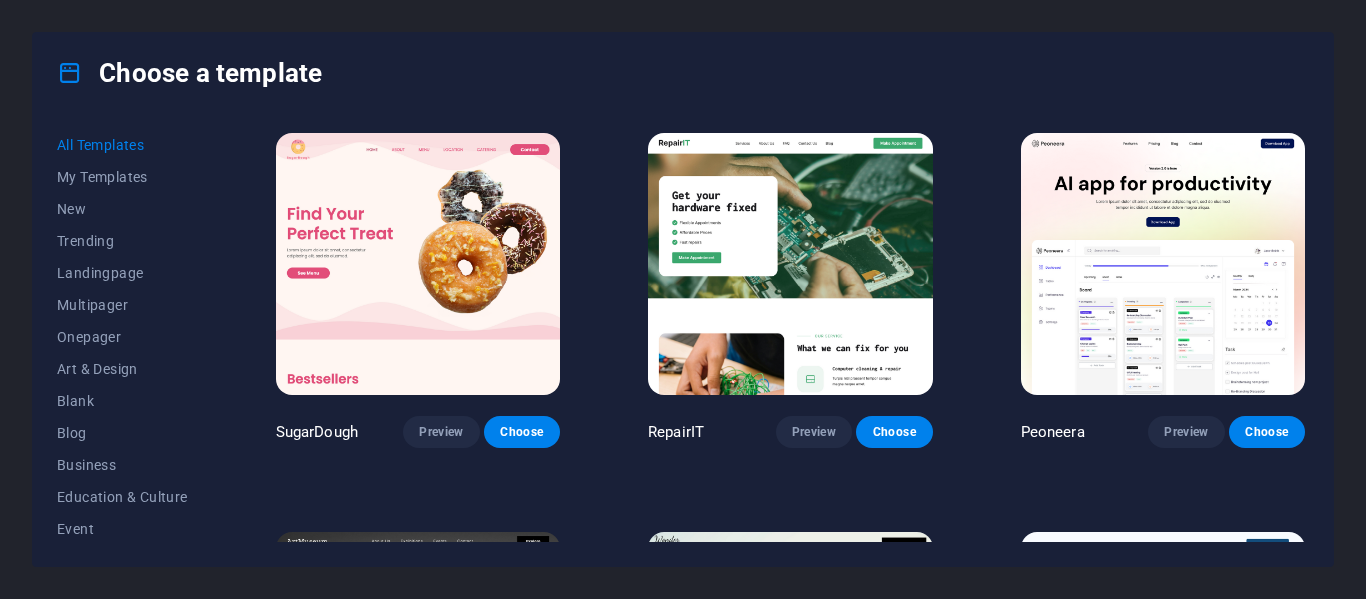 click on "SugarDough Preview Choose RepairIT Preview Choose Peoneera Preview Choose Art Museum Preview Choose Wonder Planner Preview Choose Transportable Preview Choose S&L Preview Choose WePaint Preview Choose Eco-Con Preview Choose MeetUp Preview Choose Help & Care Preview Choose Podcaster Preview Choose Academix Preview Choose BIG Barber Shop Preview Choose Health & Food Preview Choose UrbanNest Interiors Preview Choose Green Change Preview Choose The Beauty Temple Preview Choose WeTrain Preview Choose Cleaner Preview Choose Johanna James Preview Choose Delicioso Preview Choose Dream Garden Preview Choose LumeDeAqua Preview Choose Pets Care Preview Choose SafeSpace Preview Choose Midnight Rain Bar Preview Choose Drive Preview Choose Estator Preview Choose Health Group Preview Choose MakeIt Agency Preview Choose Wanderlust Preview Choose WeSpa Preview Choose BERLIN Preview Choose Gadgets Preview Choose CoffeeScience Preview Choose CoachLife Preview Choose Cafe de Oceana Preview Choose Max Hatzy Preview Choose Preview" at bounding box center (790, 11071) 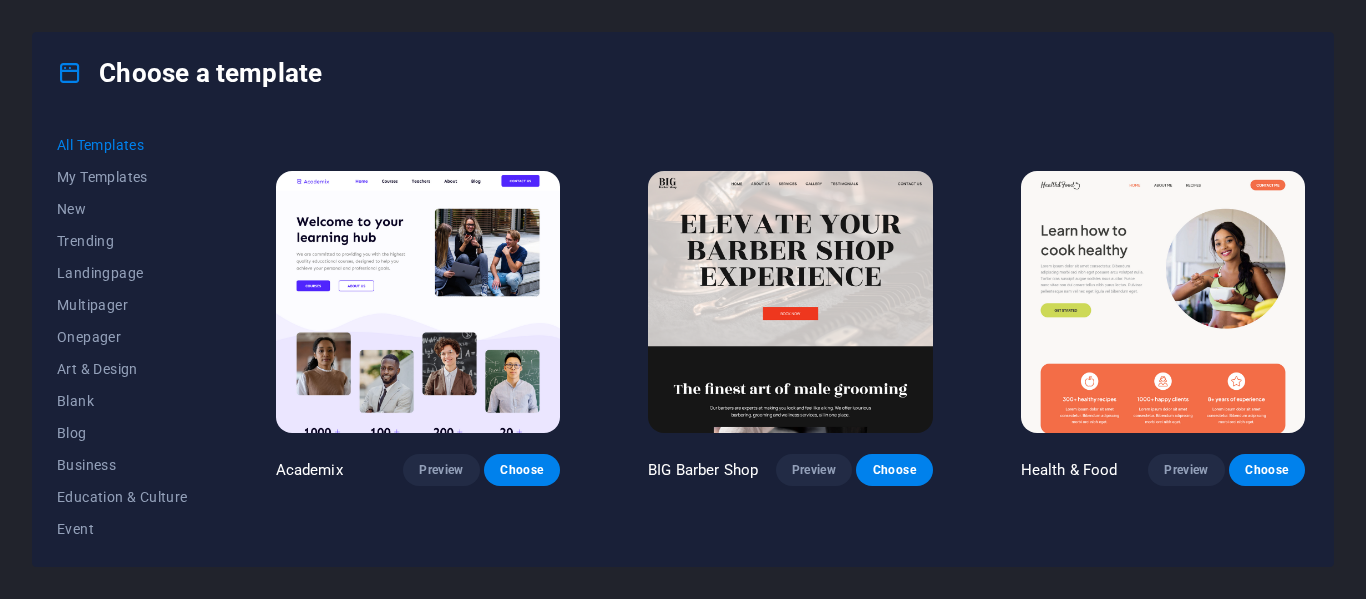 scroll, scrollTop: 0, scrollLeft: 0, axis: both 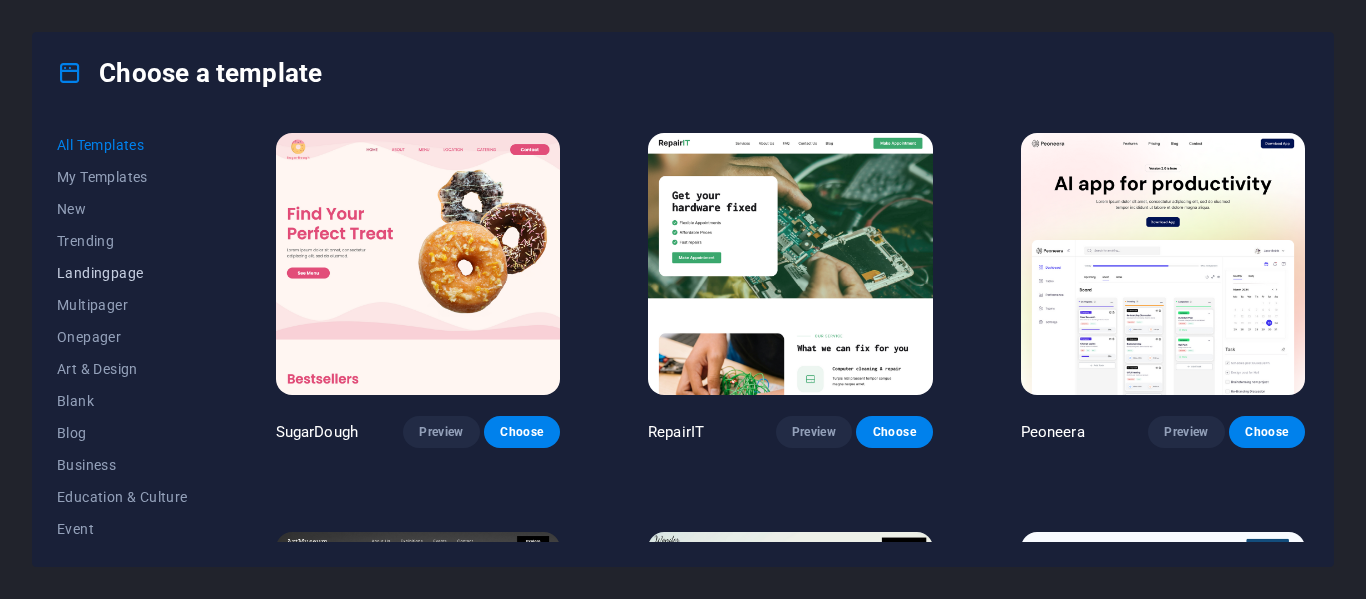 click on "Landingpage" at bounding box center [122, 273] 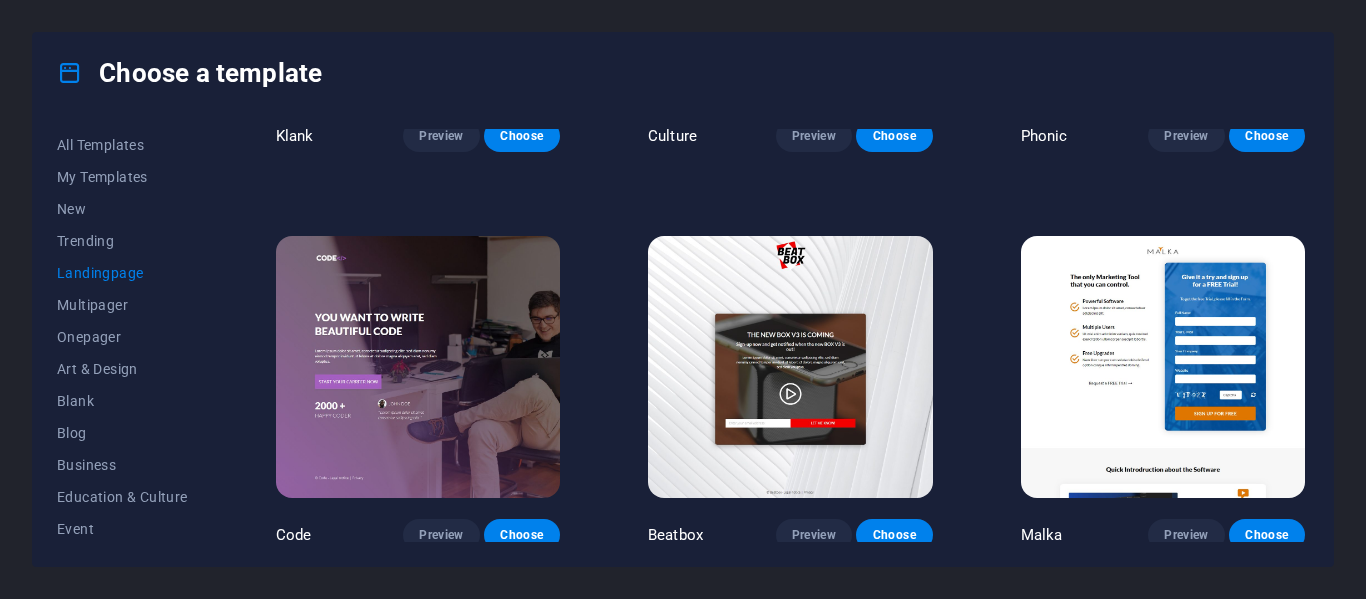 scroll, scrollTop: 313, scrollLeft: 0, axis: vertical 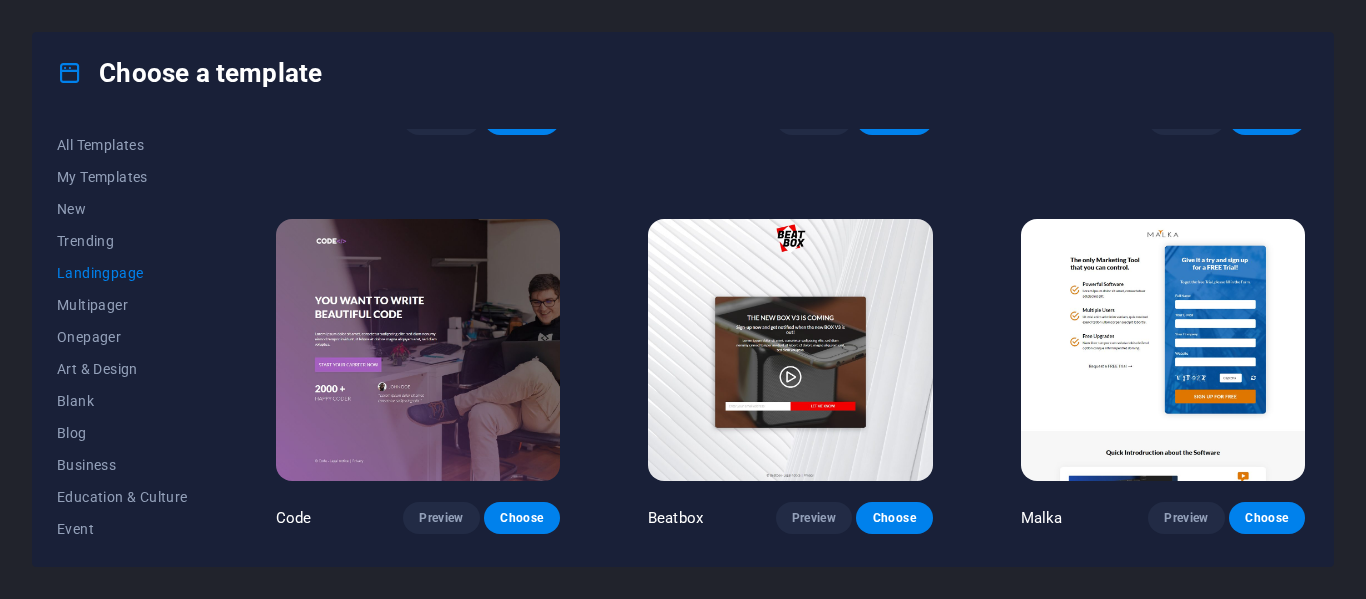 click at bounding box center [790, 350] 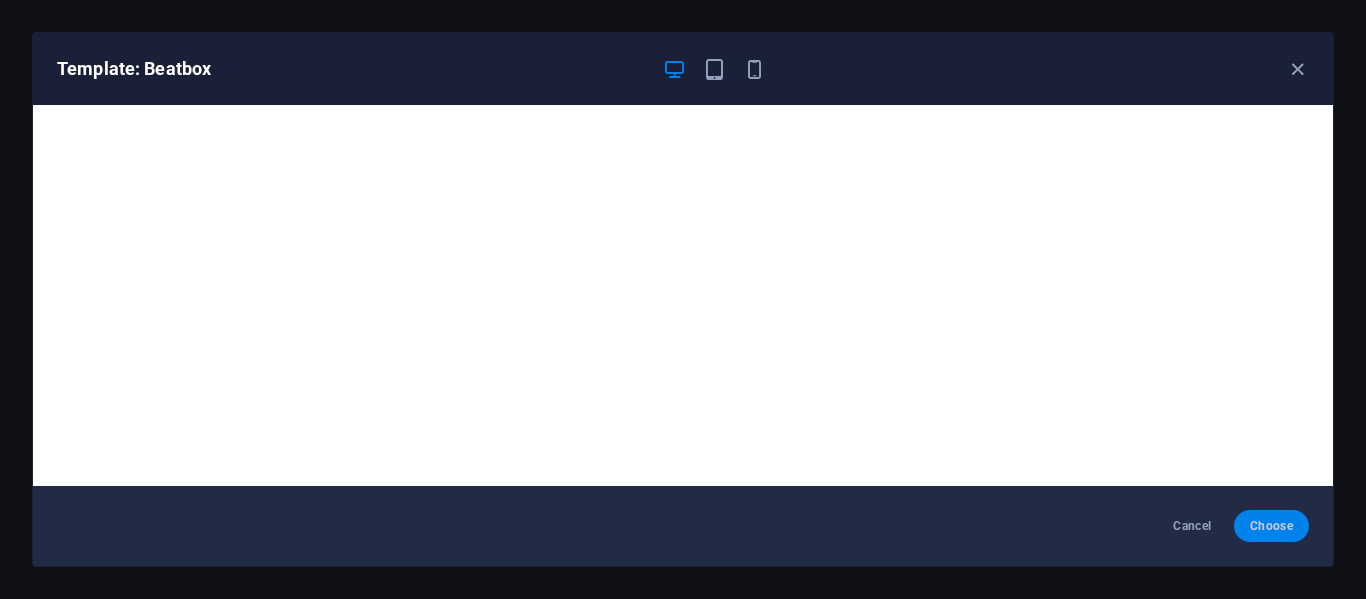 click on "Choose" at bounding box center [1271, 526] 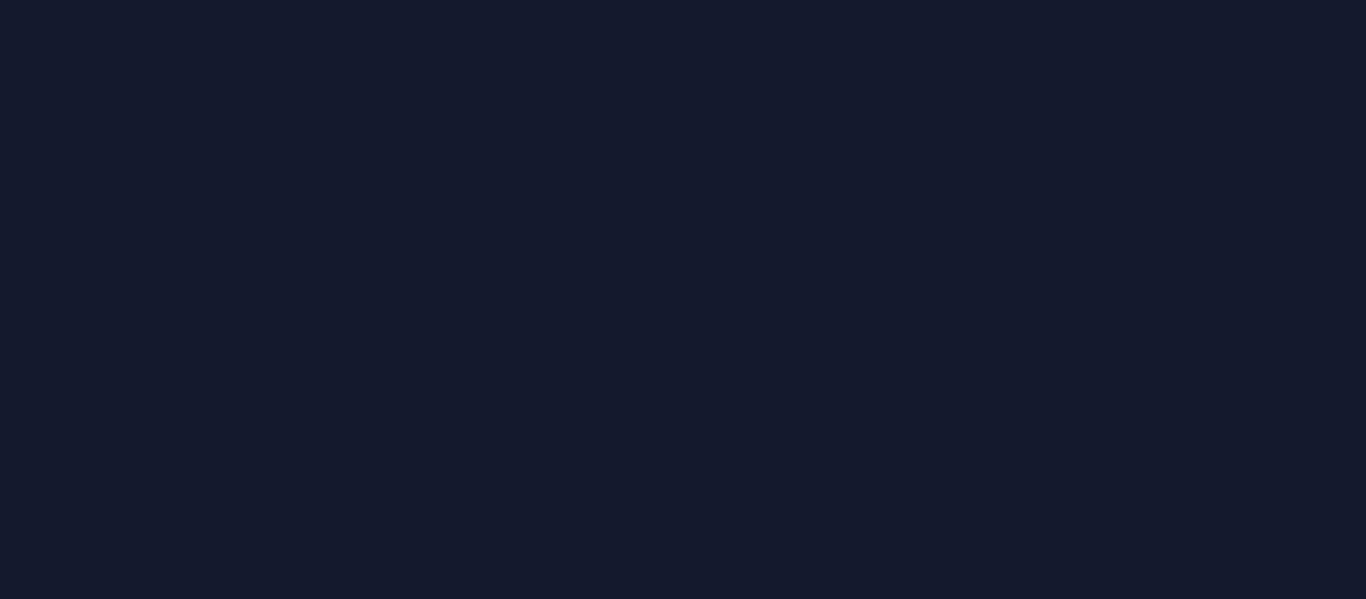 scroll, scrollTop: 0, scrollLeft: 0, axis: both 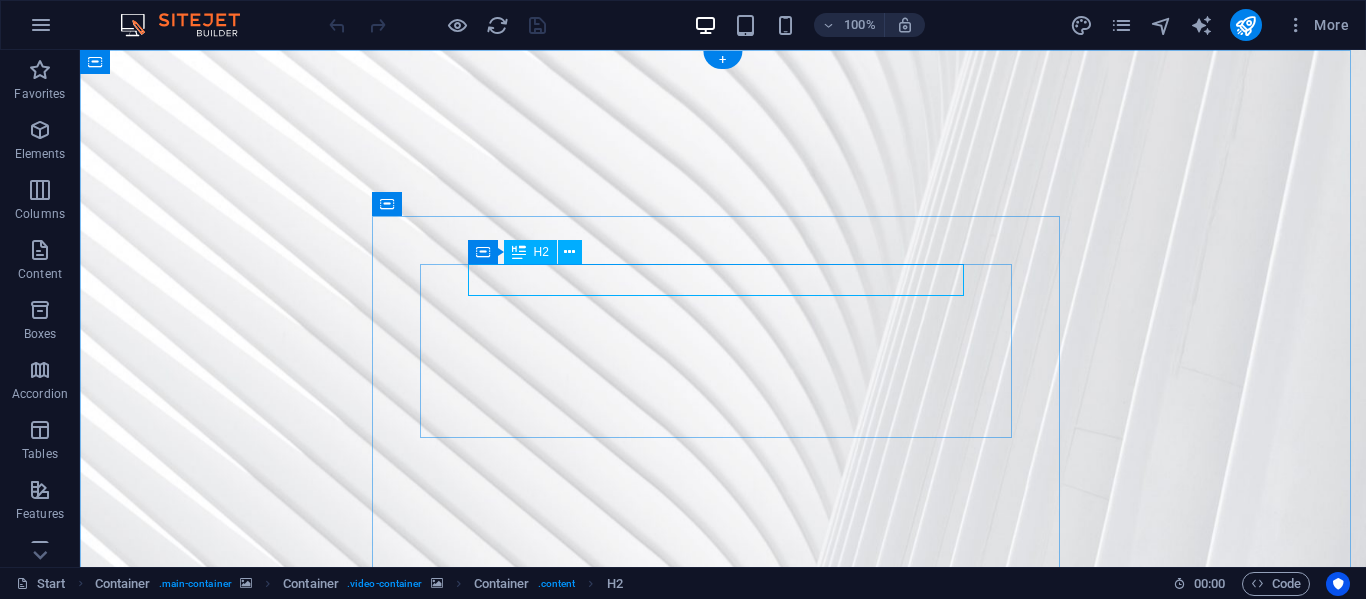 click on "The new BOX V3 is coming" at bounding box center [723, 1625] 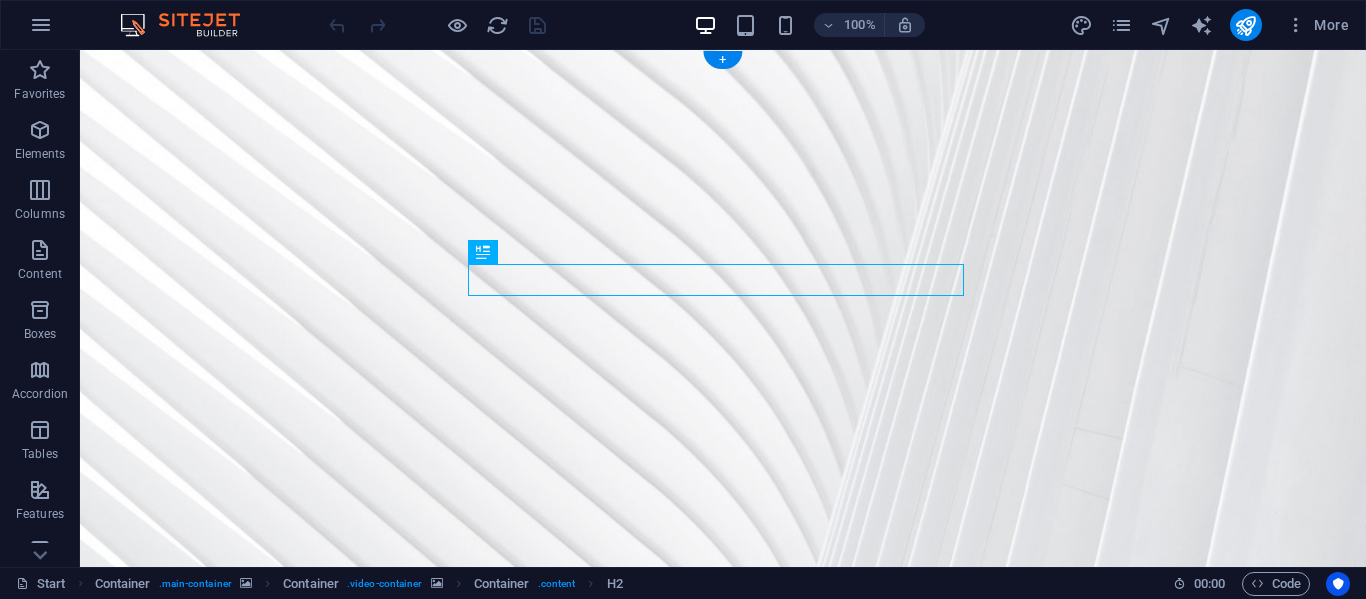 click at bounding box center [723, 1279] 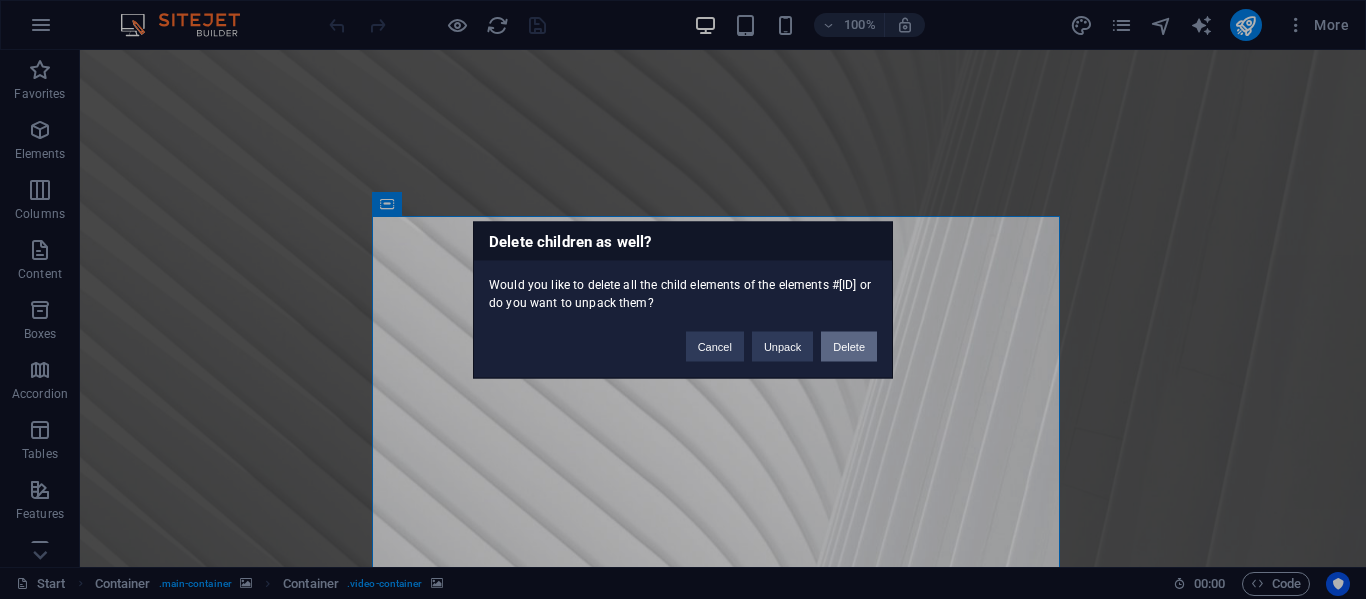 click on "Delete" at bounding box center (849, 346) 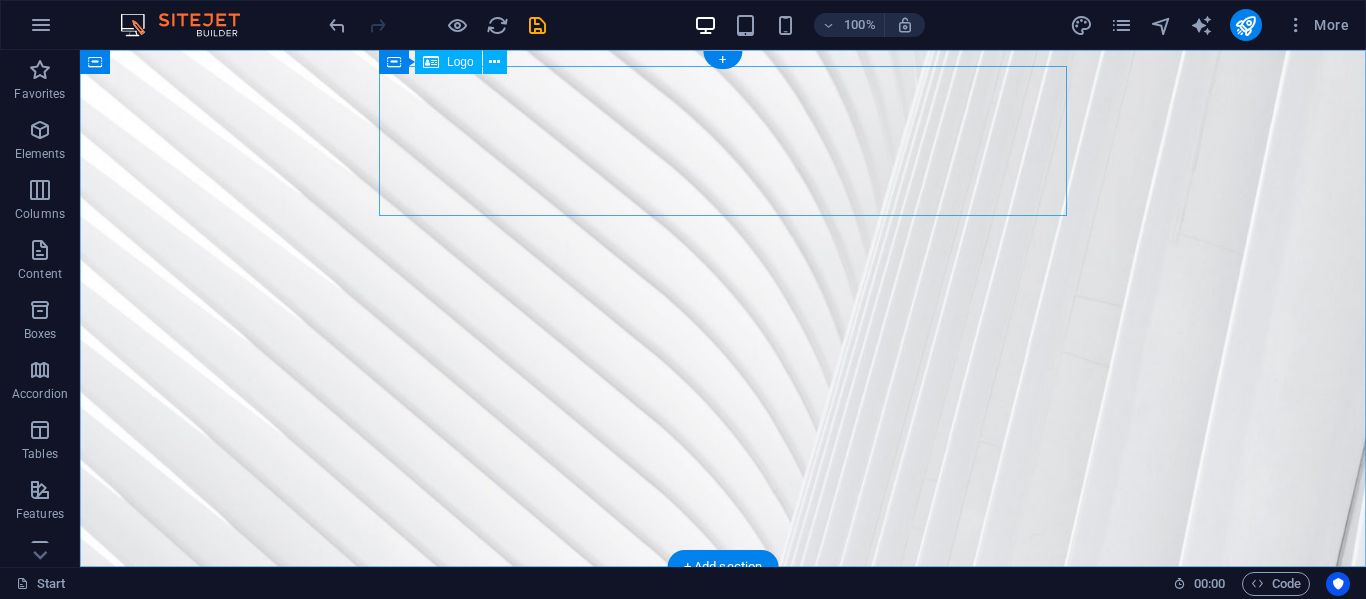 click at bounding box center [723, 658] 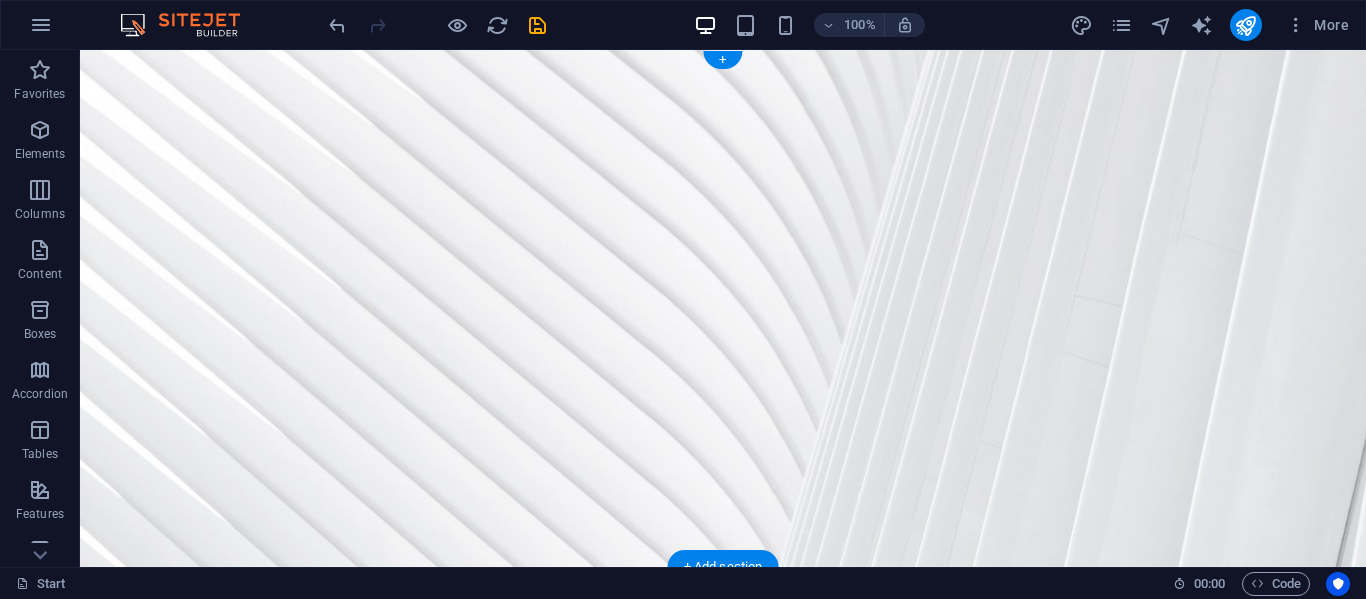 click at bounding box center (723, 308) 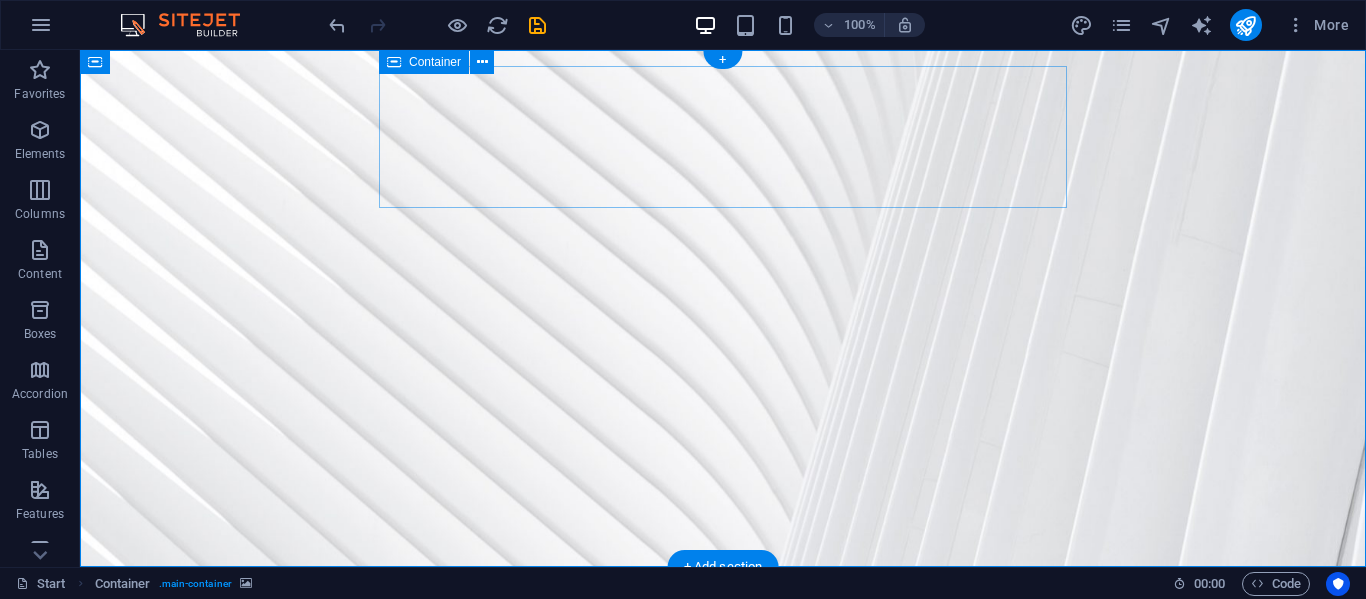click on "Add elements" at bounding box center [664, 684] 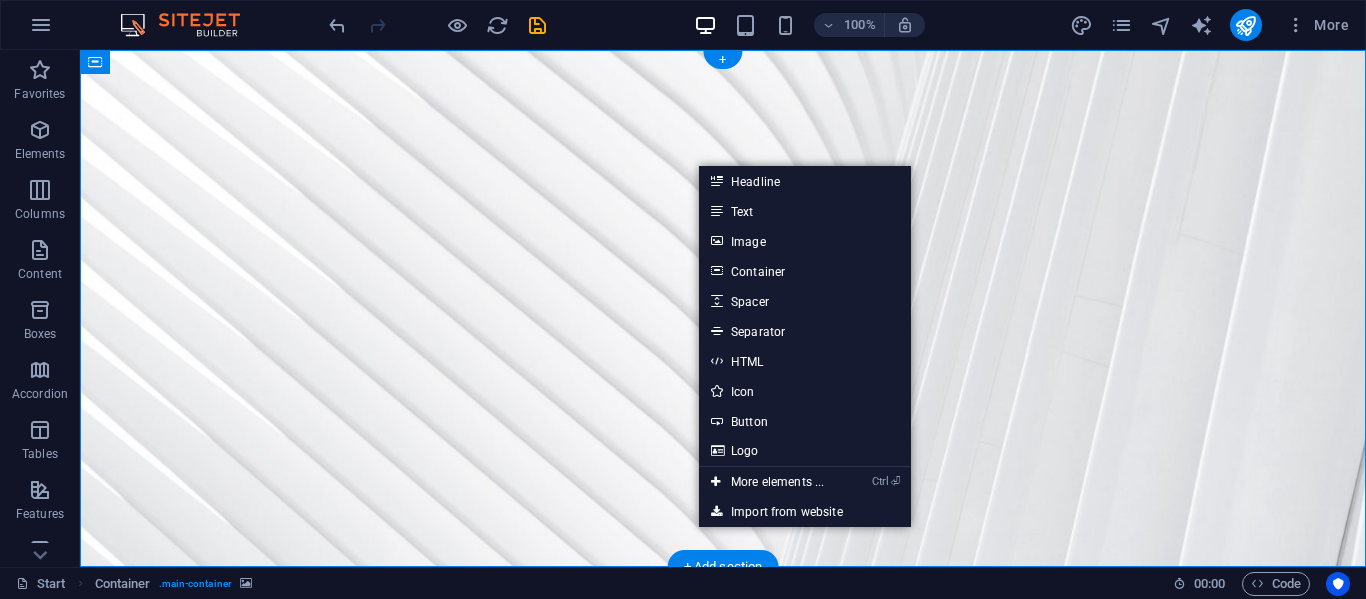 click at bounding box center (723, 308) 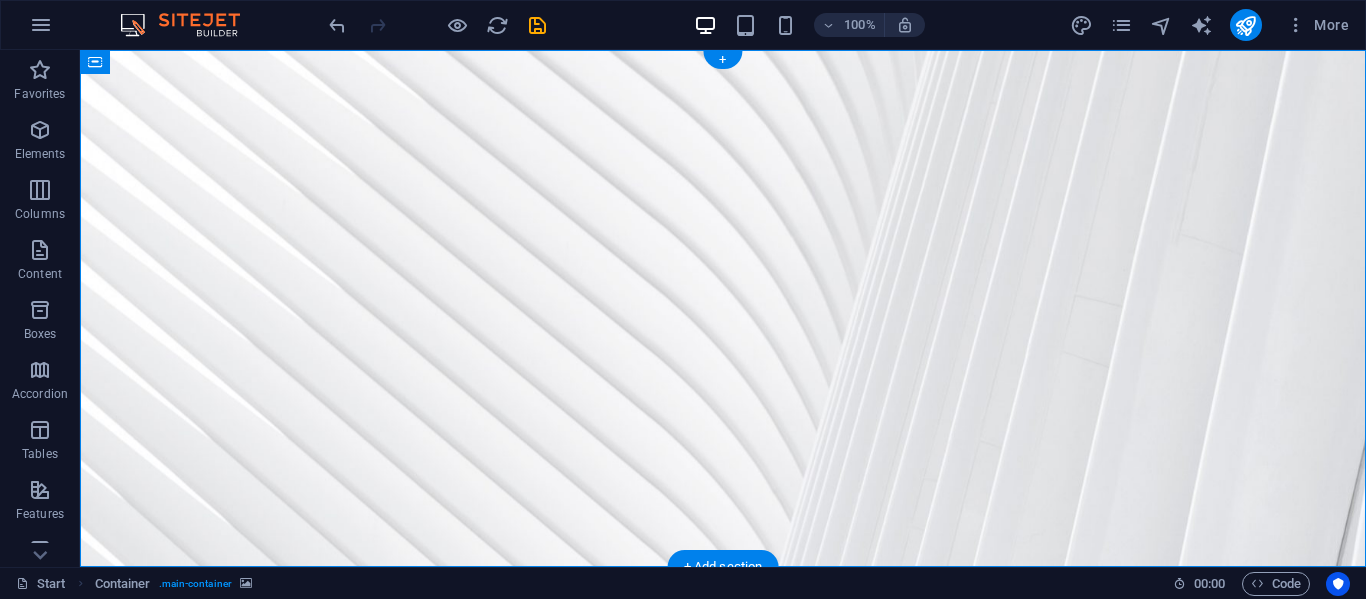 click at bounding box center (723, 308) 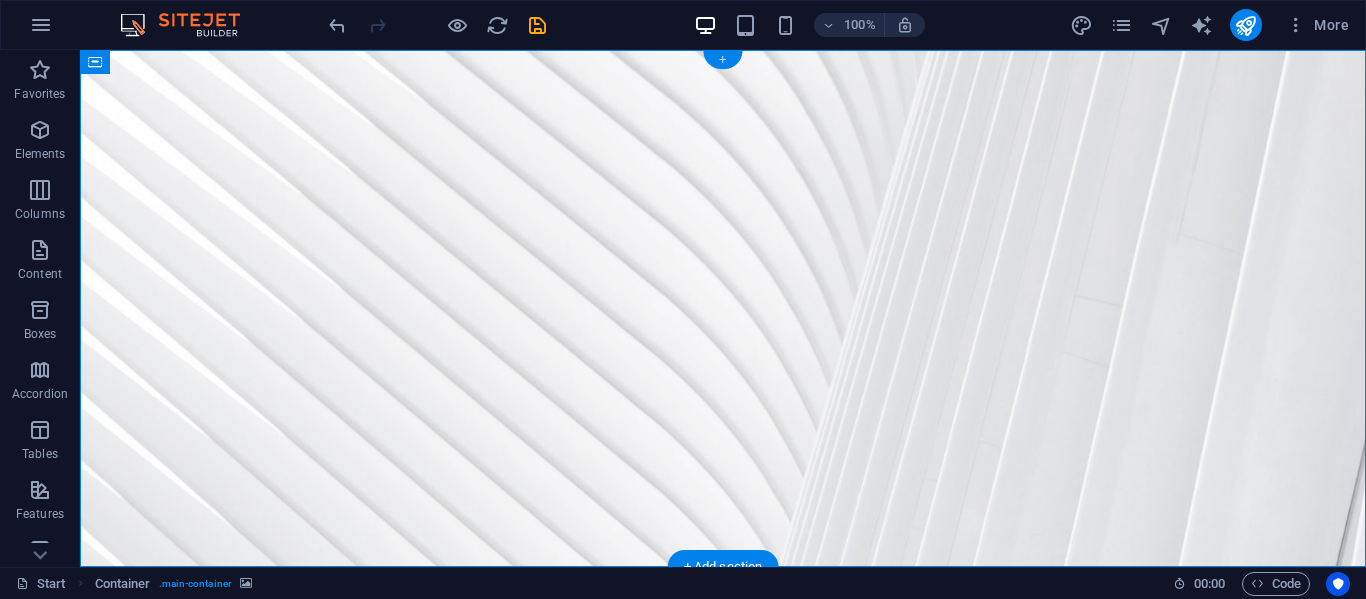 click on "+" at bounding box center [722, 60] 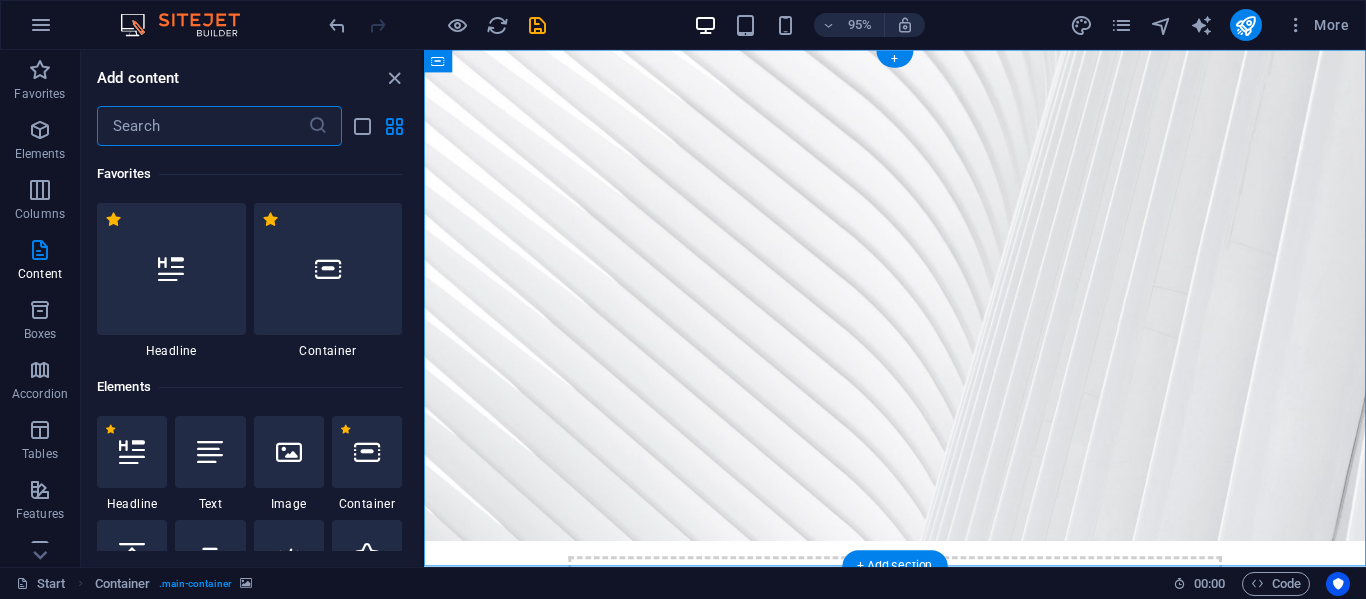 scroll, scrollTop: 3499, scrollLeft: 0, axis: vertical 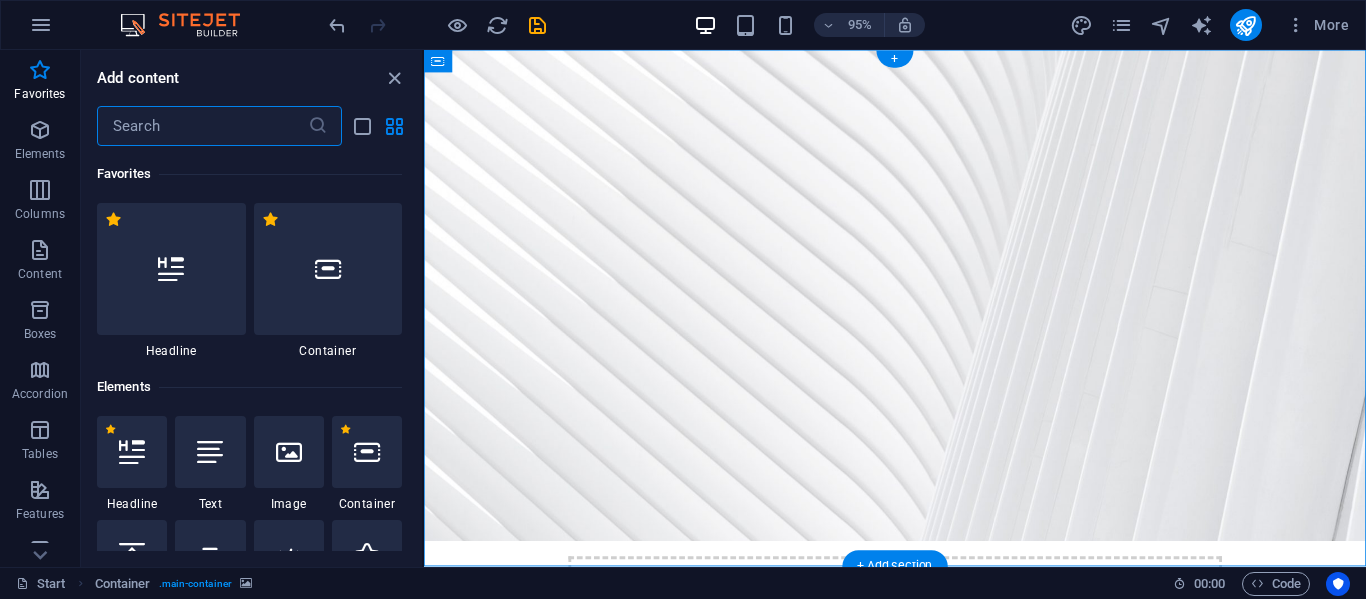 click at bounding box center [920, 308] 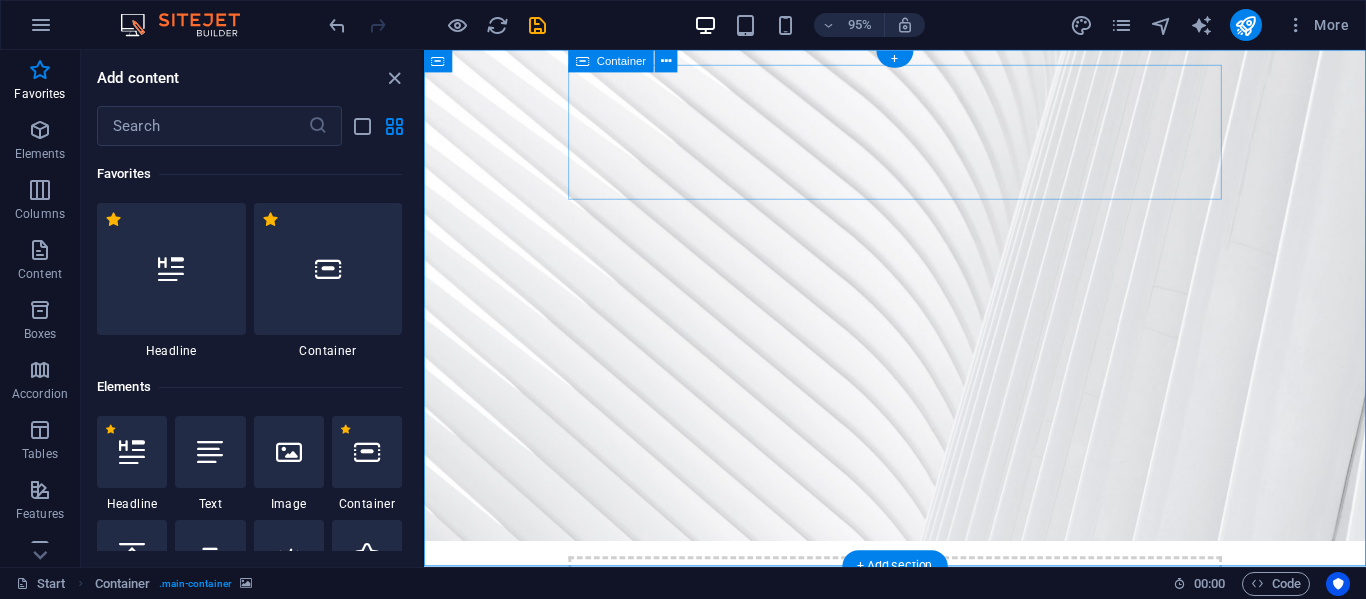 click on "Add elements" at bounding box center [861, 684] 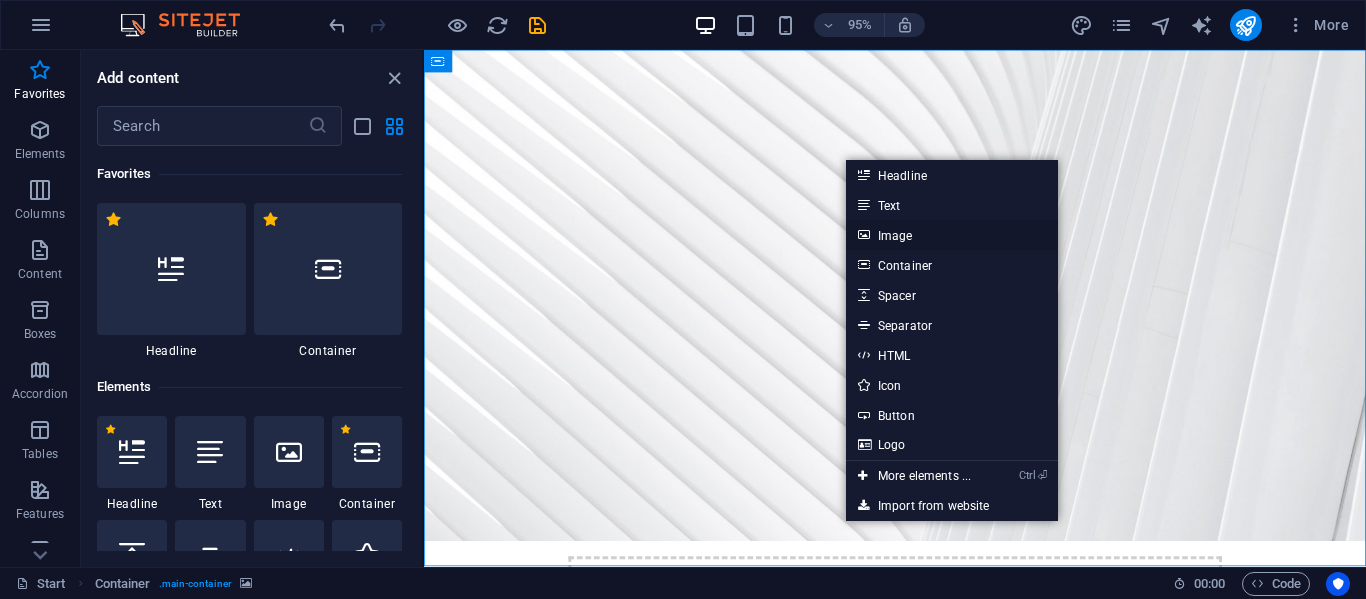 click on "Image" at bounding box center [952, 235] 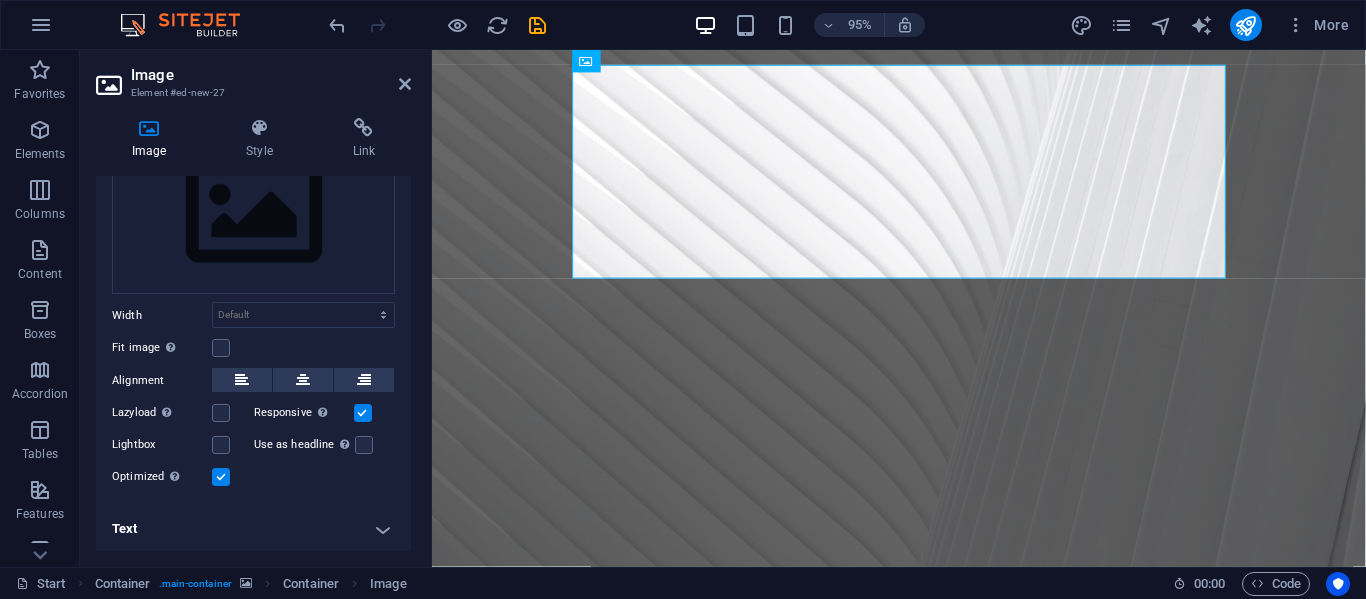 scroll, scrollTop: 0, scrollLeft: 0, axis: both 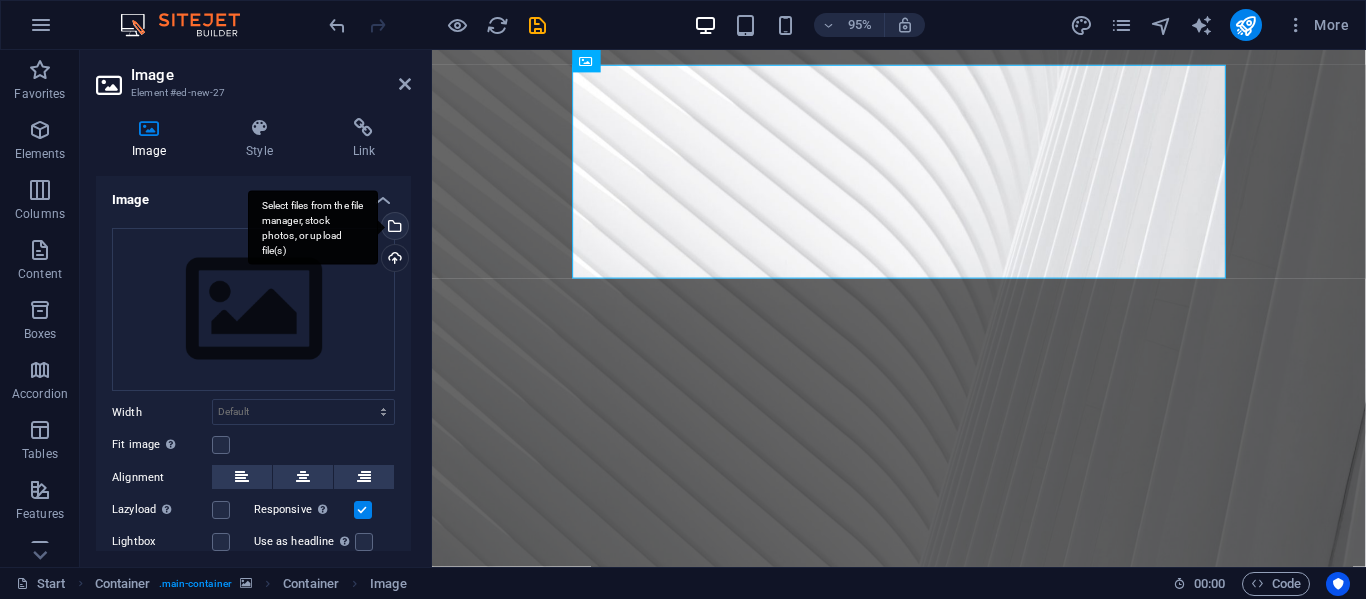 click on "Select files from the file manager, stock photos, or upload file(s)" at bounding box center (313, 227) 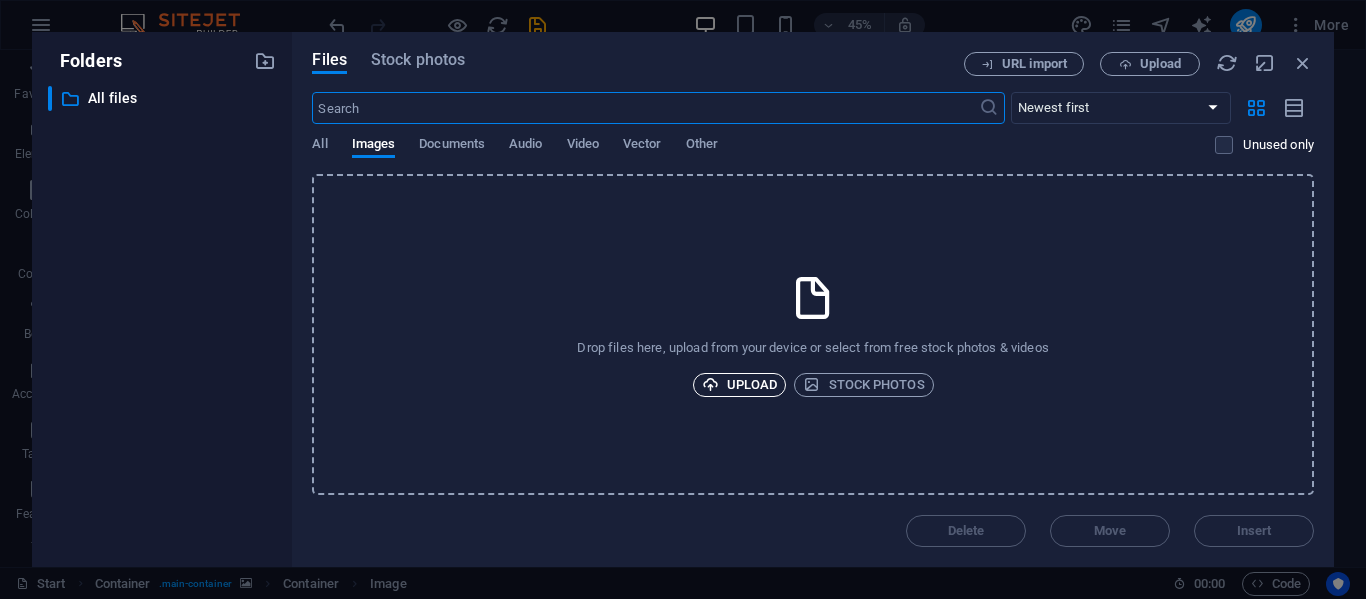 click on "Upload" at bounding box center [740, 385] 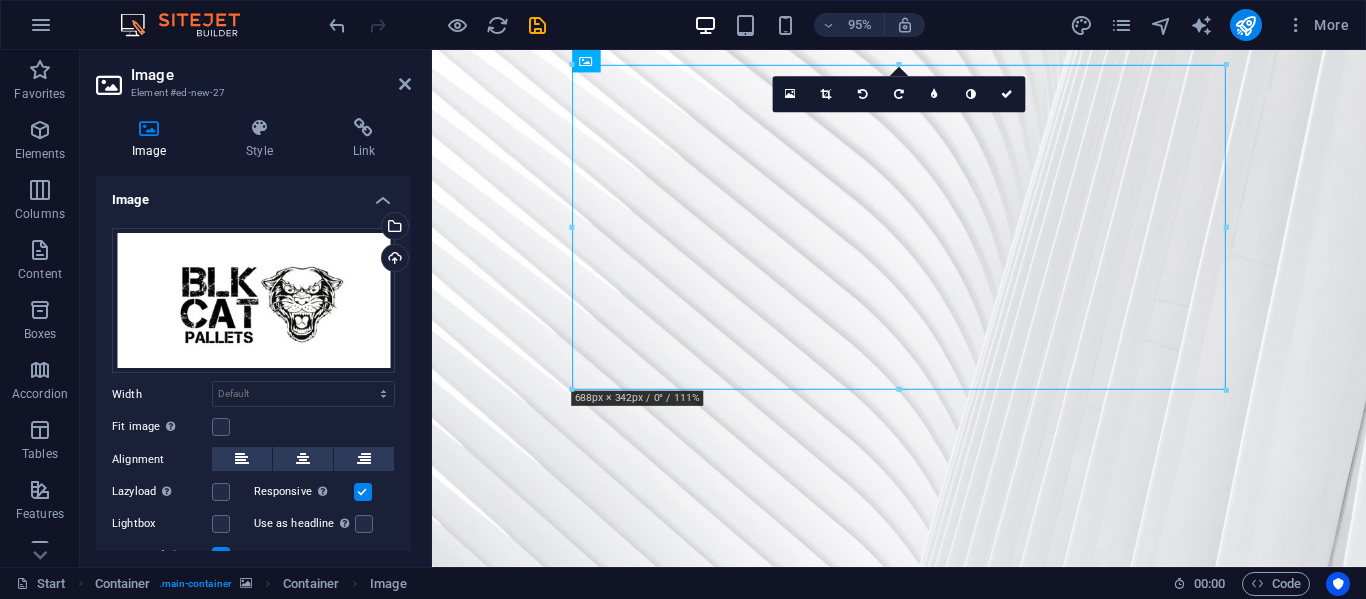click at bounding box center [924, 854] 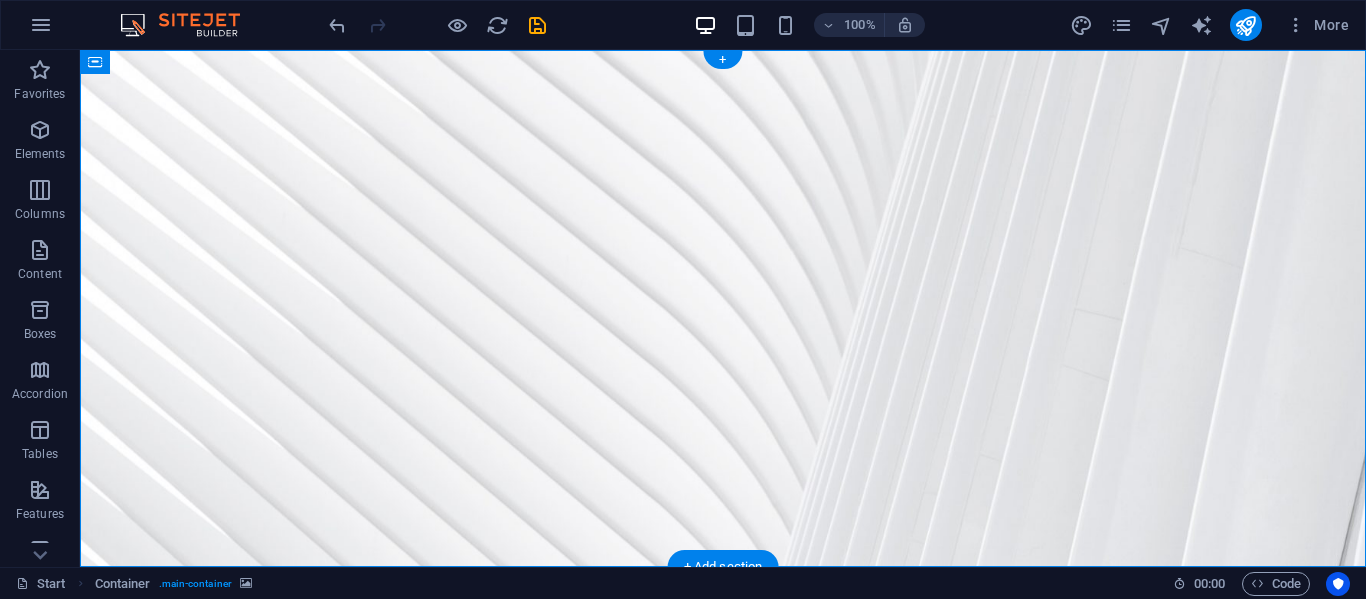 click at bounding box center [723, 322] 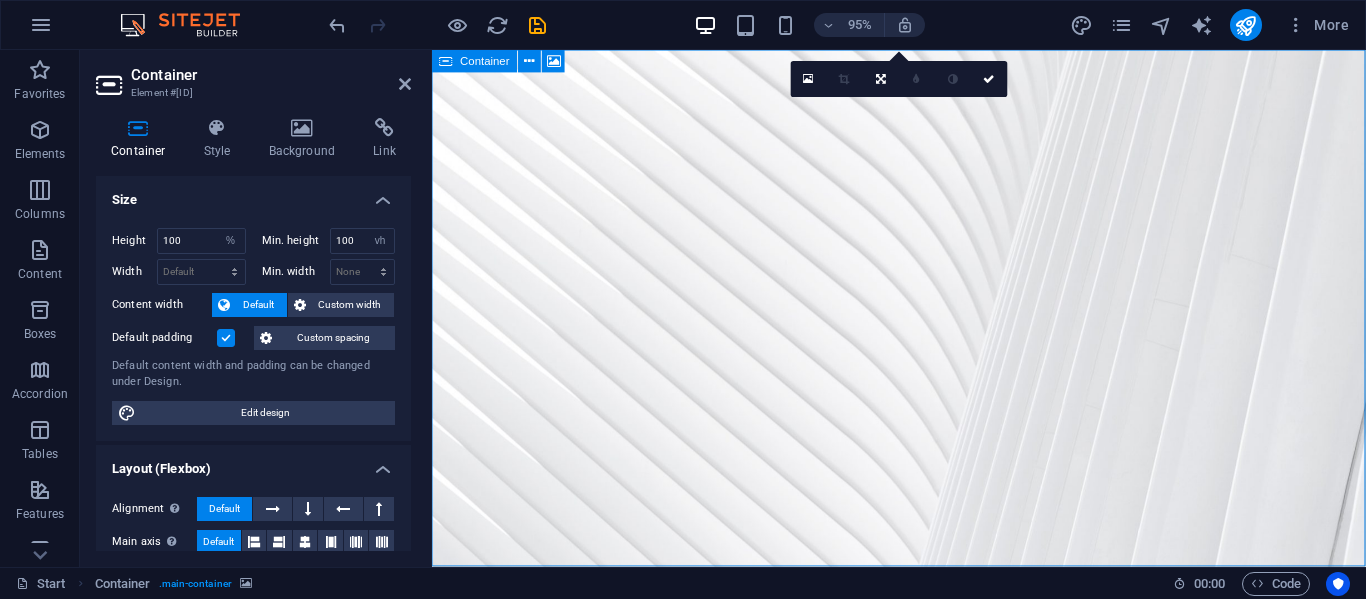 click at bounding box center (446, 61) 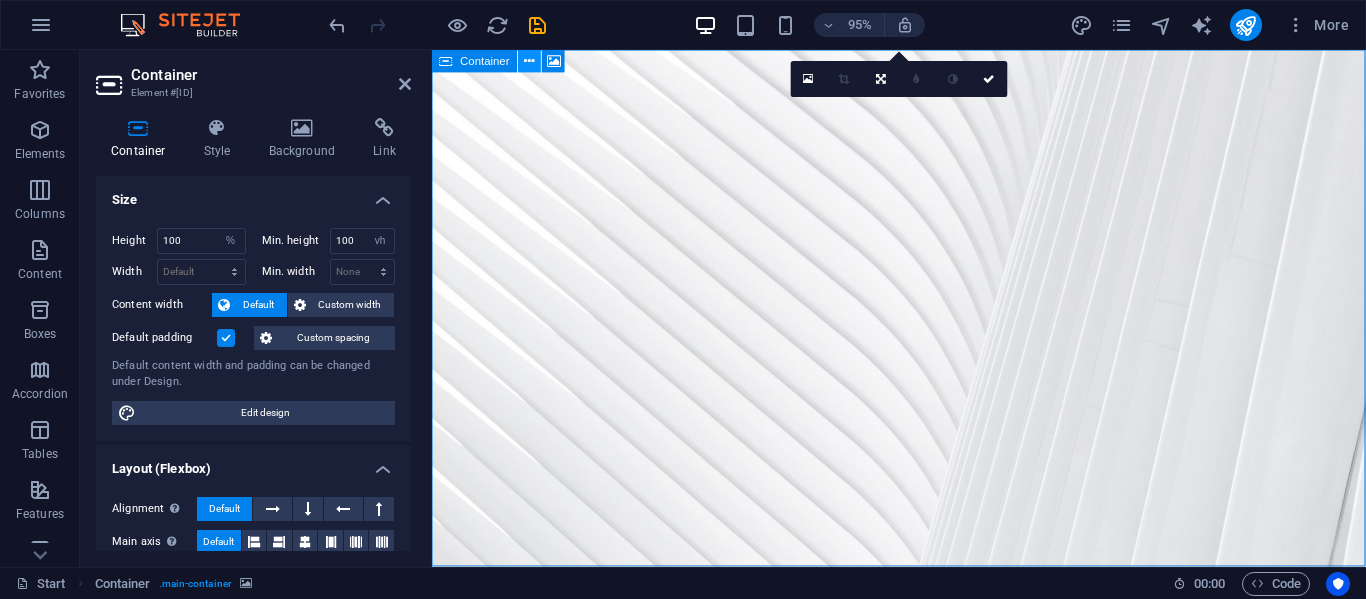click at bounding box center (530, 61) 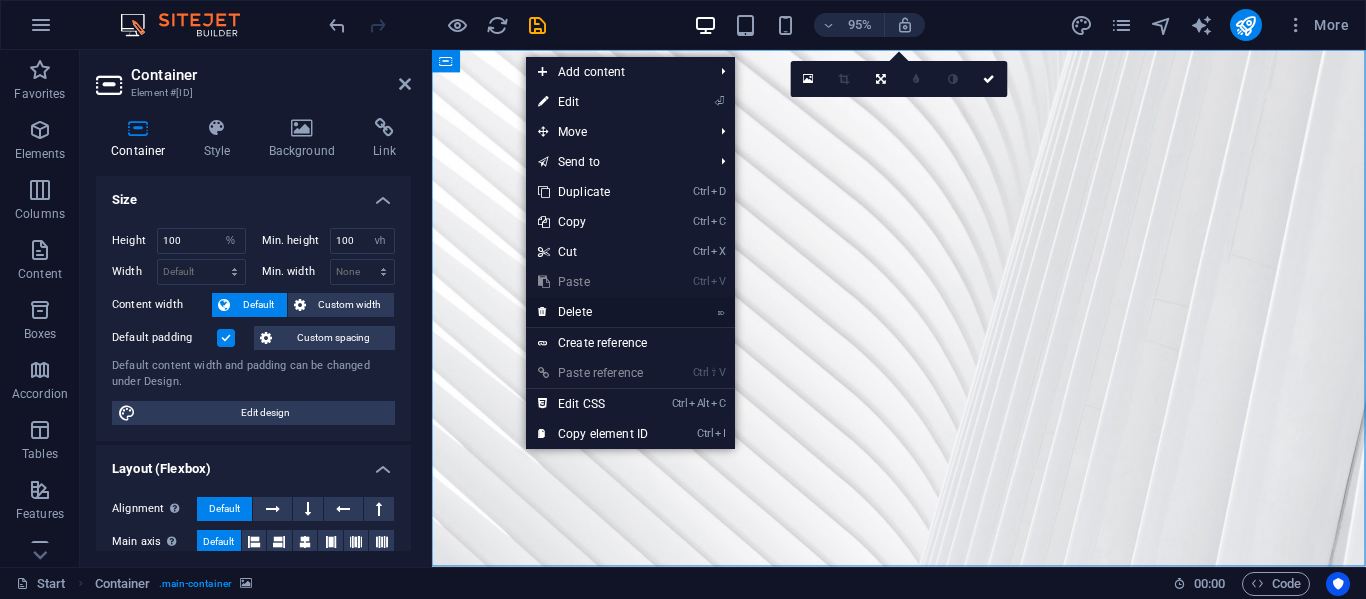click on "⌦  Delete" at bounding box center [593, 312] 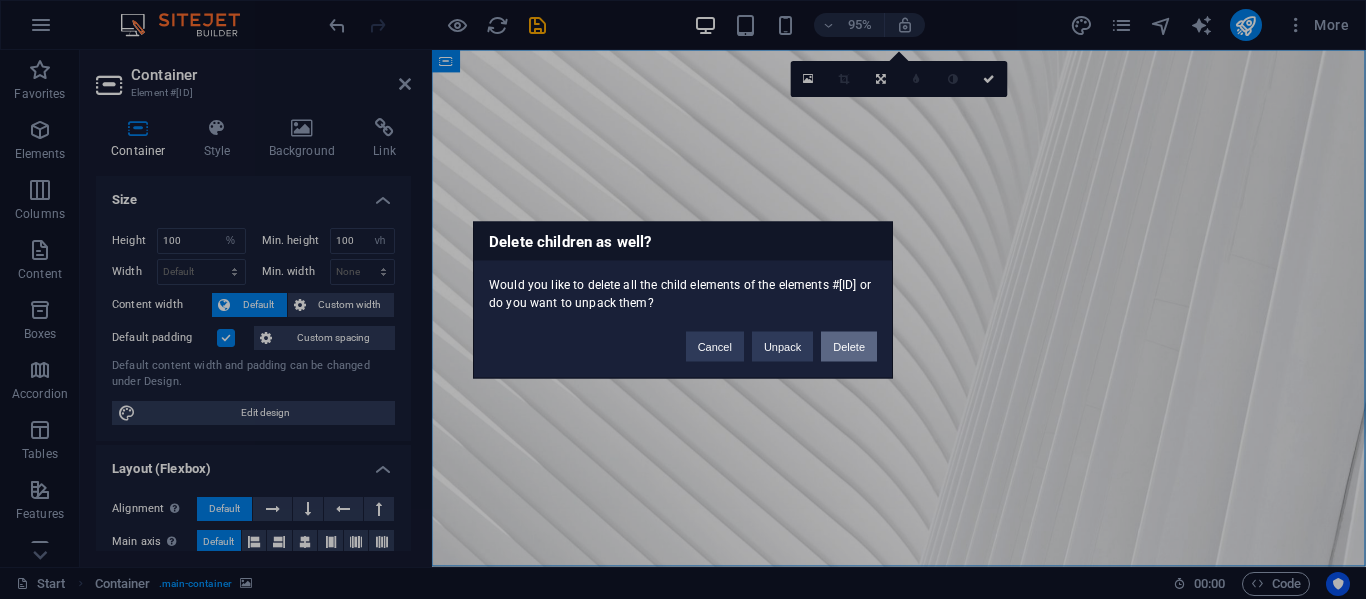 click on "Delete" at bounding box center (849, 346) 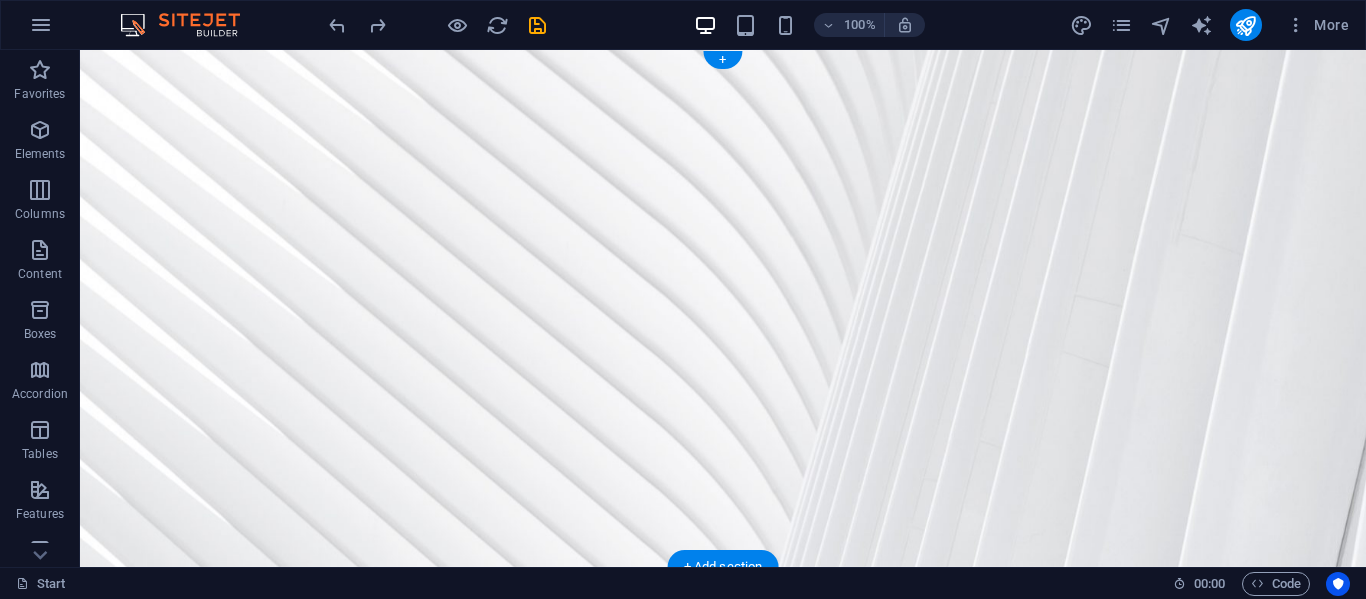 click at bounding box center [723, 308] 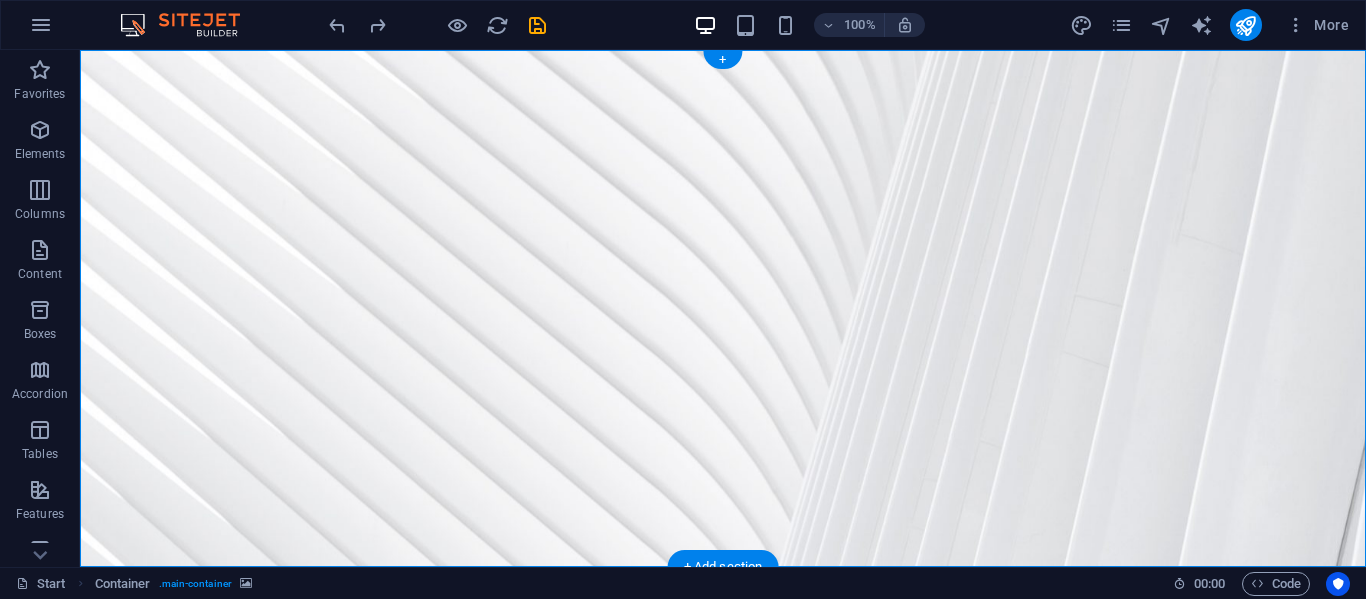 click at bounding box center [723, 308] 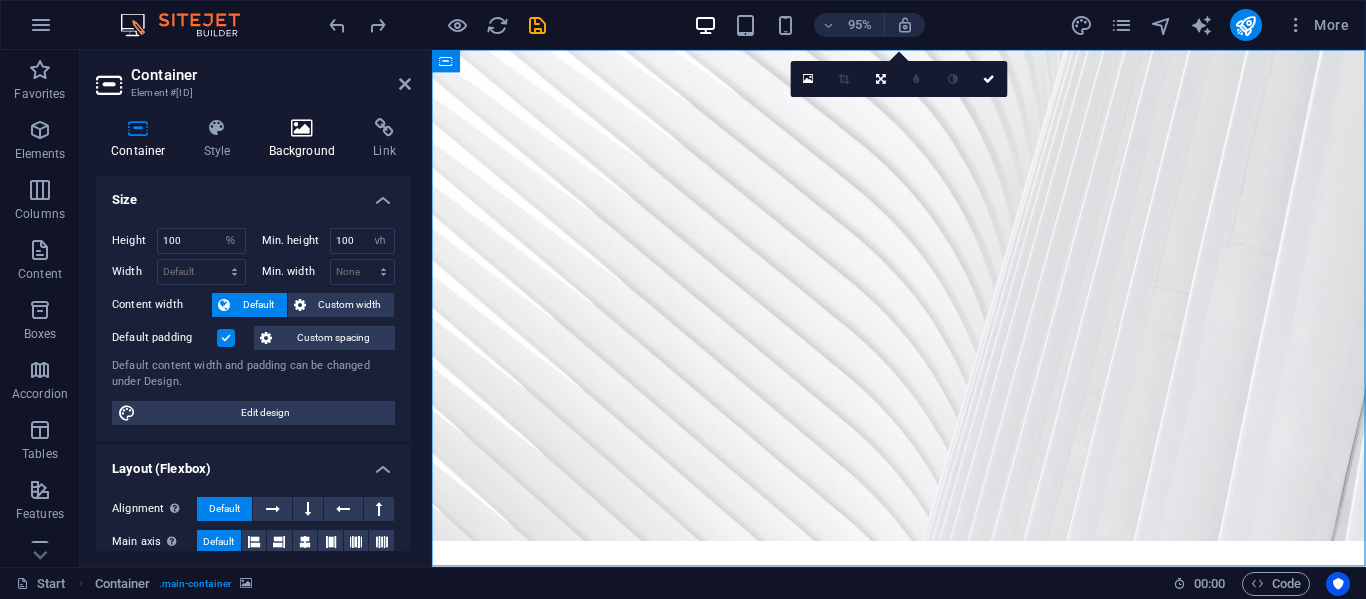 click at bounding box center [302, 128] 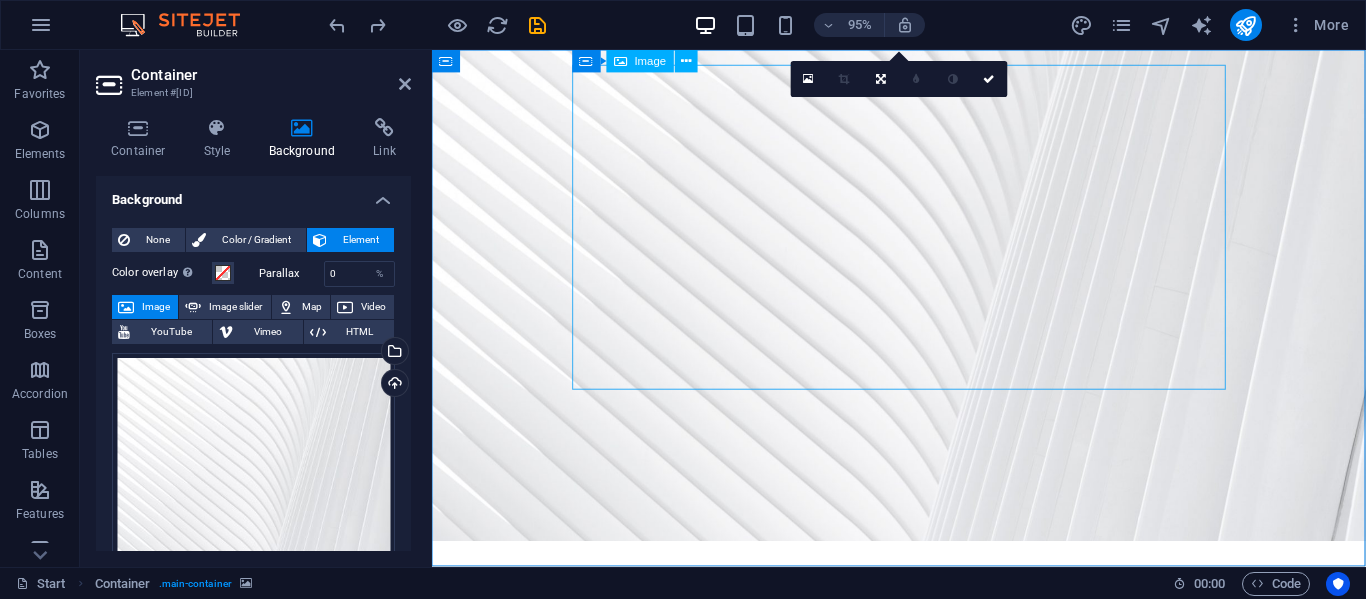 click at bounding box center [924, 827] 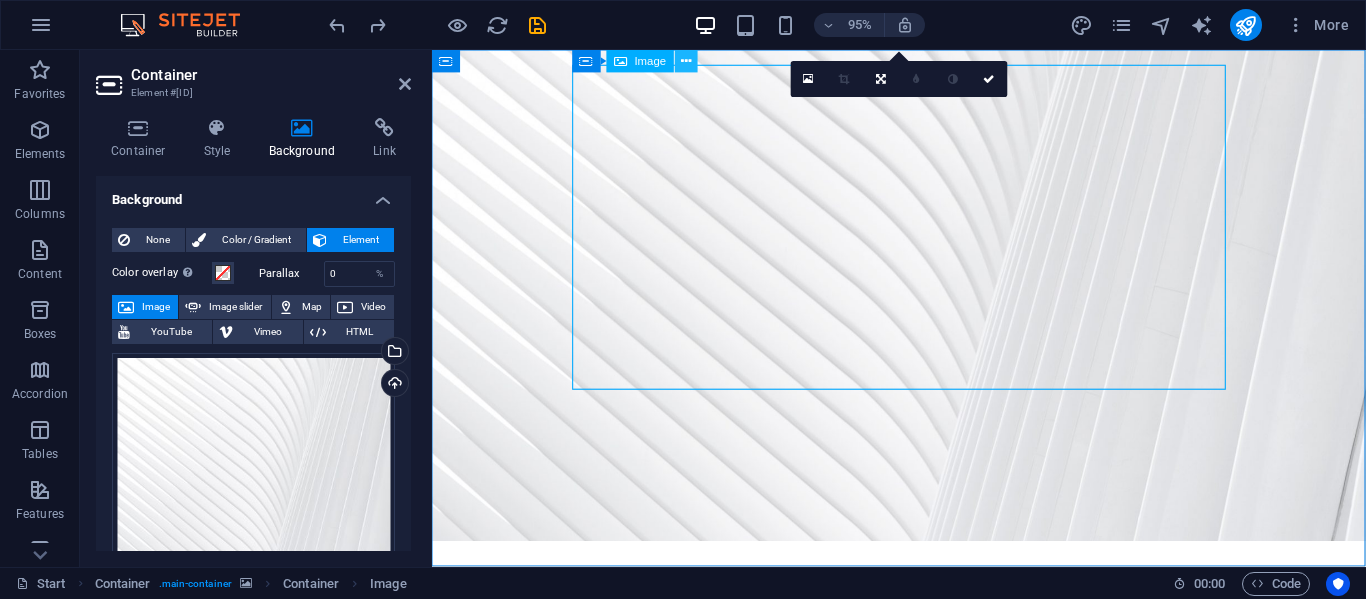 click at bounding box center (686, 61) 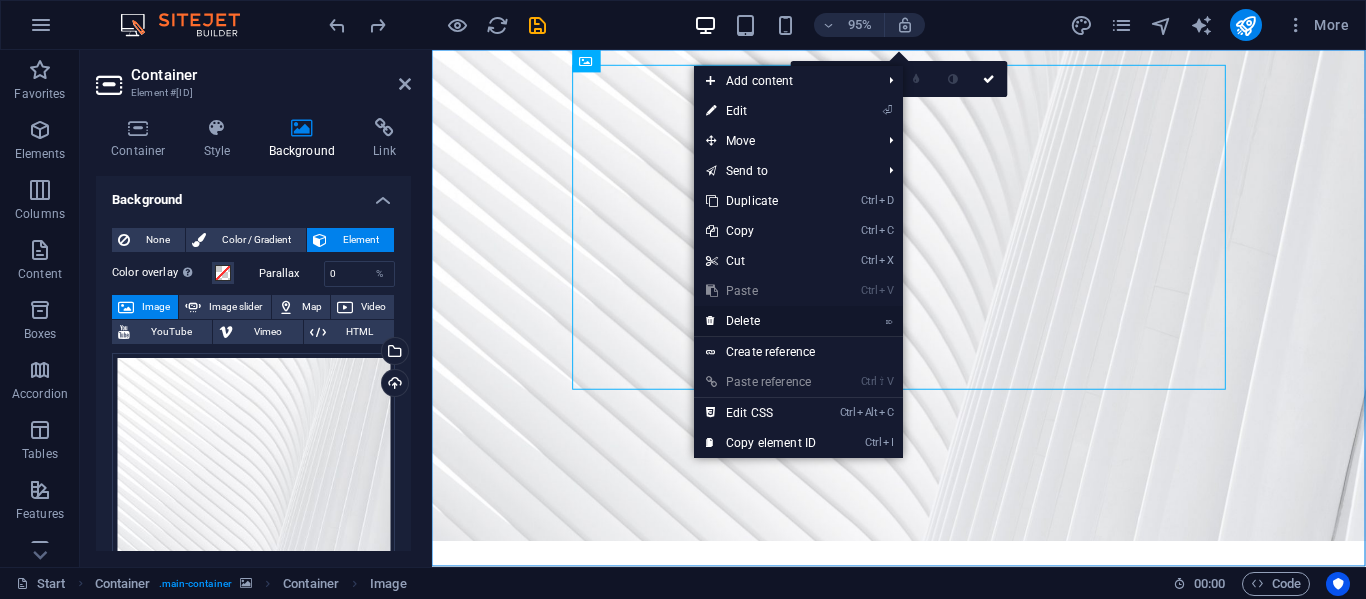 click on "⌦  Delete" at bounding box center (761, 321) 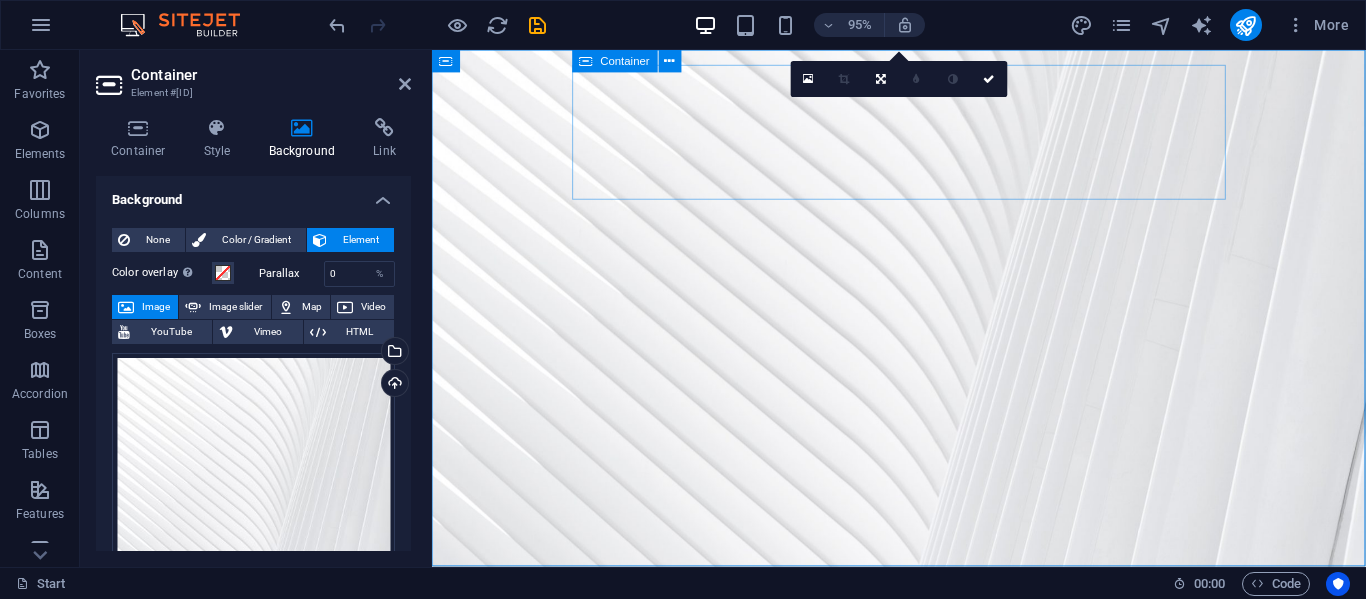 click on "Drop content here or  Add elements  Paste clipboard" at bounding box center (924, 681) 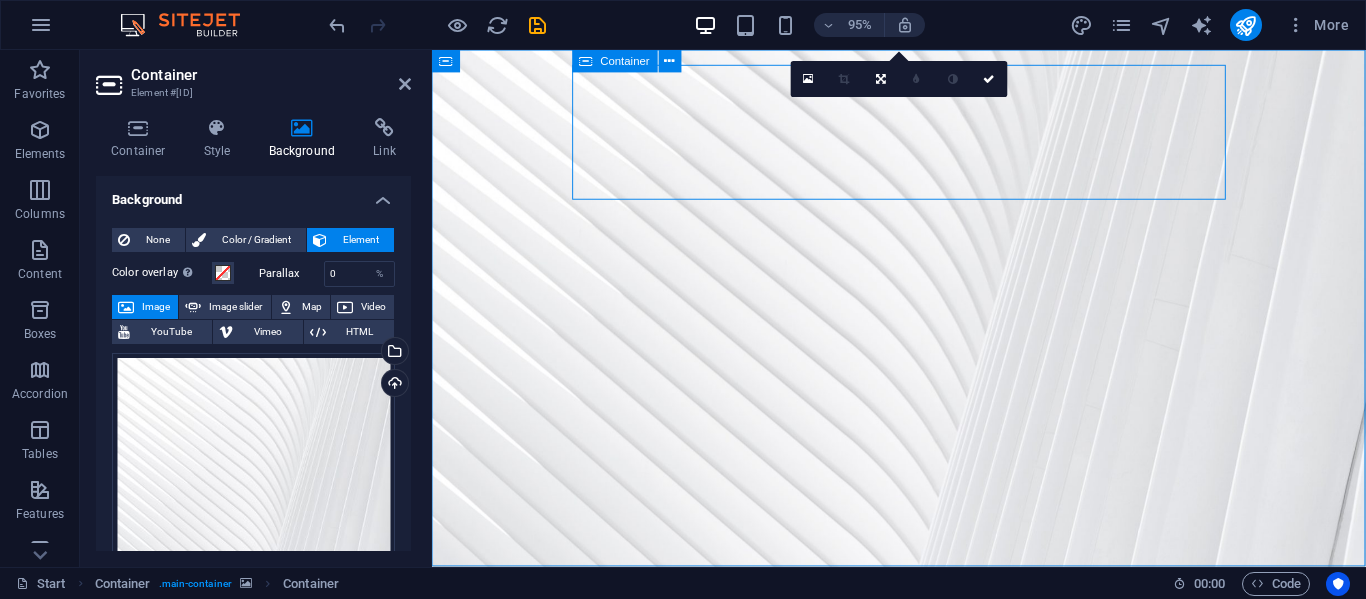 click on "Add elements" at bounding box center [864, 711] 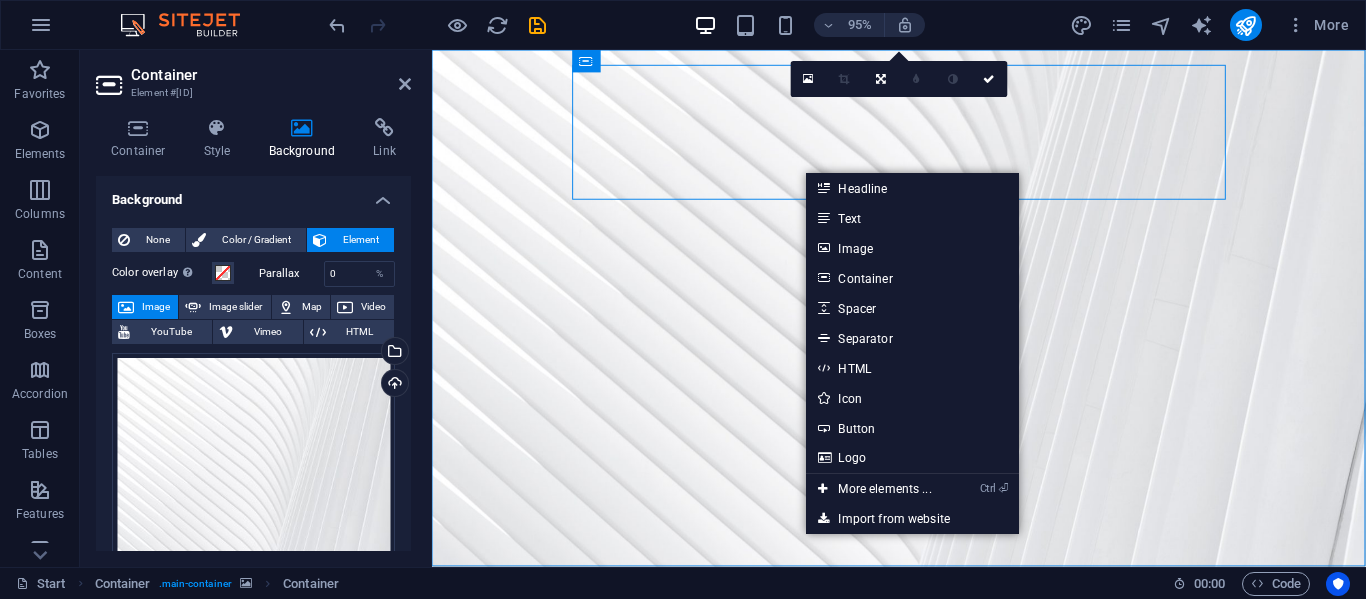 click at bounding box center (923, 322) 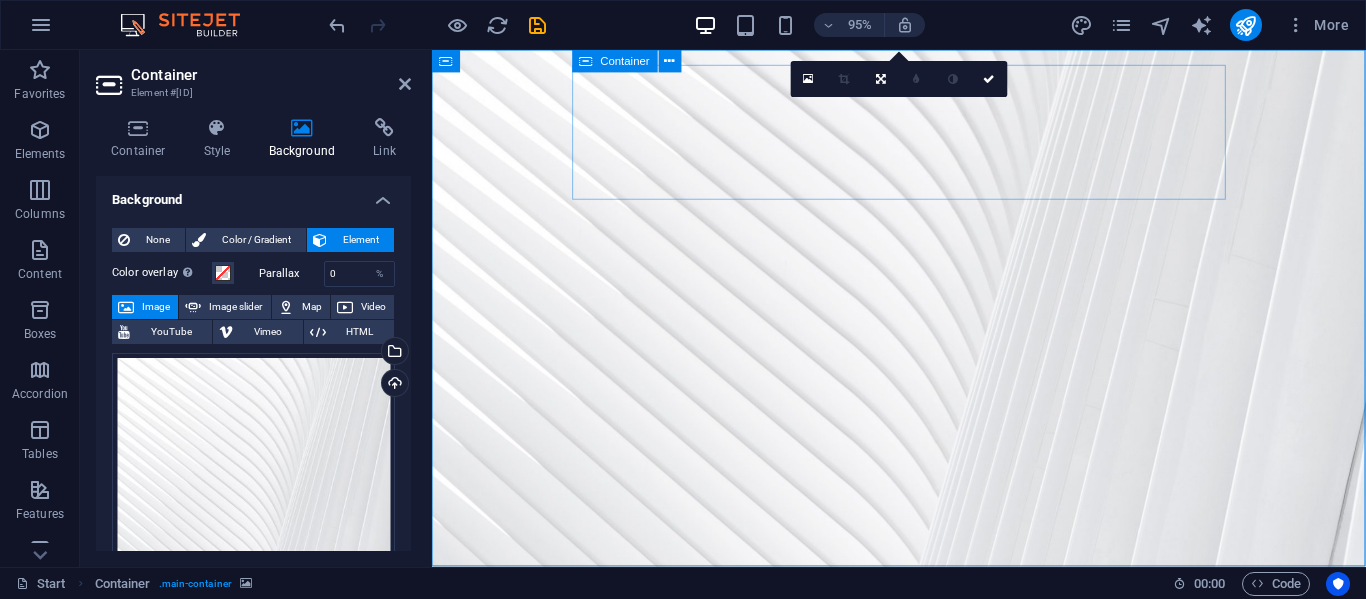 click on "Add elements" at bounding box center (864, 711) 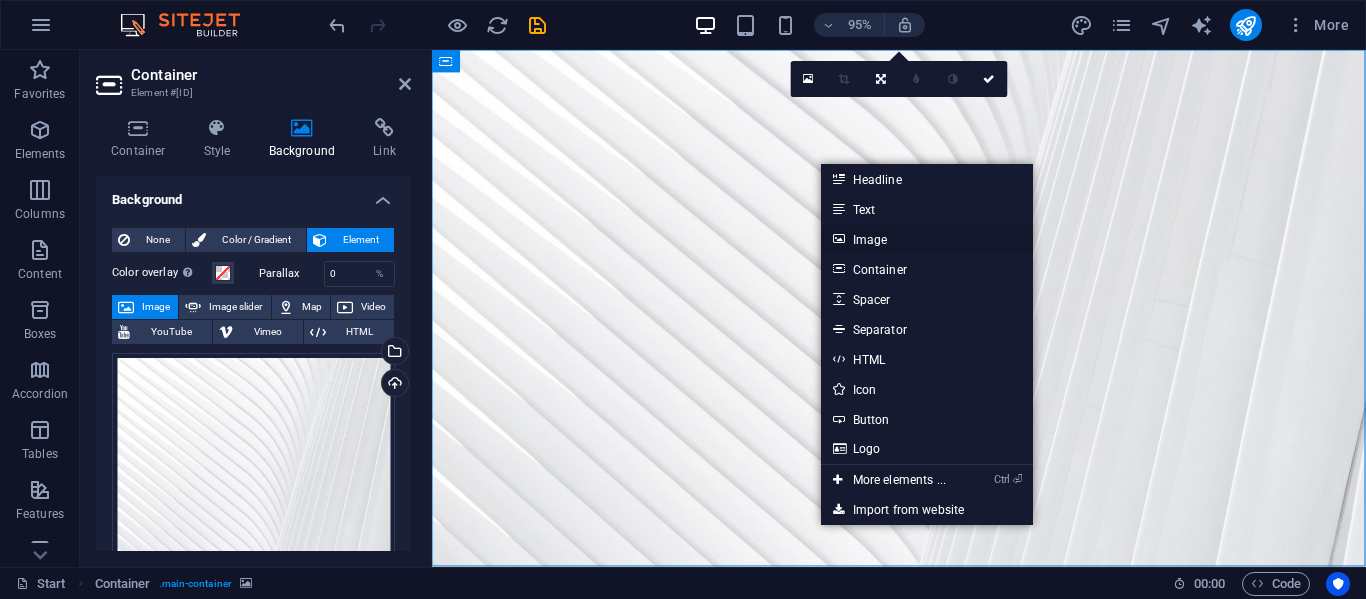 click on "Image" at bounding box center (927, 239) 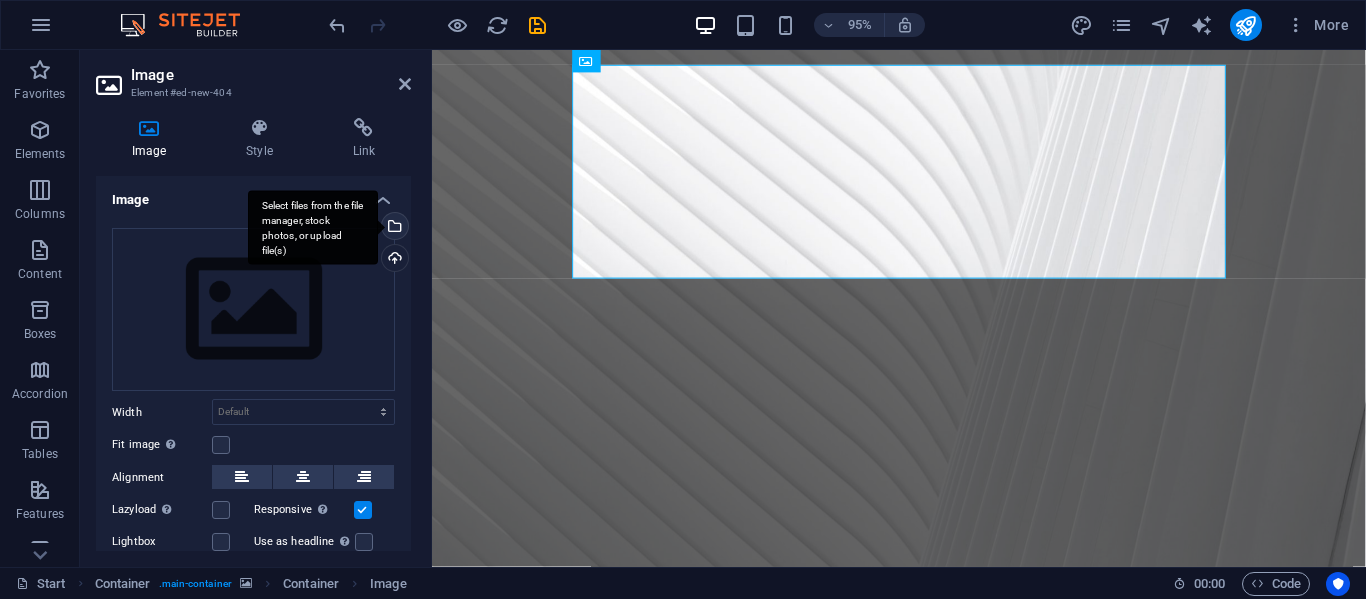 click on "Select files from the file manager, stock photos, or upload file(s)" at bounding box center (393, 228) 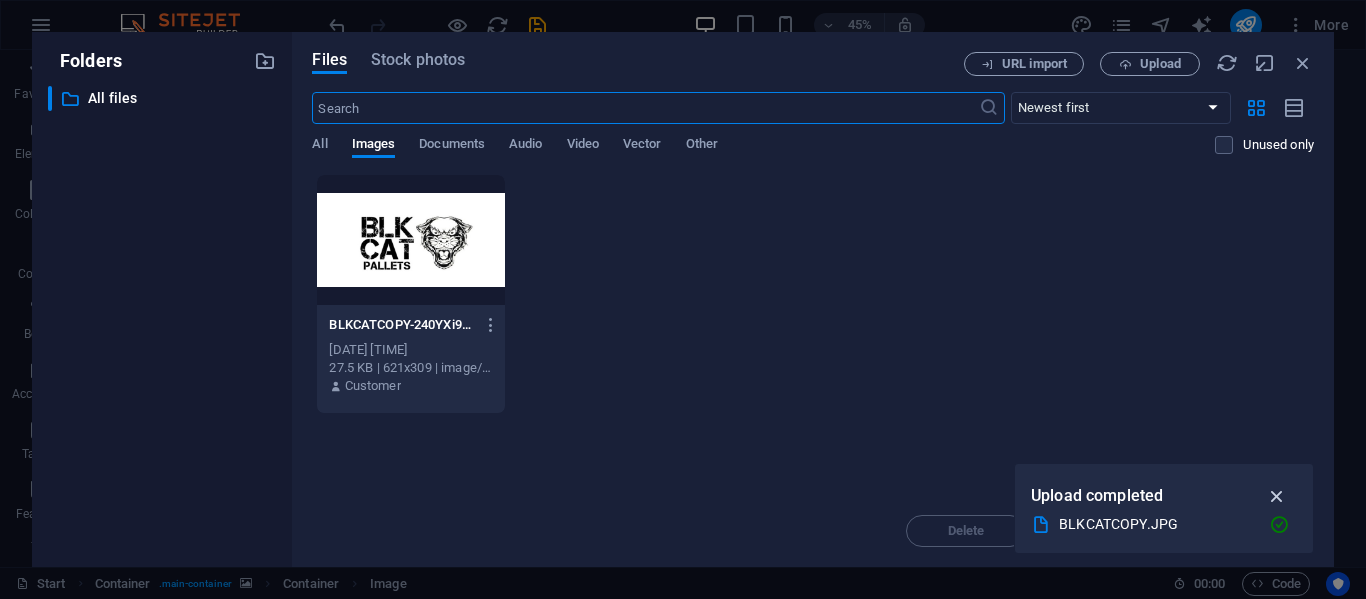 click at bounding box center [1277, 496] 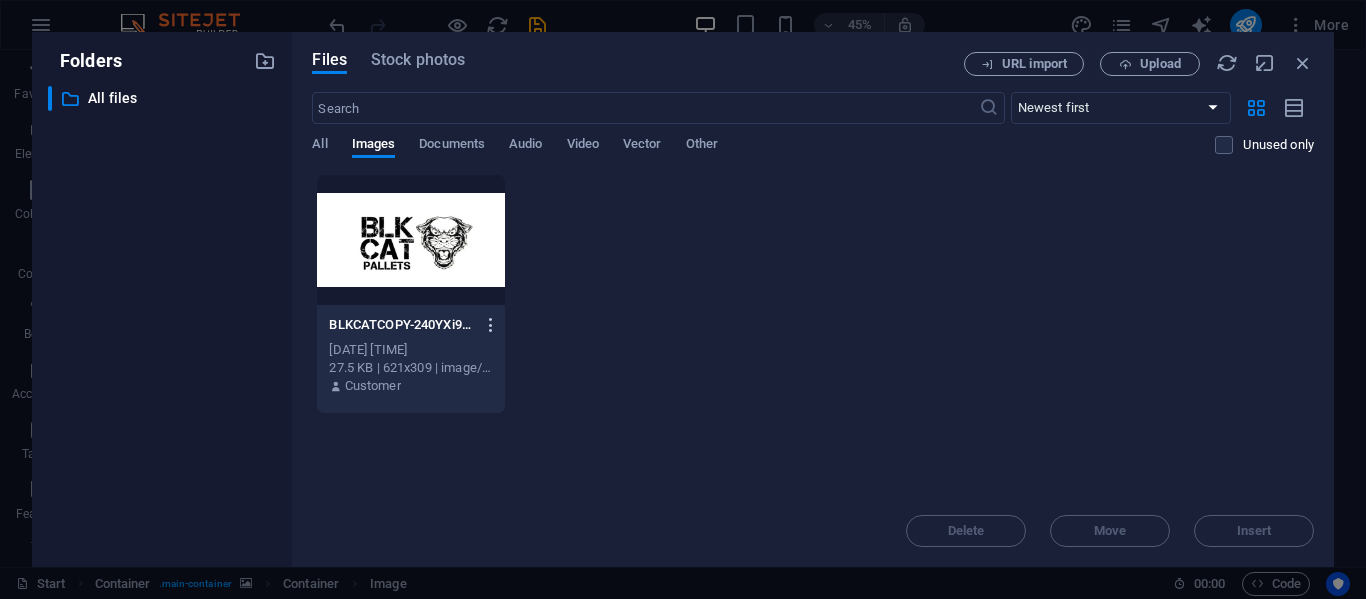click at bounding box center [491, 325] 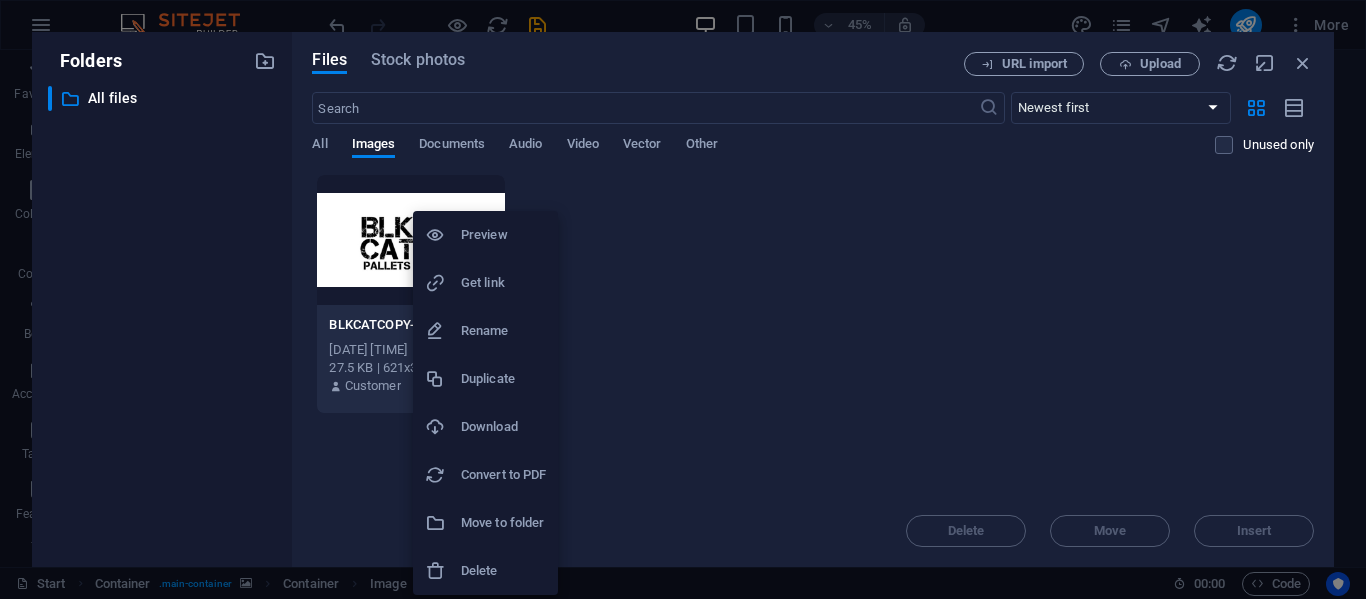 click on "Delete" at bounding box center [503, 571] 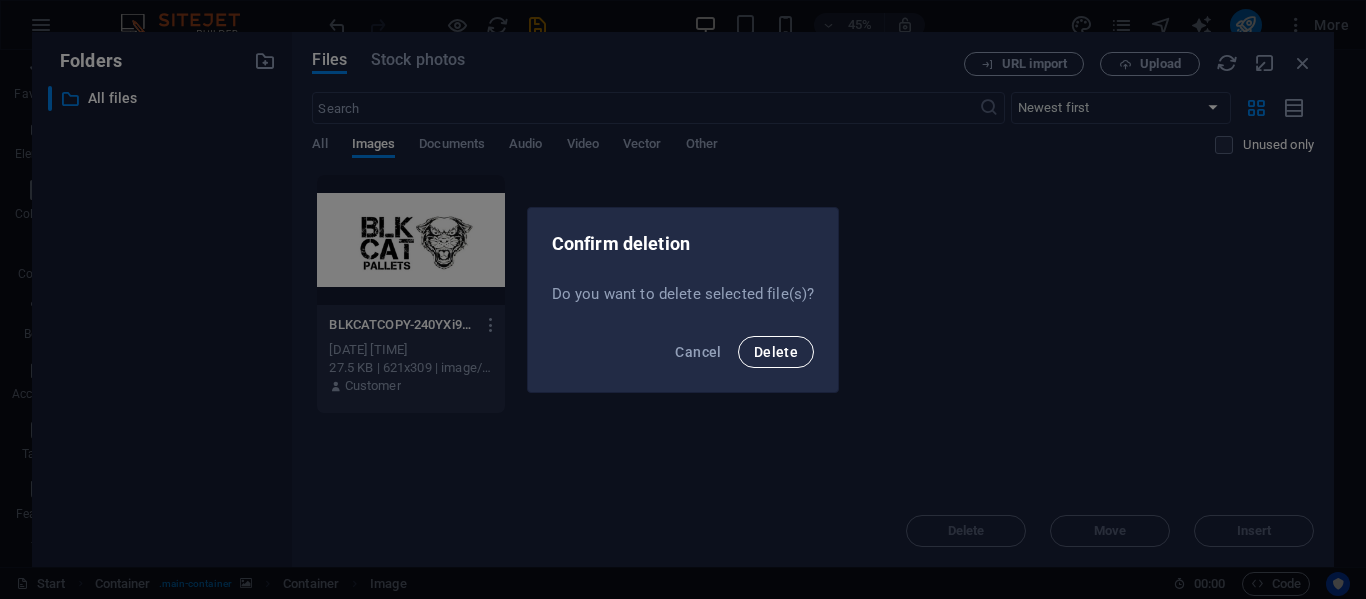 click on "Delete" at bounding box center [776, 352] 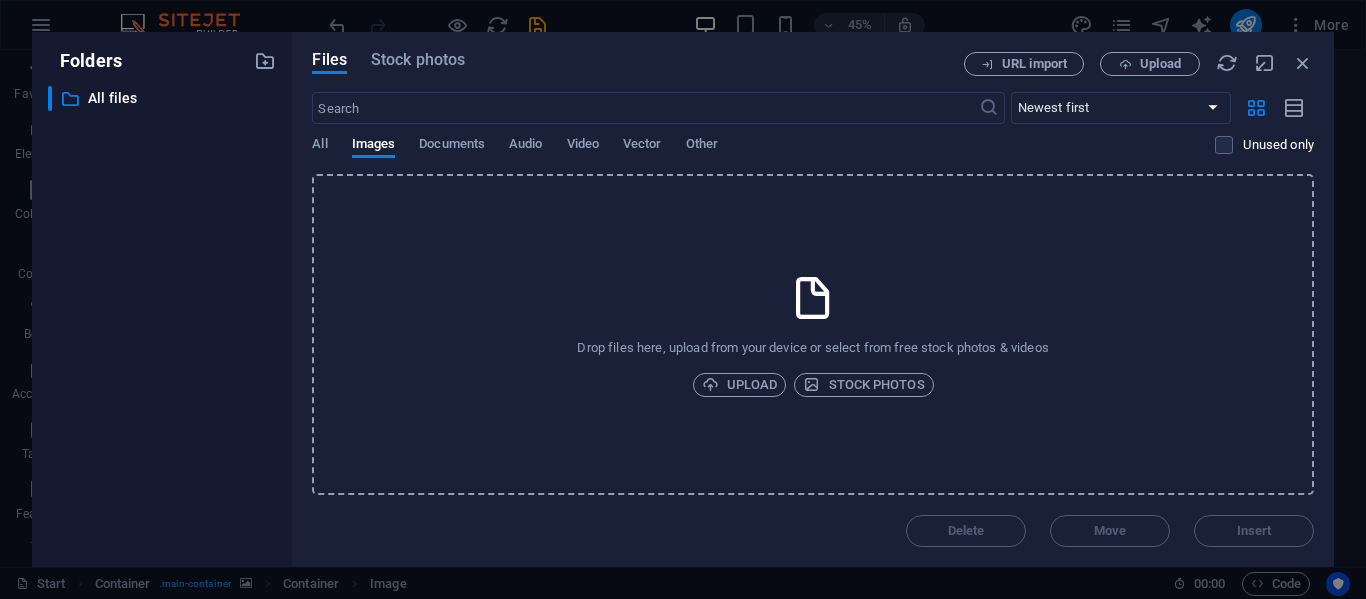 click on "Drop files here, upload from your device or select from free stock photos & videos Upload Stock photos" at bounding box center (813, 334) 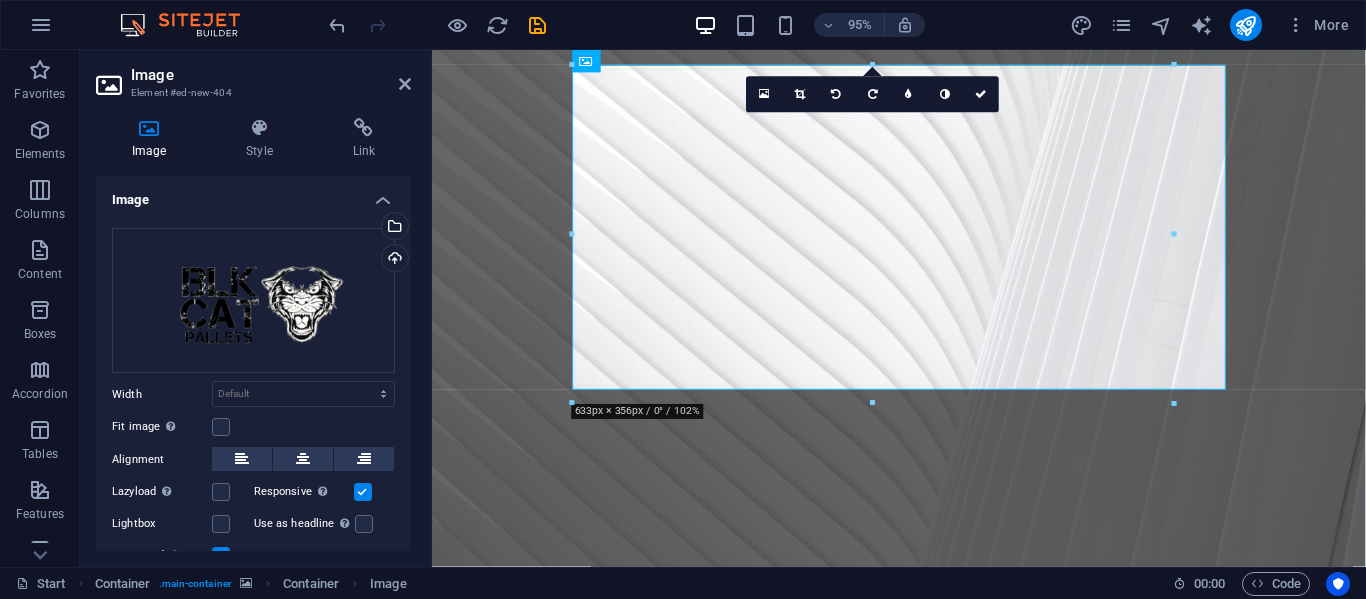 click at bounding box center [923, 322] 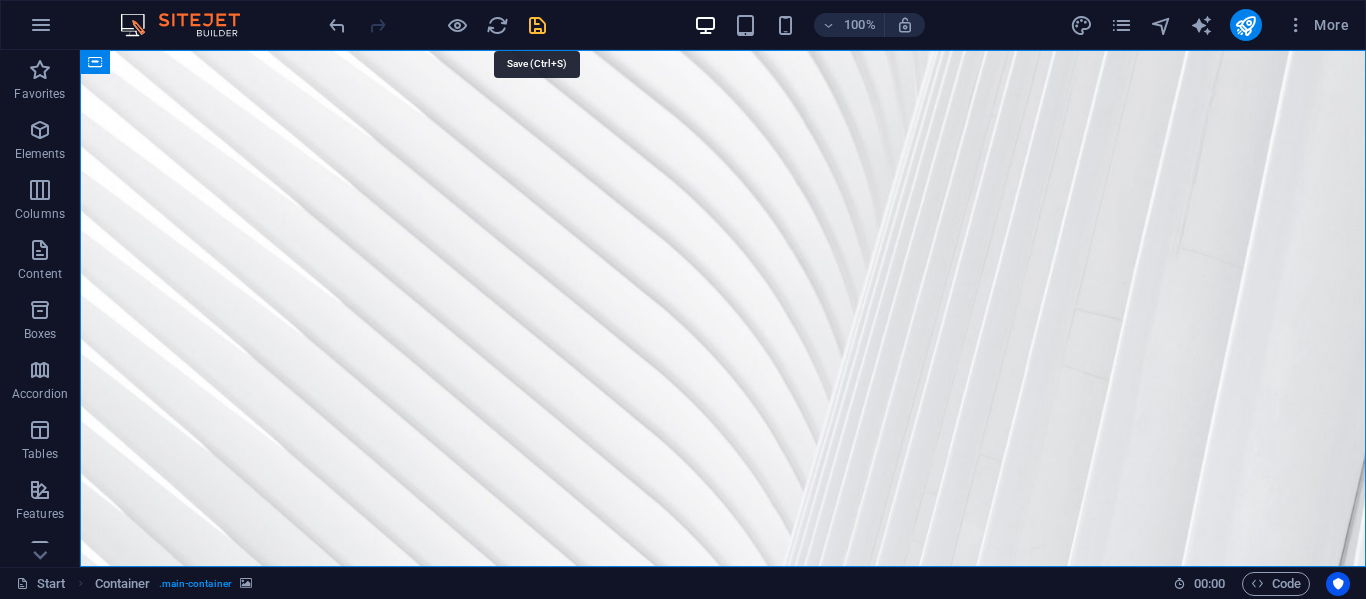 click at bounding box center [537, 25] 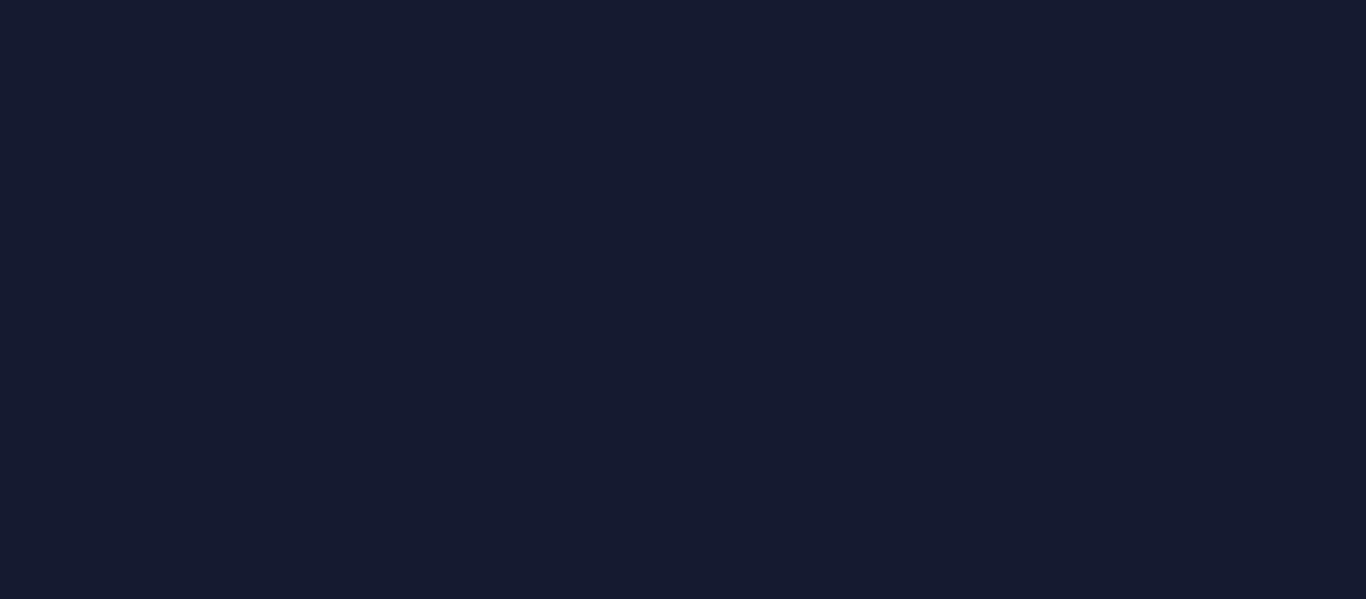 scroll, scrollTop: 0, scrollLeft: 0, axis: both 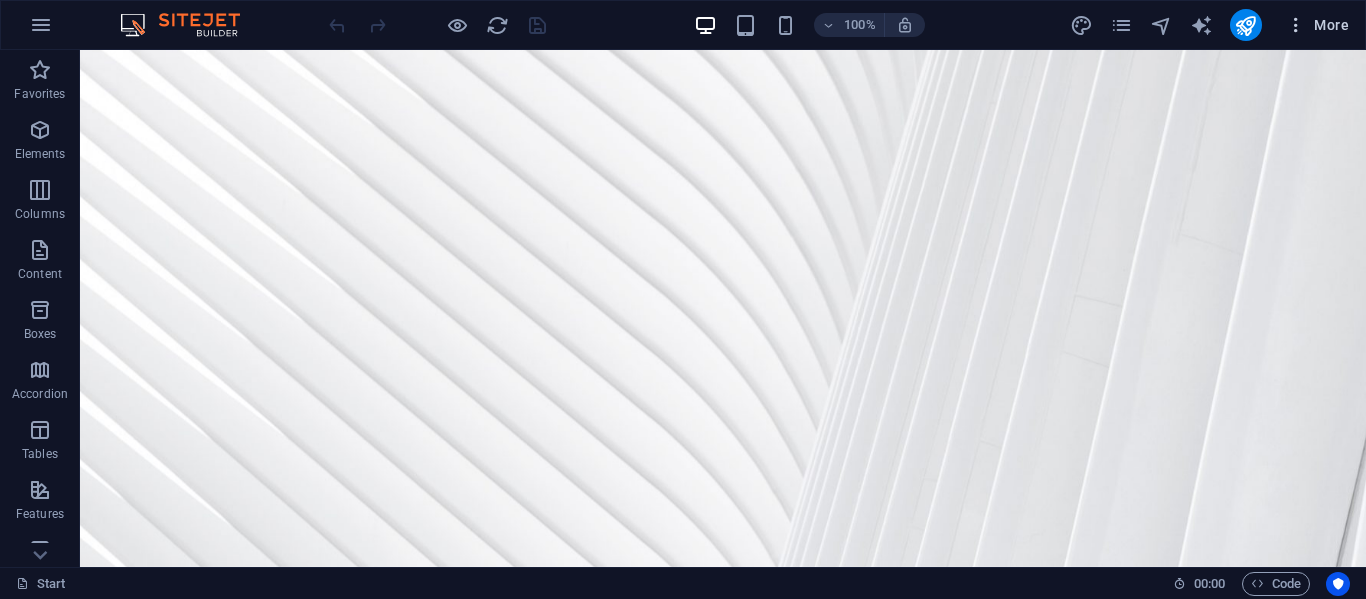click on "More" at bounding box center [1317, 25] 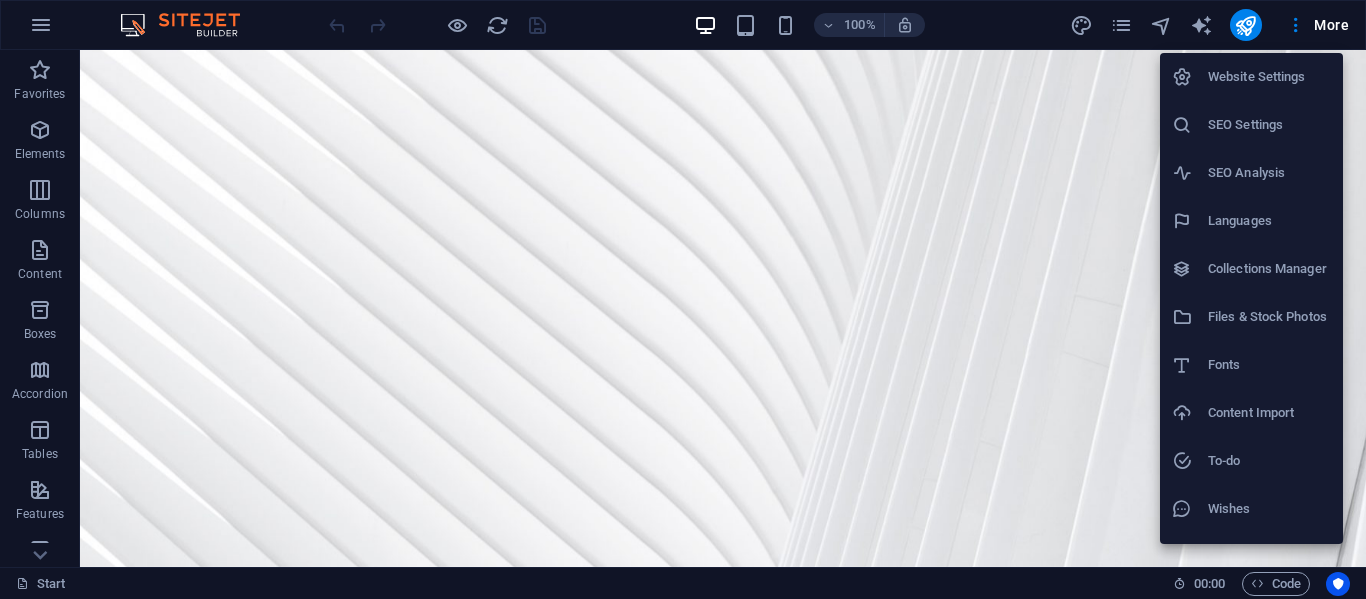 click at bounding box center (683, 299) 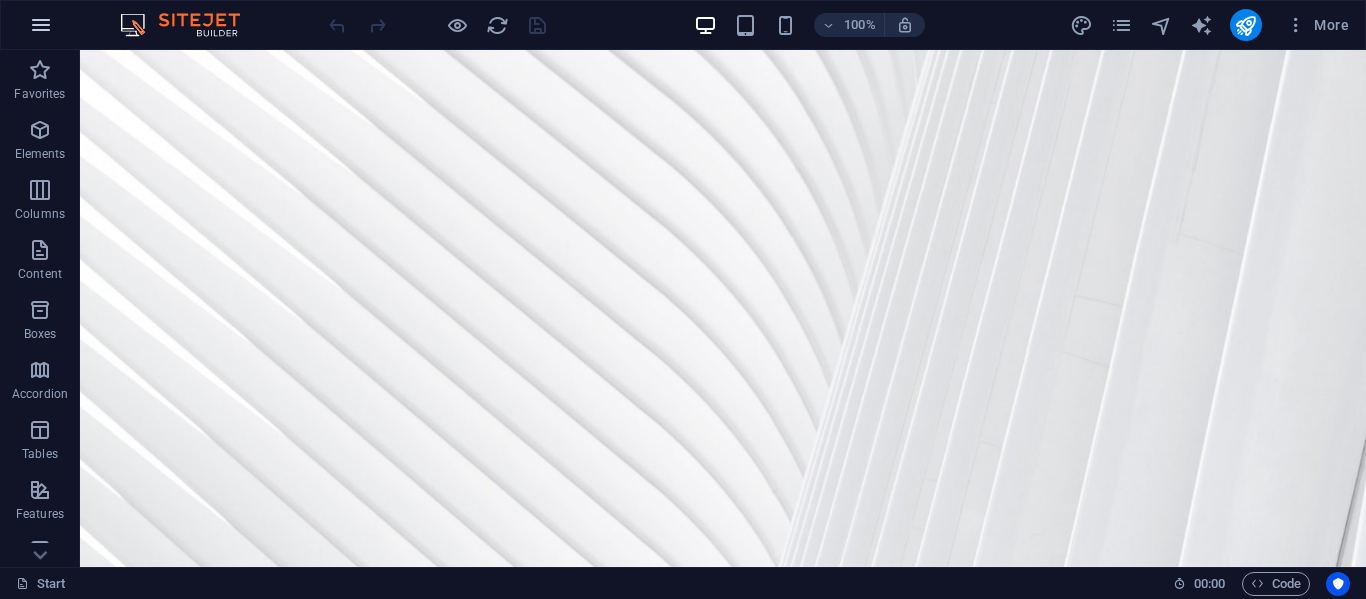 click at bounding box center [41, 25] 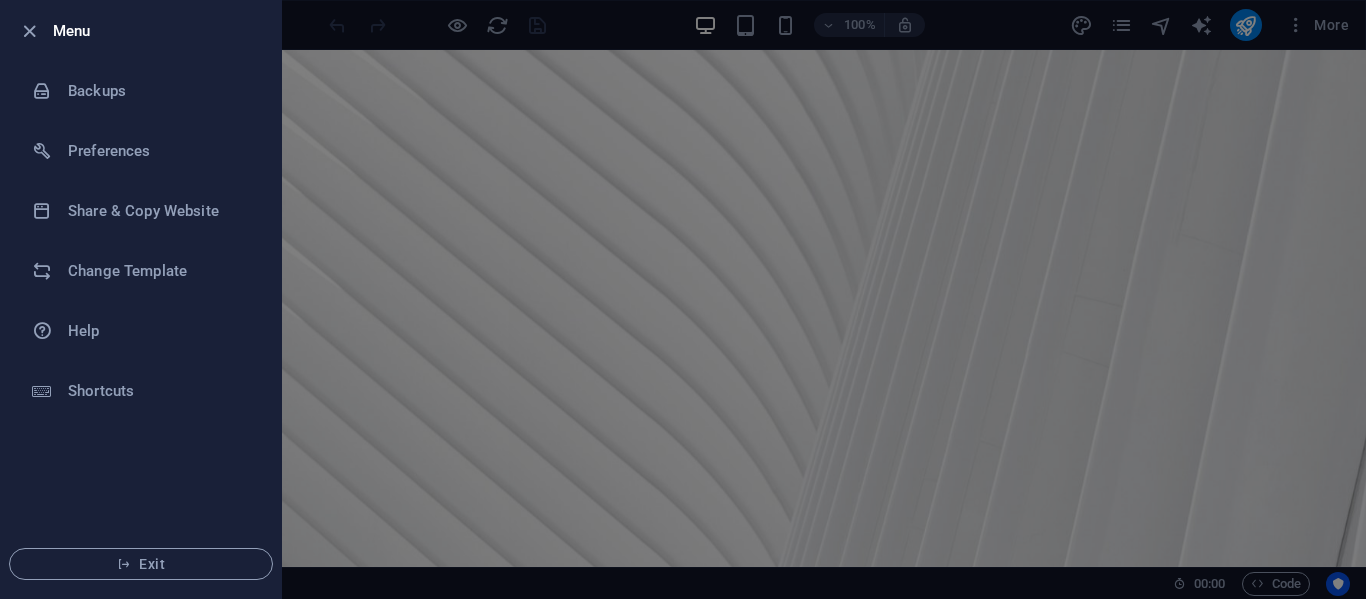click at bounding box center [683, 299] 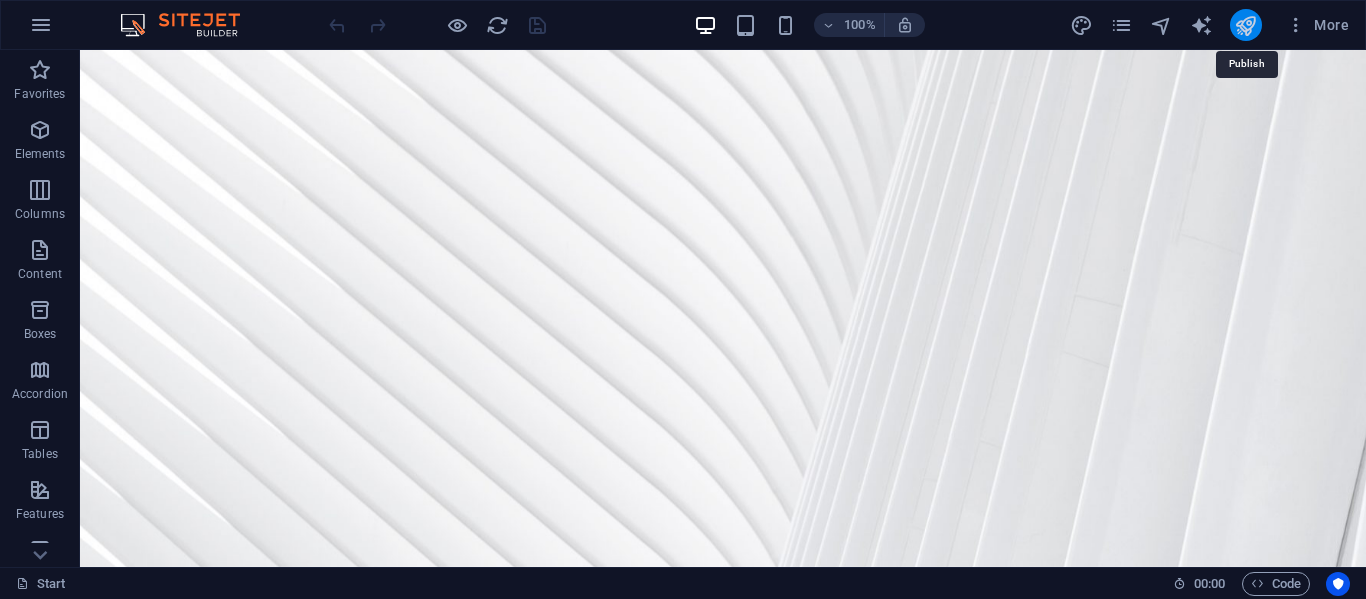 click at bounding box center [1245, 25] 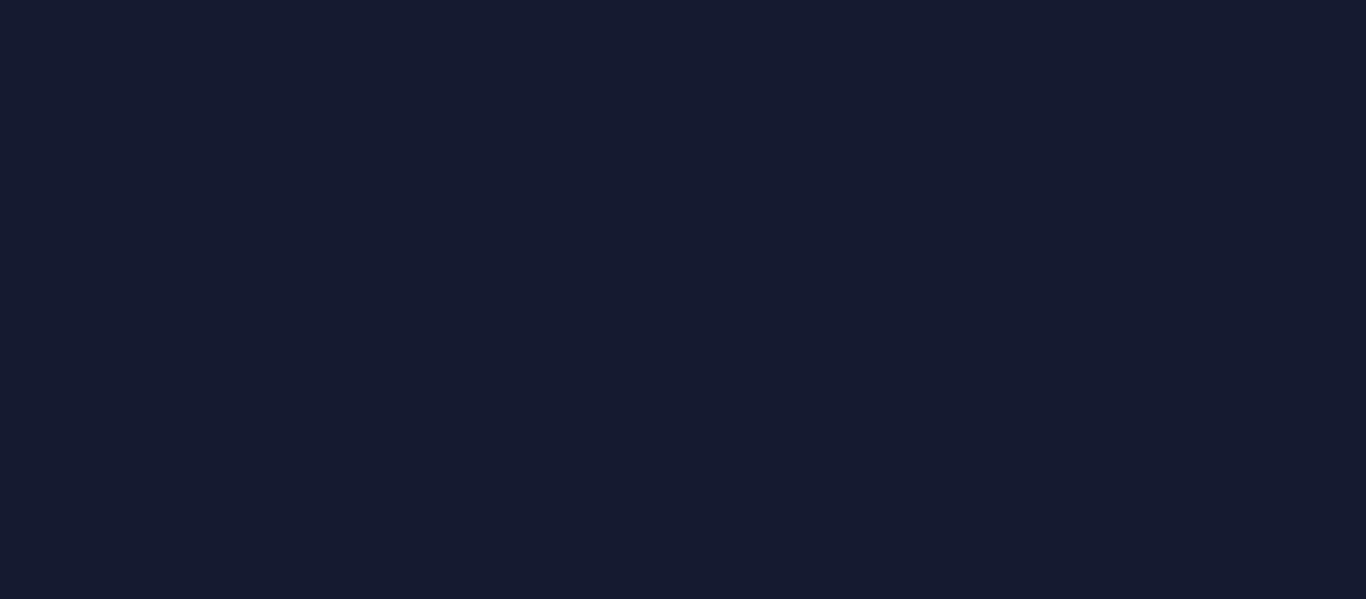 scroll, scrollTop: 0, scrollLeft: 0, axis: both 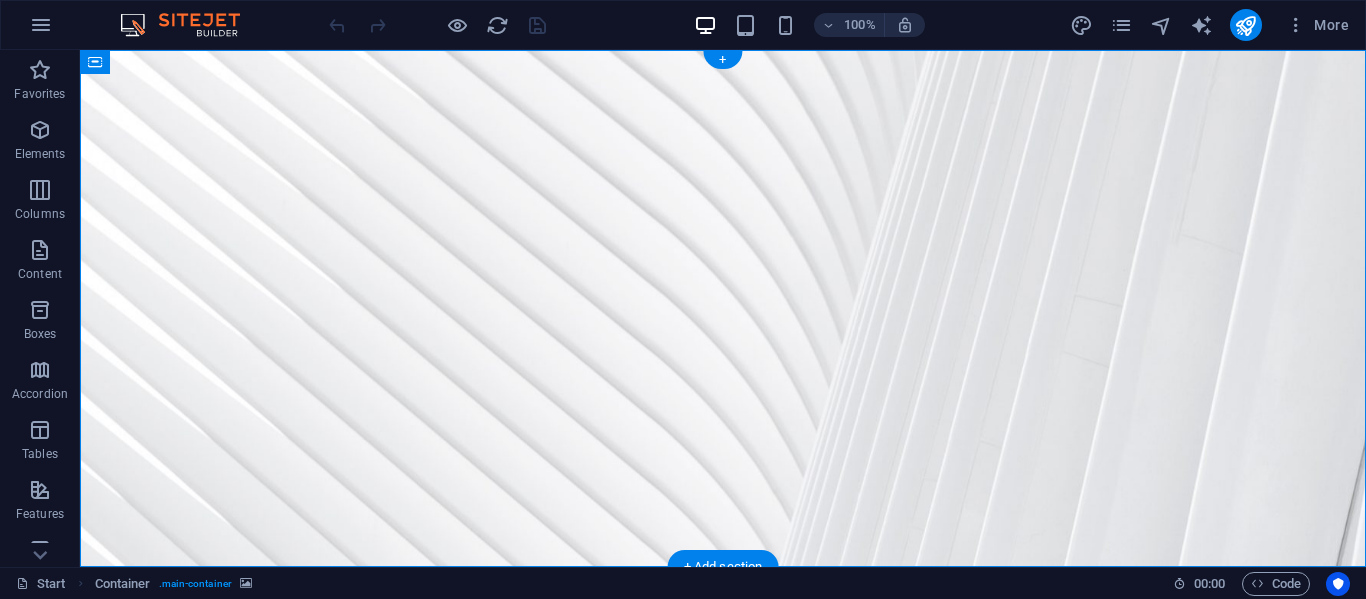 drag, startPoint x: 827, startPoint y: 320, endPoint x: 820, endPoint y: 413, distance: 93.26307 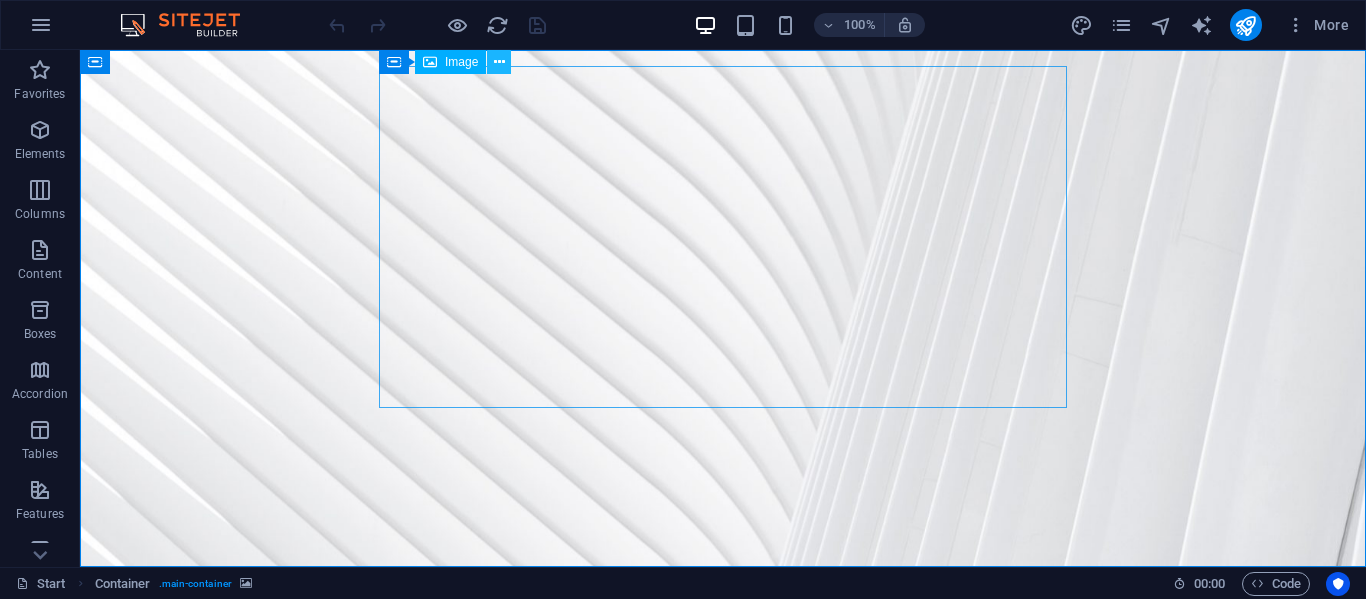 click at bounding box center (499, 62) 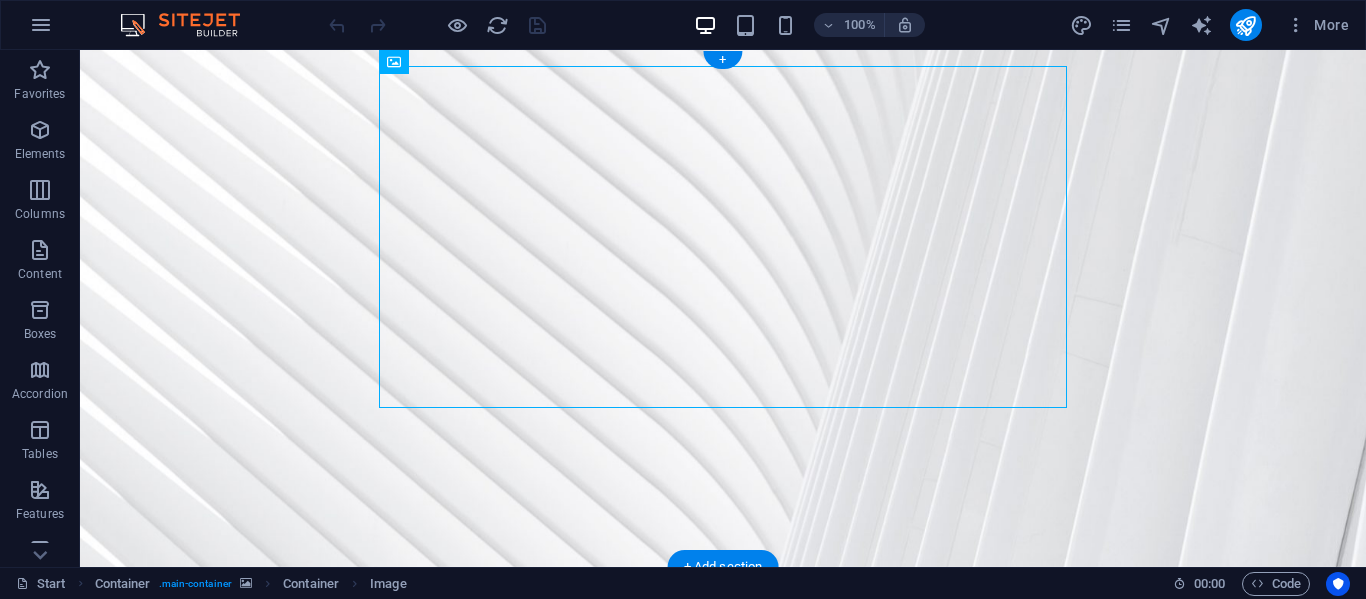 click at bounding box center [723, 308] 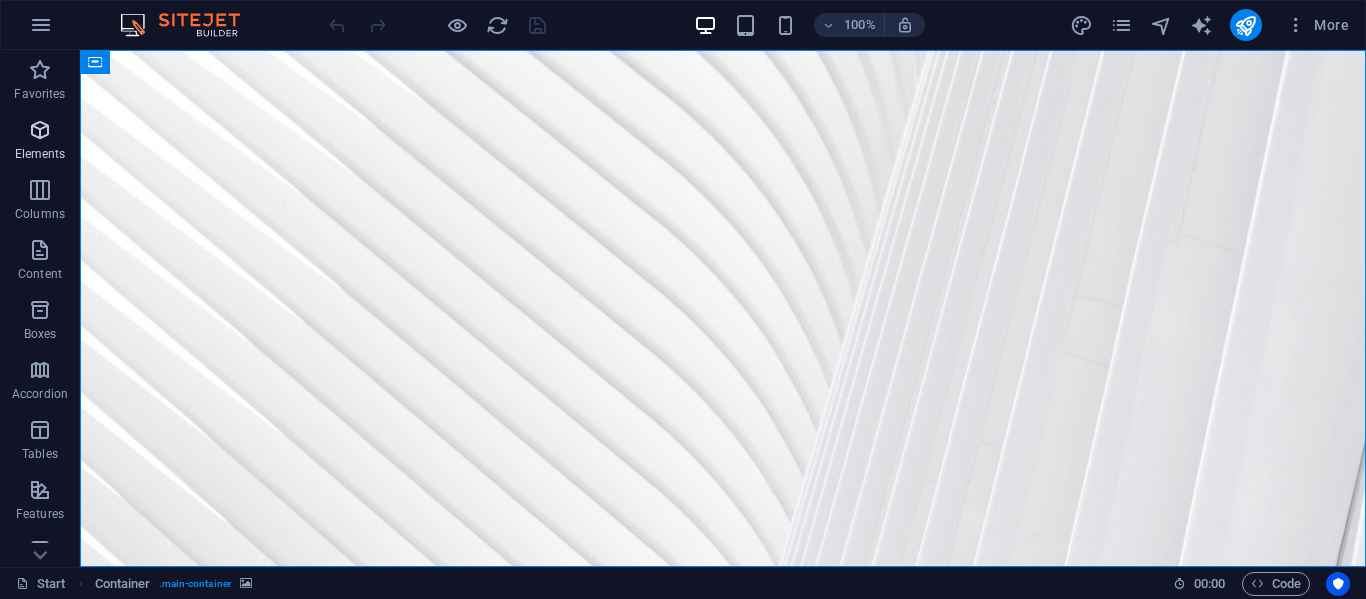 click on "Elements" at bounding box center (40, 154) 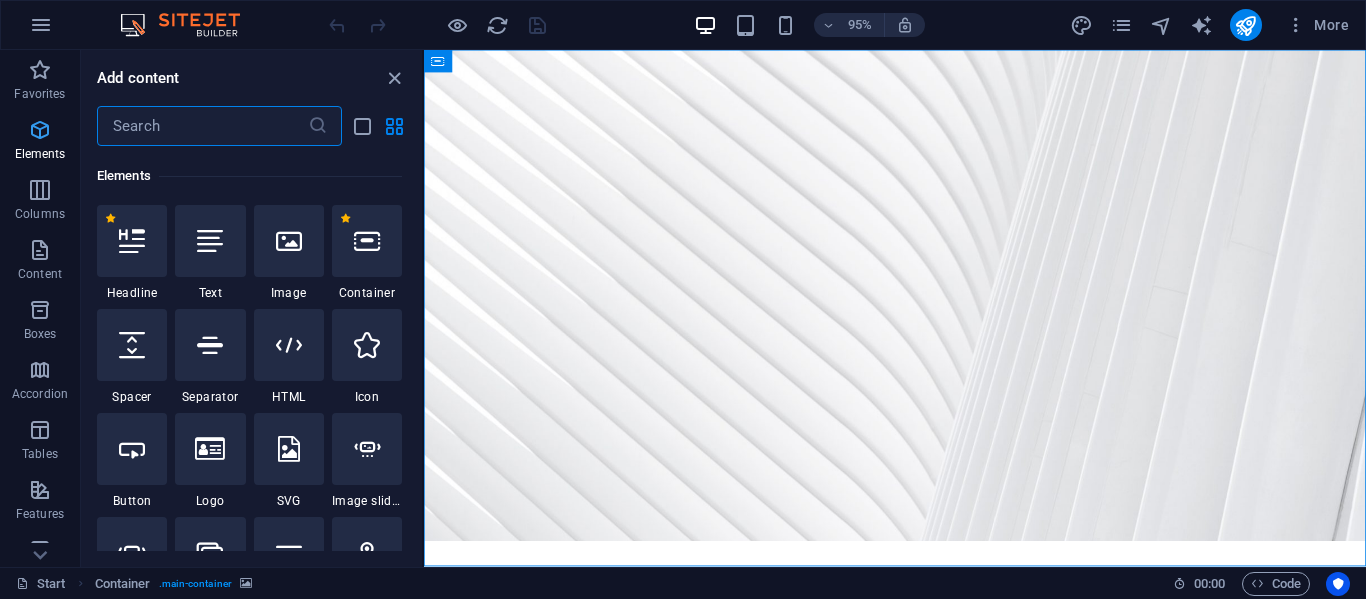 scroll, scrollTop: 213, scrollLeft: 0, axis: vertical 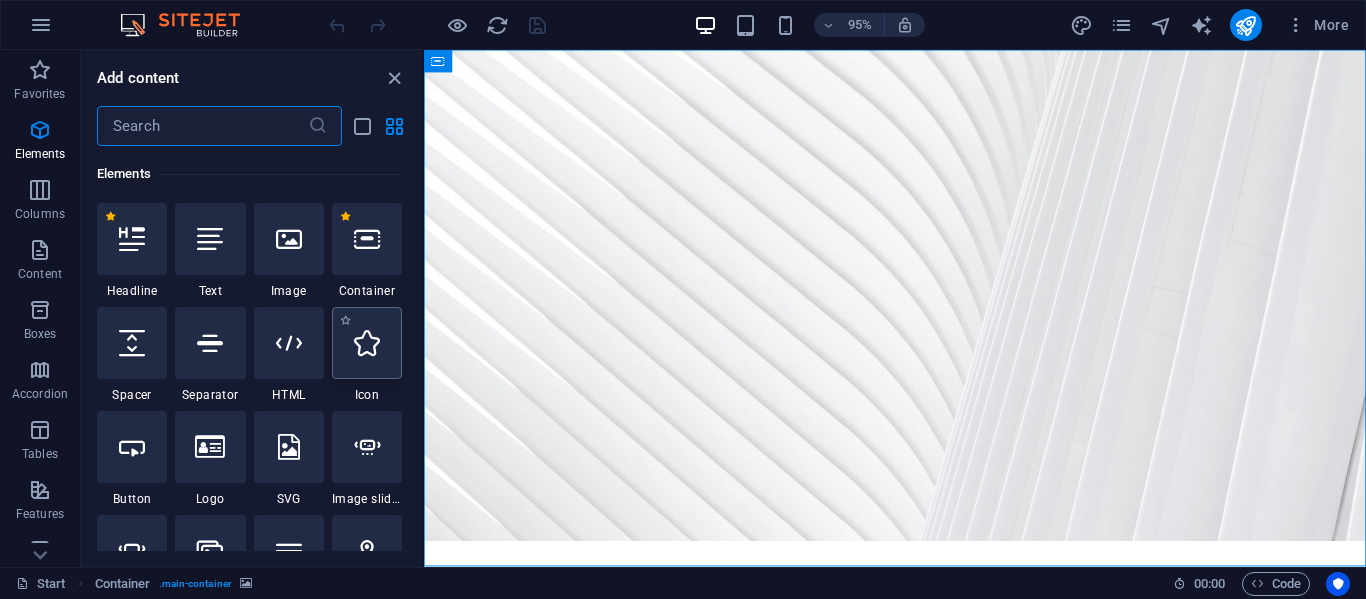 click at bounding box center (367, 343) 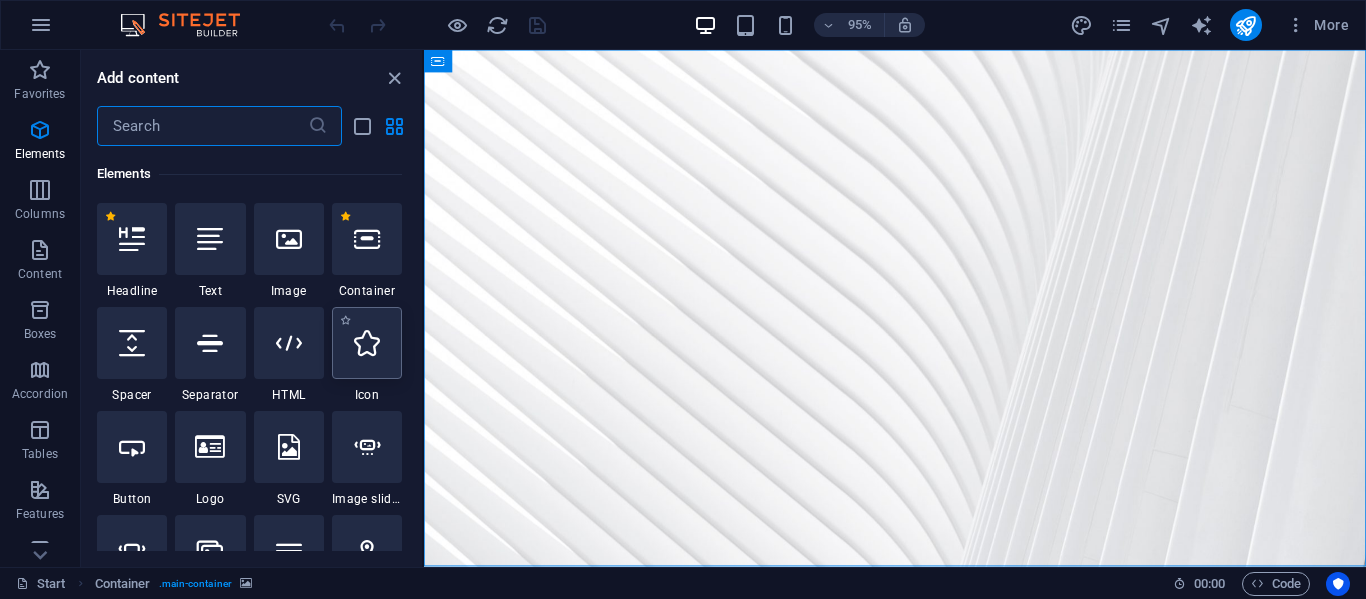select on "xMidYMid" 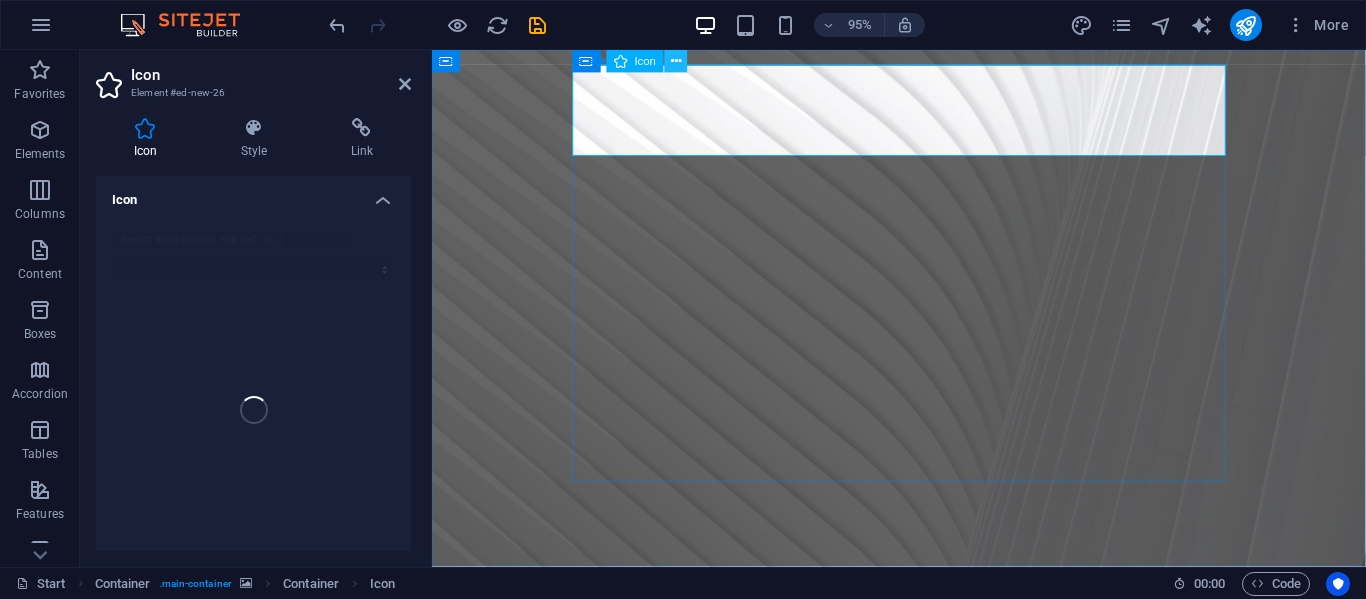 click at bounding box center [676, 61] 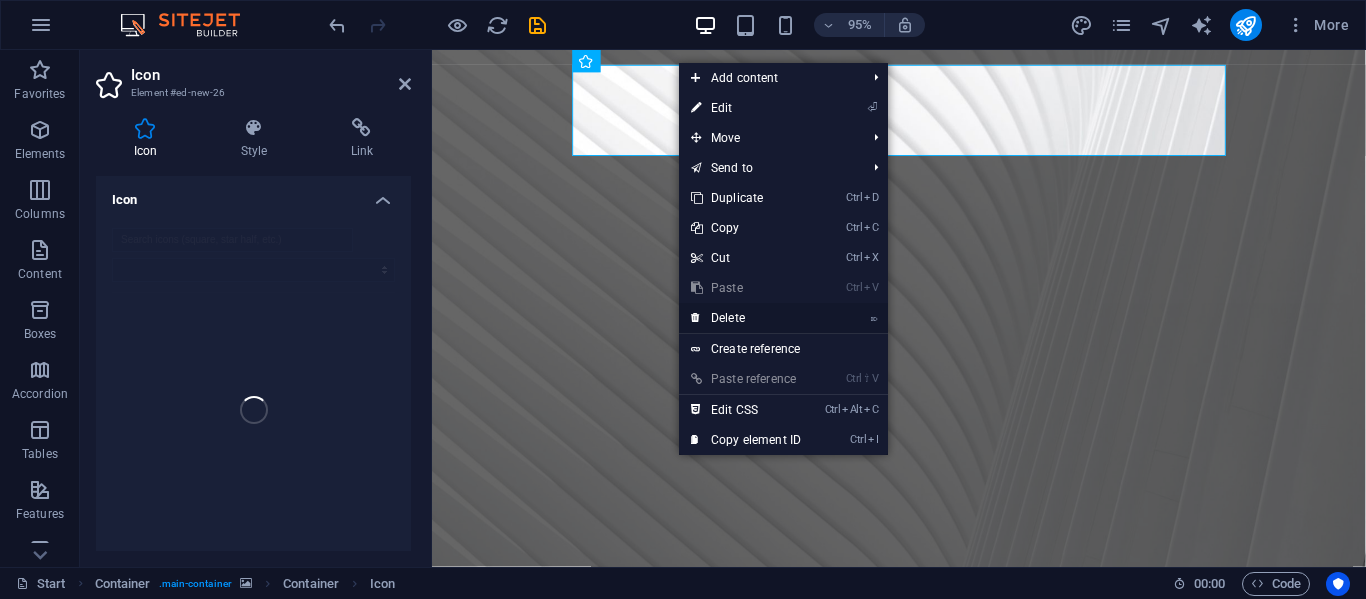 click on "⌦  Delete" at bounding box center [746, 318] 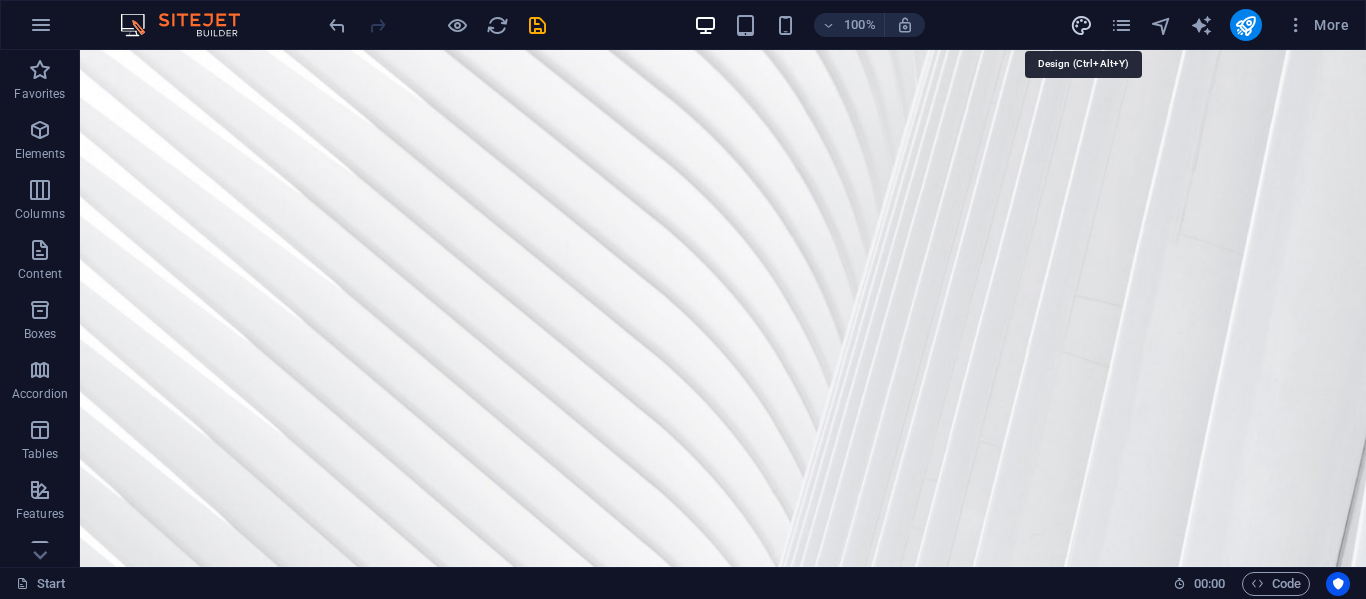 click at bounding box center (1081, 25) 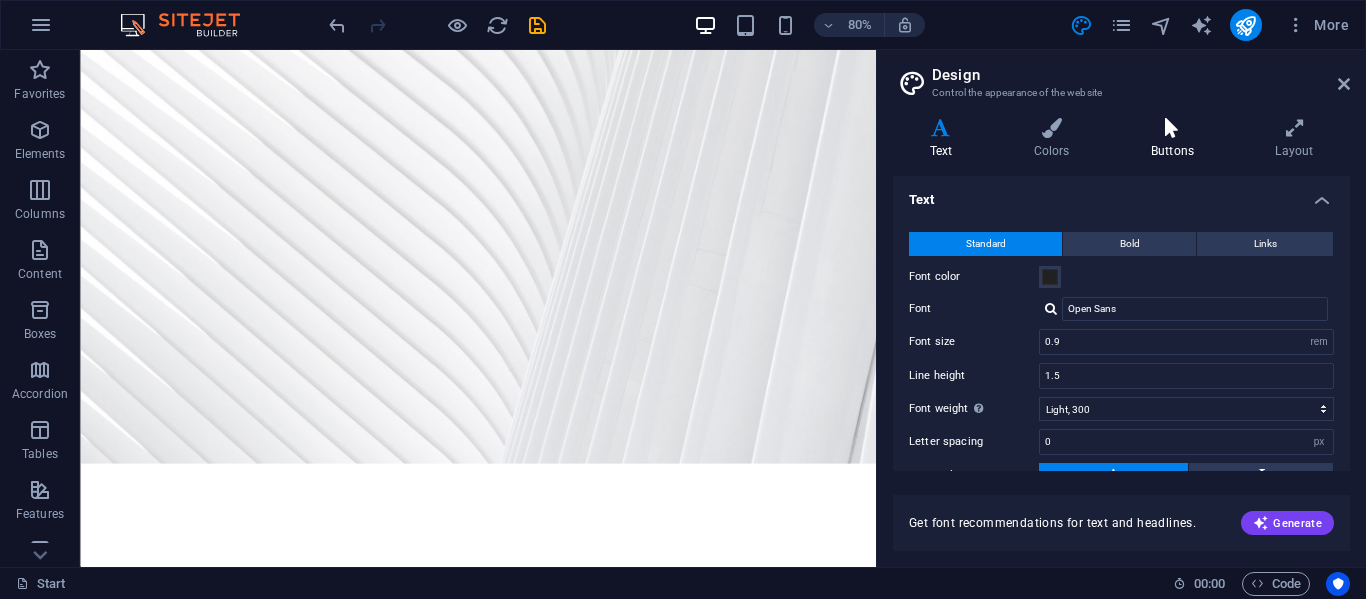 click at bounding box center (1172, 128) 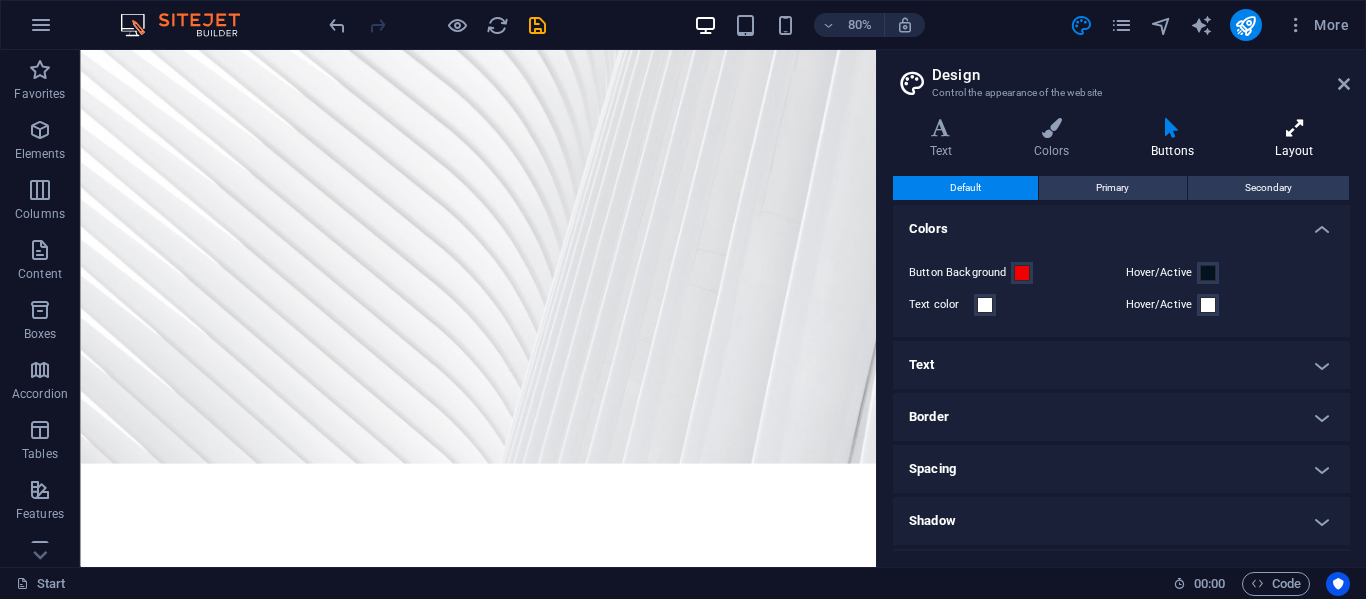click at bounding box center (1294, 128) 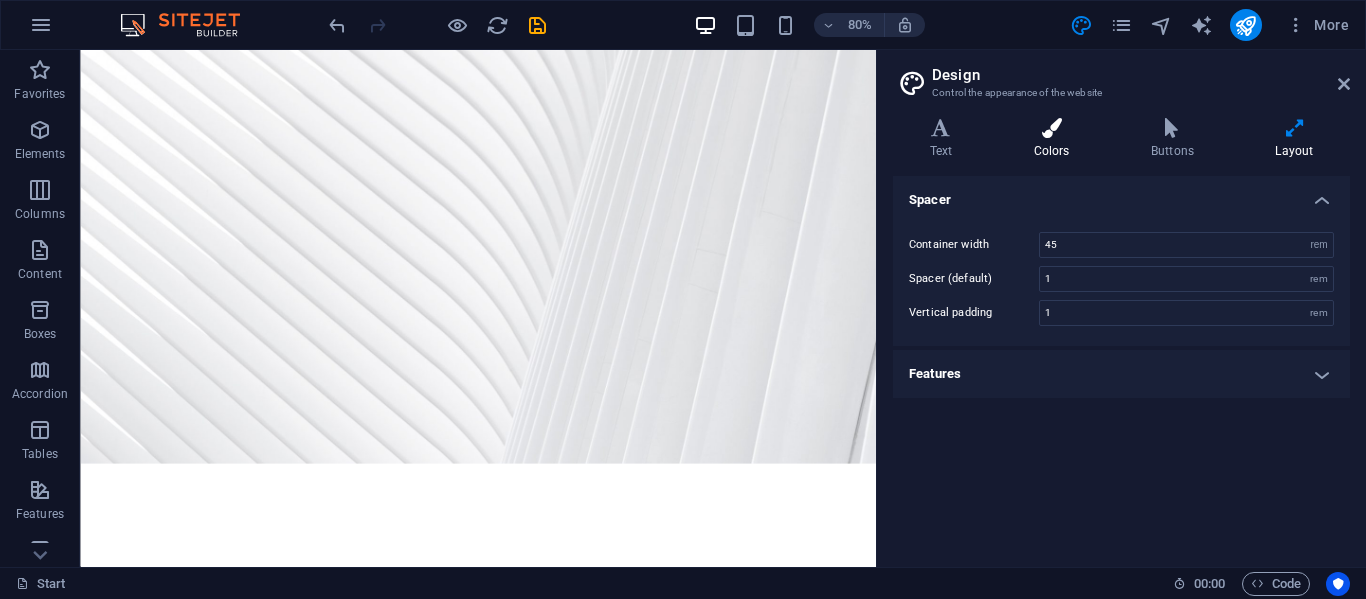 click on "Colors" at bounding box center (1055, 139) 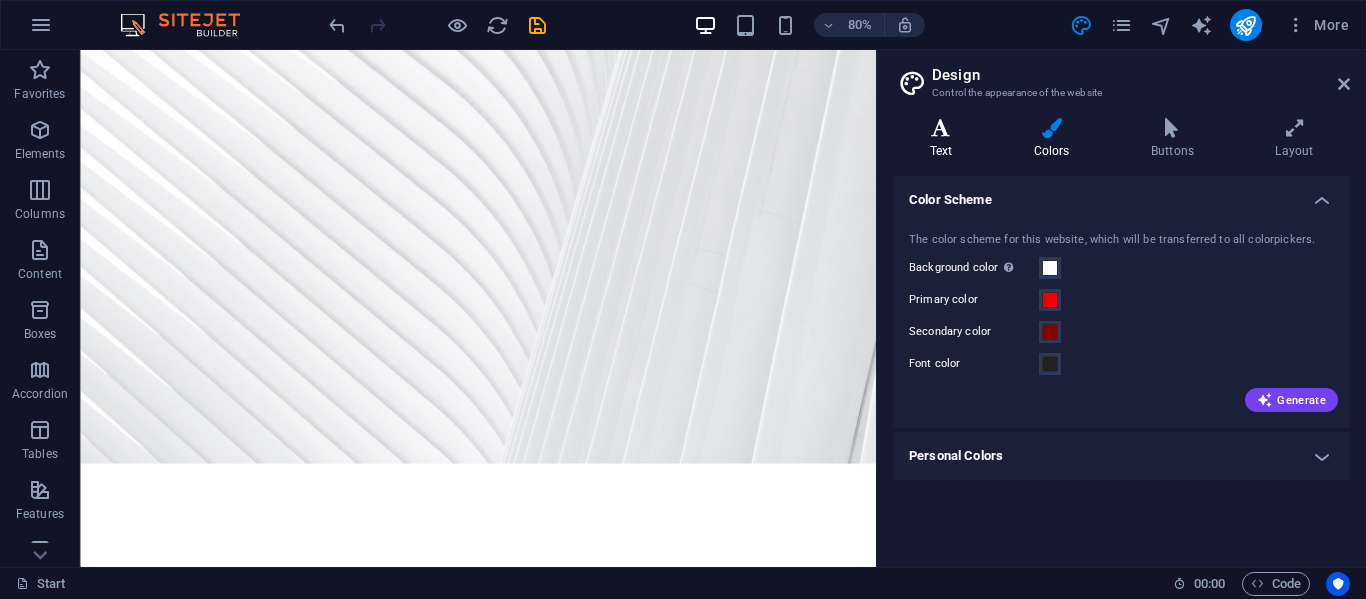 click at bounding box center (941, 128) 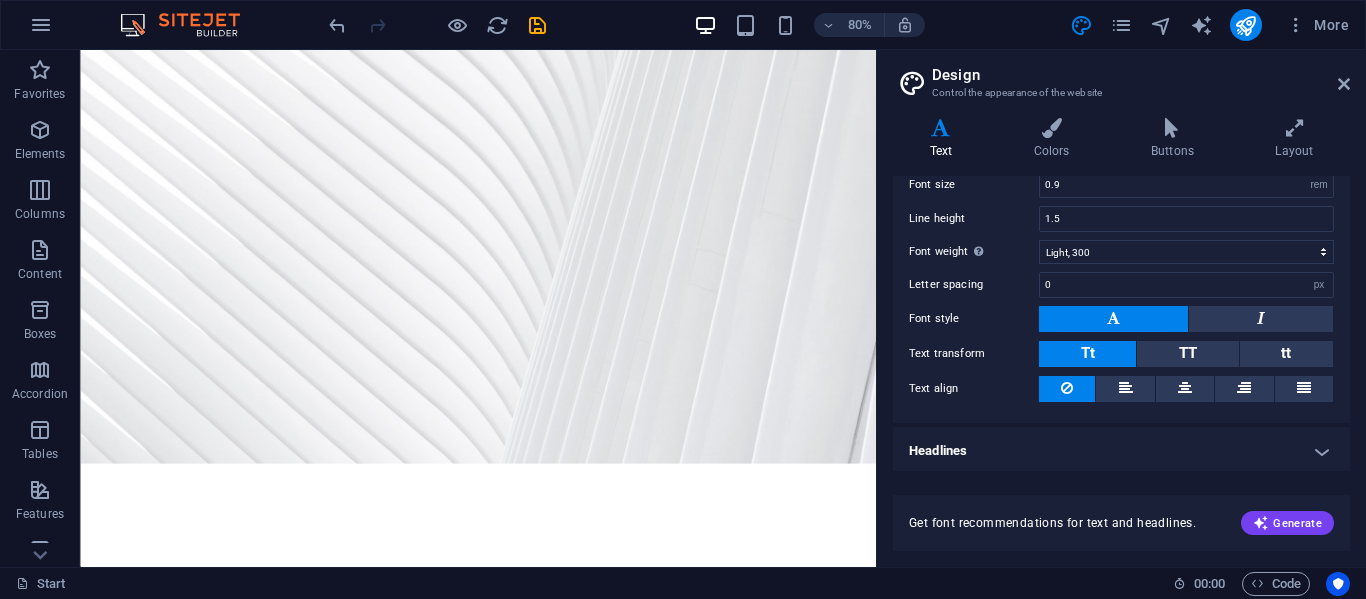 scroll, scrollTop: 161, scrollLeft: 0, axis: vertical 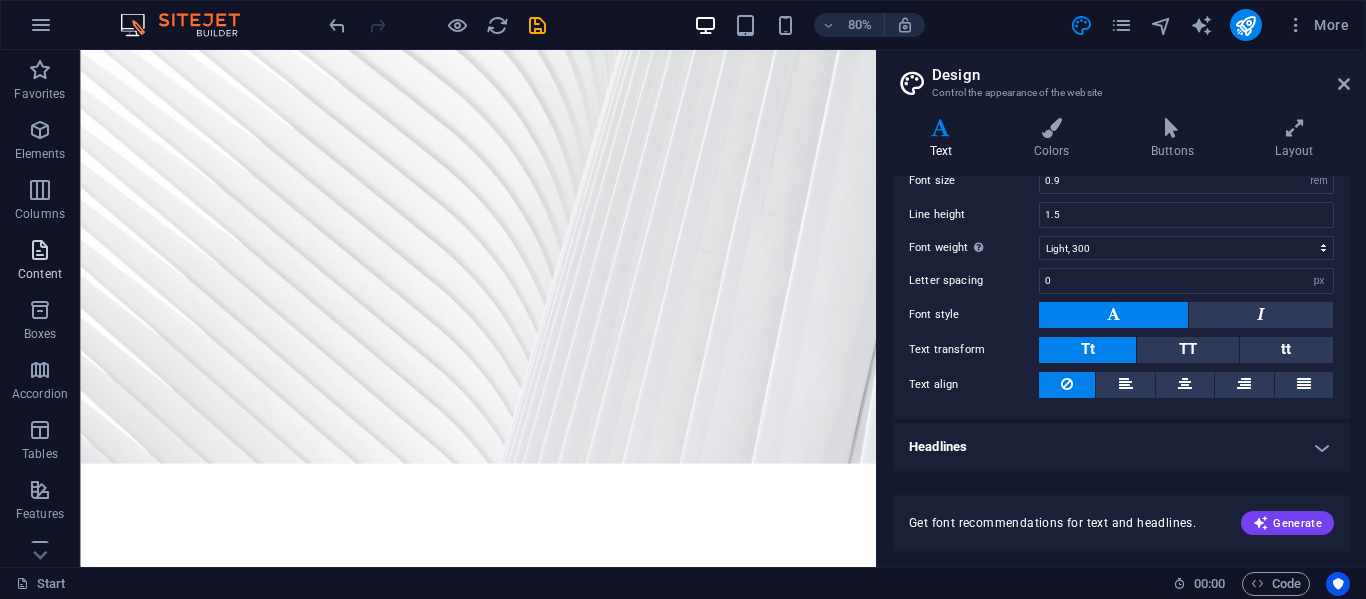 click on "Boxes" at bounding box center [40, 334] 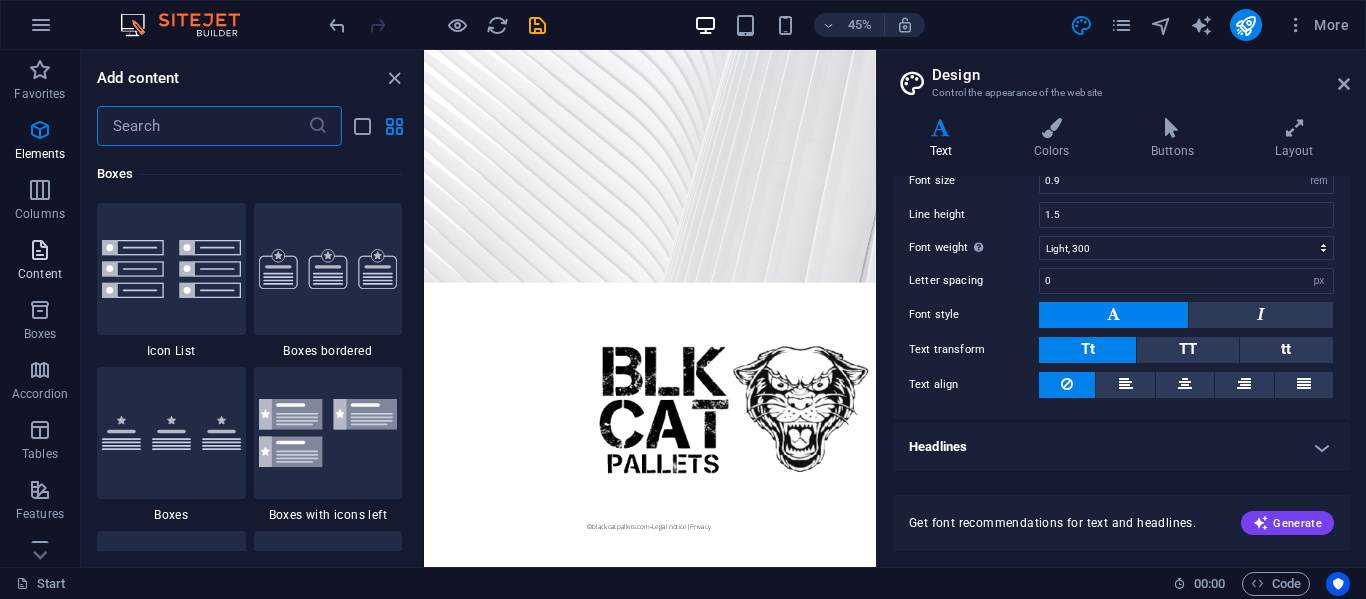 click at bounding box center (40, 250) 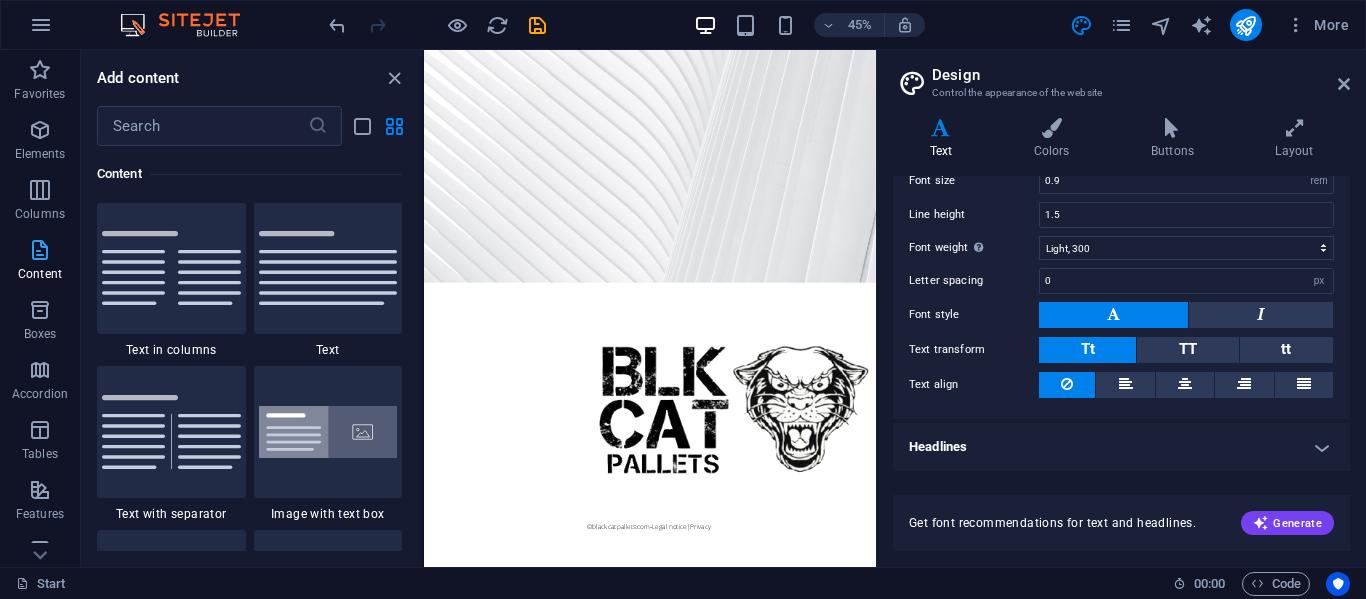 scroll, scrollTop: 3499, scrollLeft: 0, axis: vertical 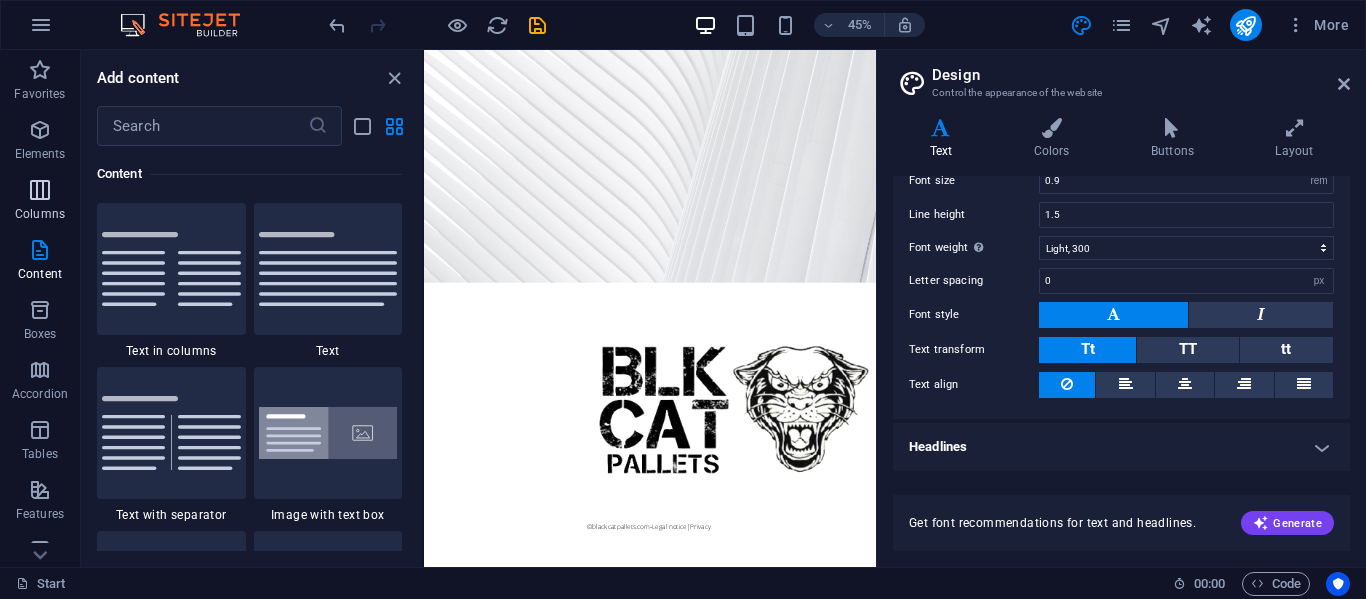 click on "Columns" at bounding box center (40, 214) 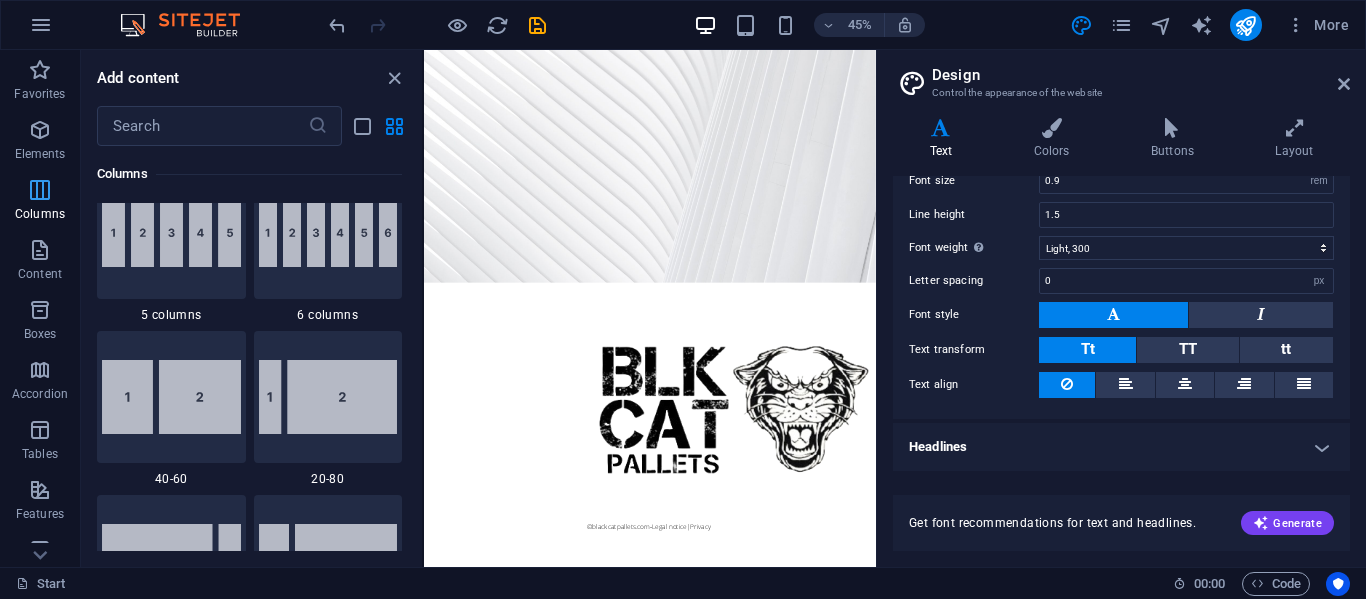 scroll, scrollTop: 990, scrollLeft: 0, axis: vertical 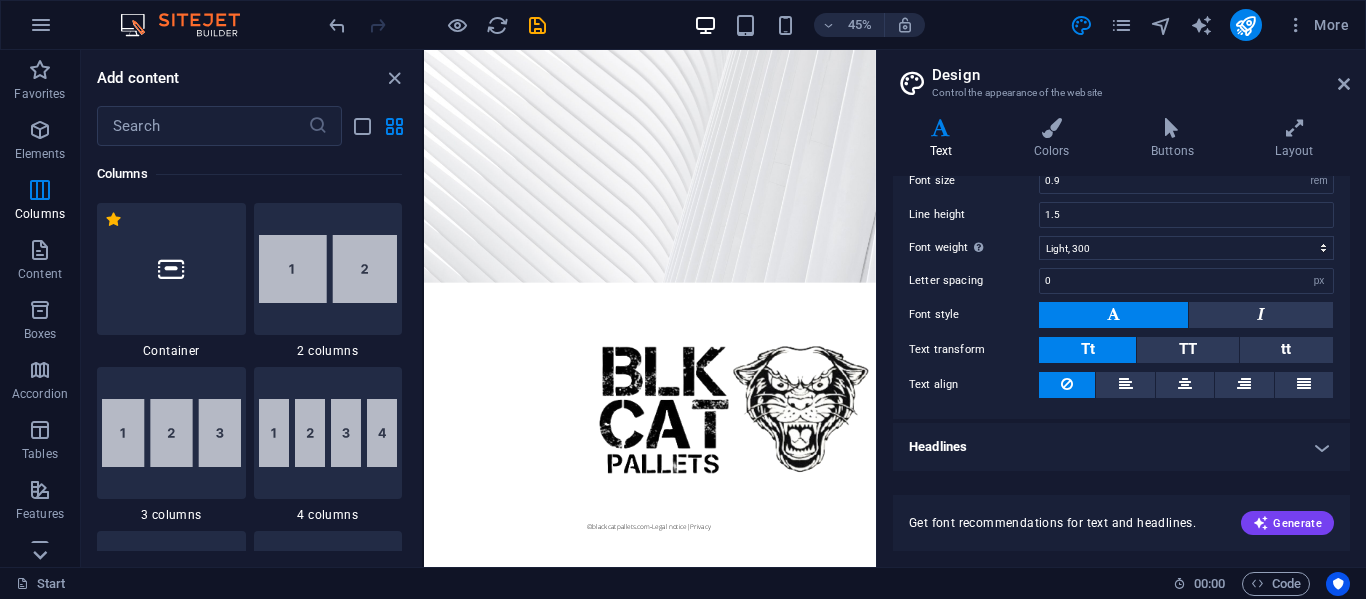 click 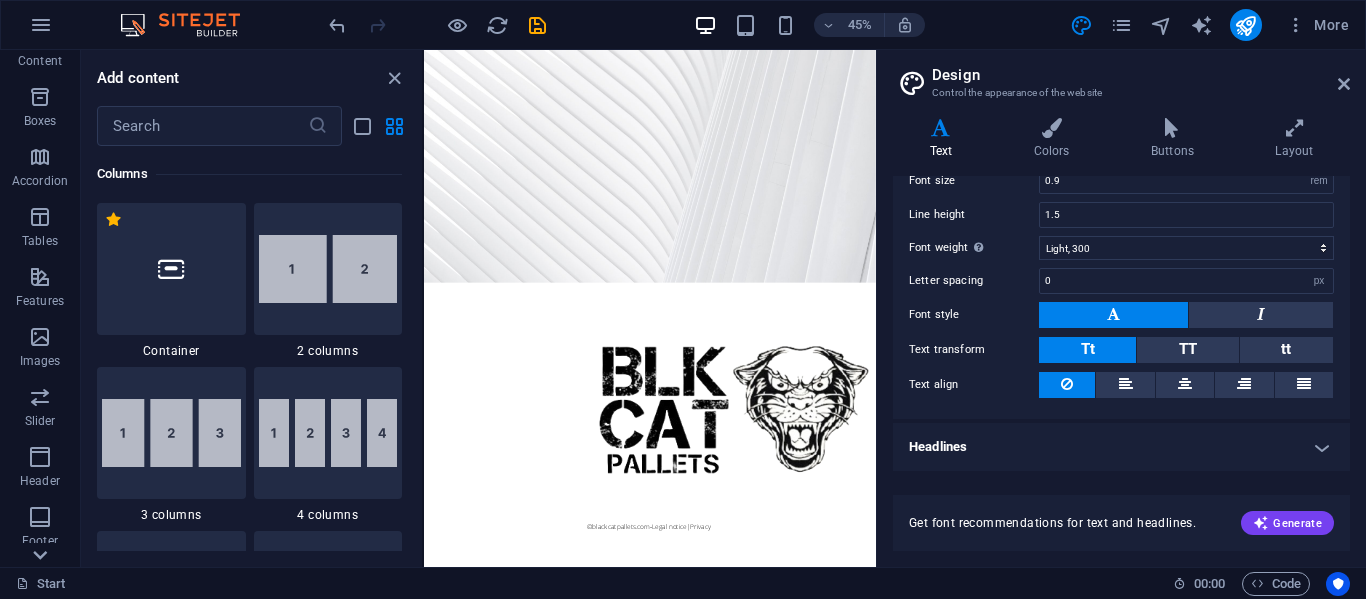 scroll, scrollTop: 383, scrollLeft: 0, axis: vertical 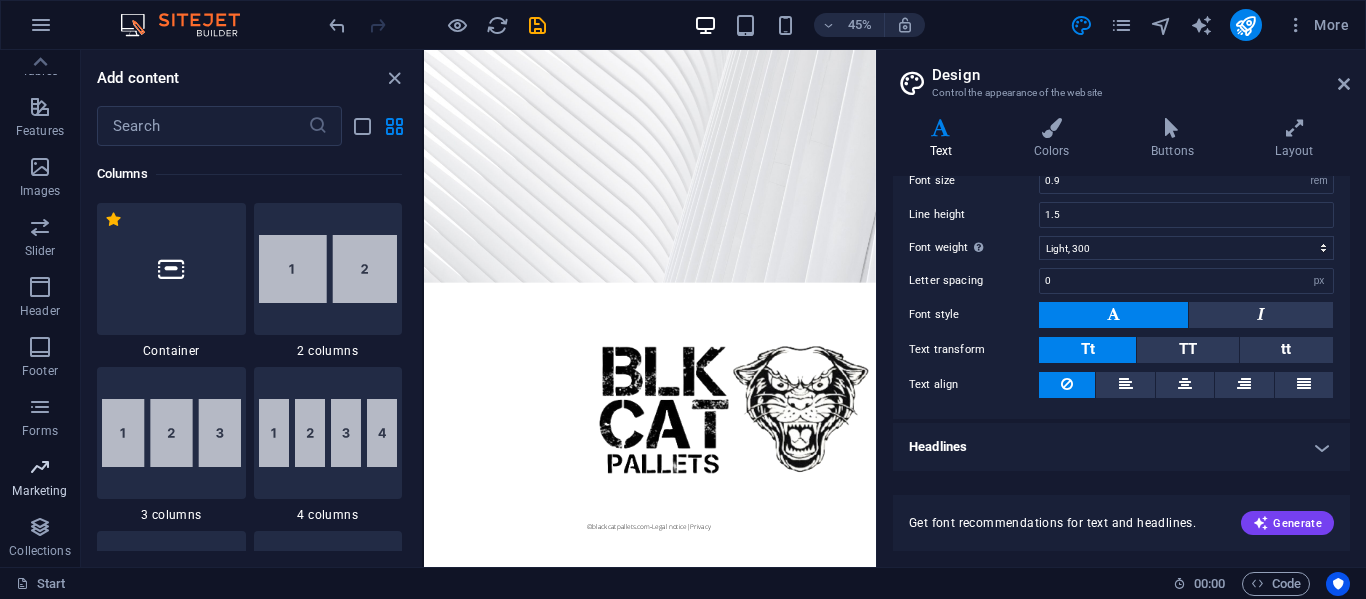 click at bounding box center [40, 467] 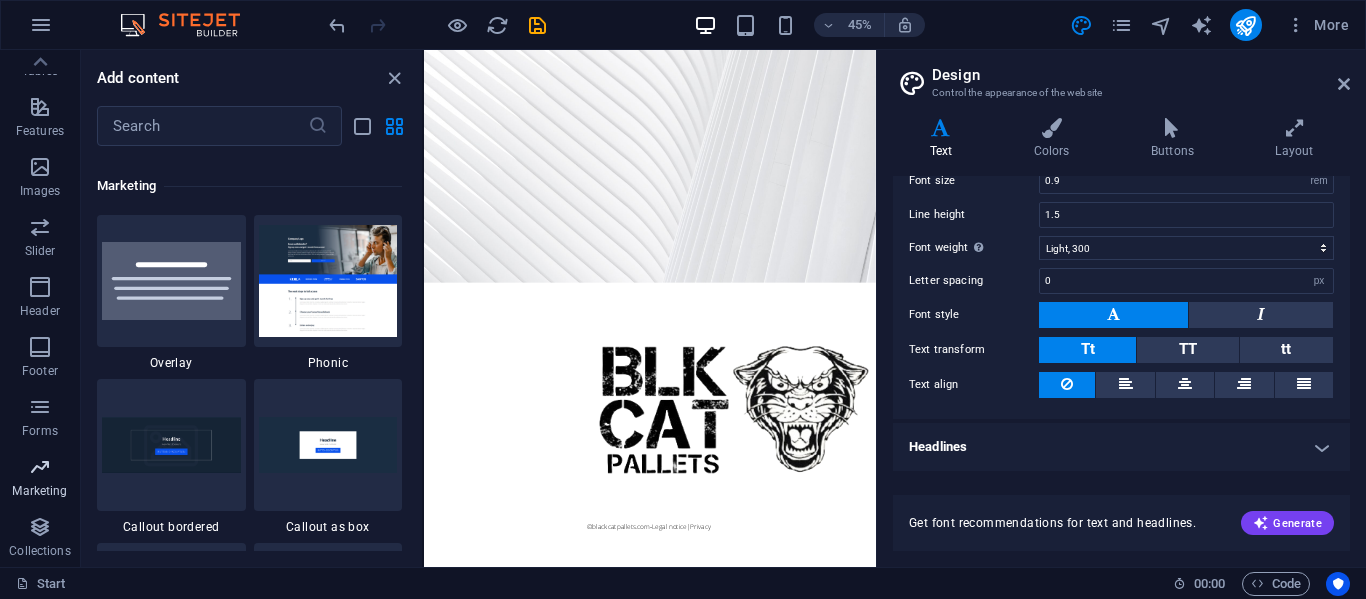 scroll, scrollTop: 16289, scrollLeft: 0, axis: vertical 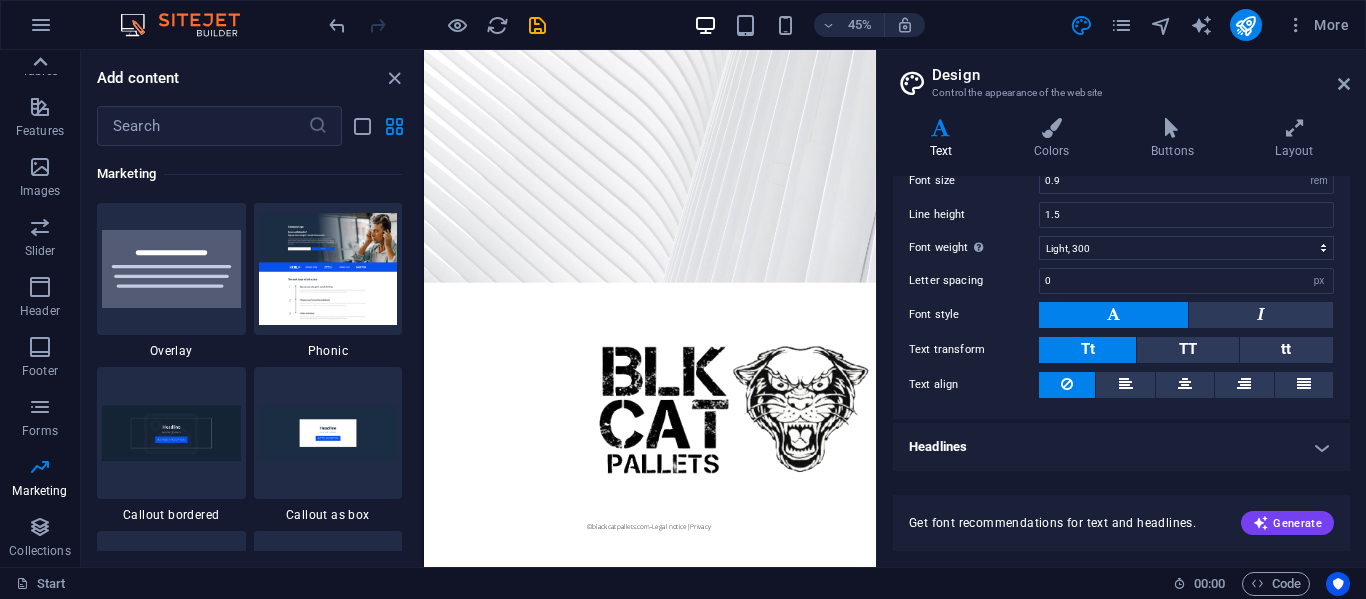 click 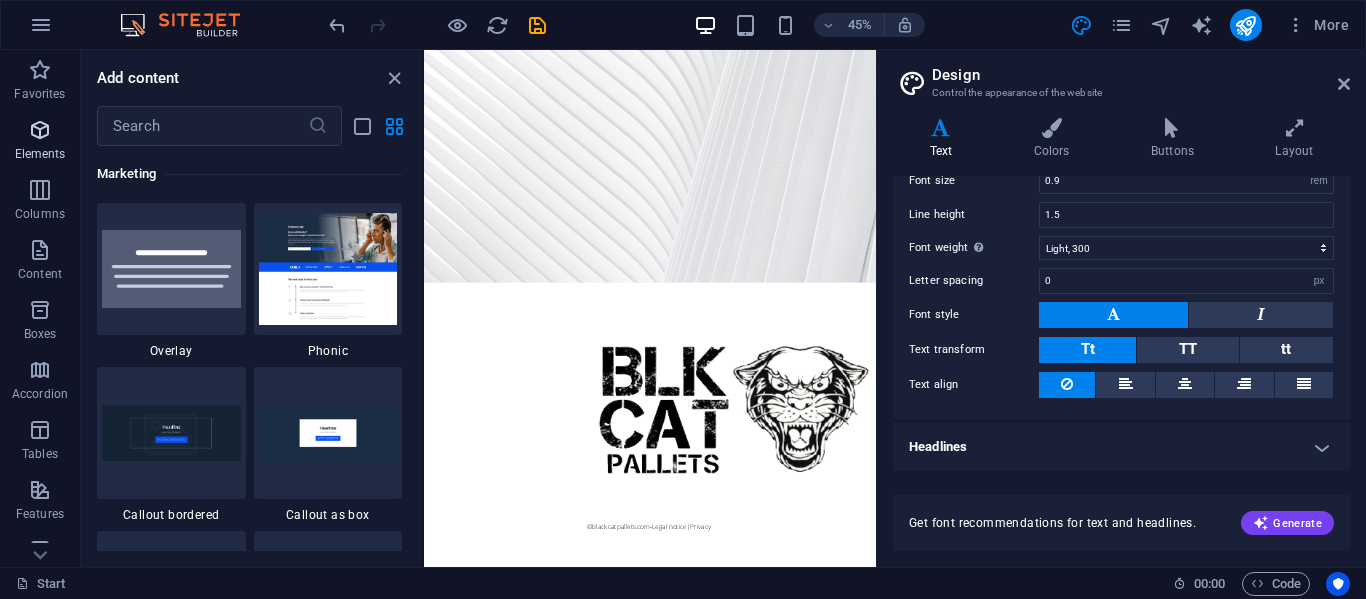 click at bounding box center (40, 130) 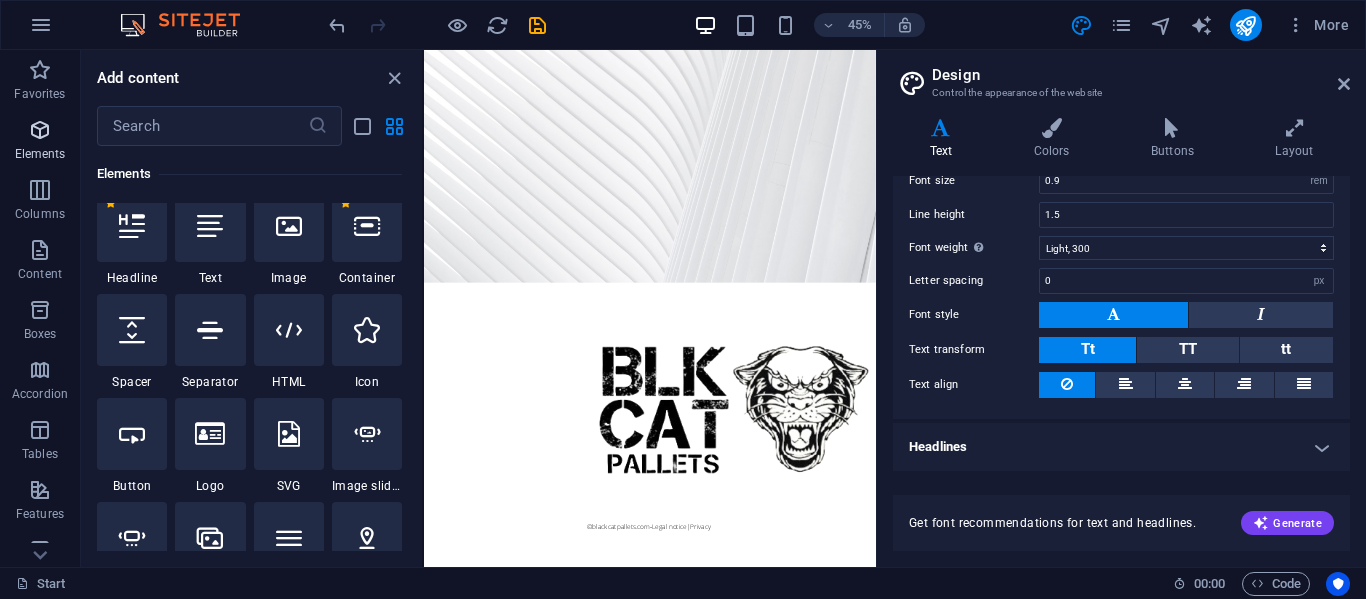 scroll, scrollTop: 213, scrollLeft: 0, axis: vertical 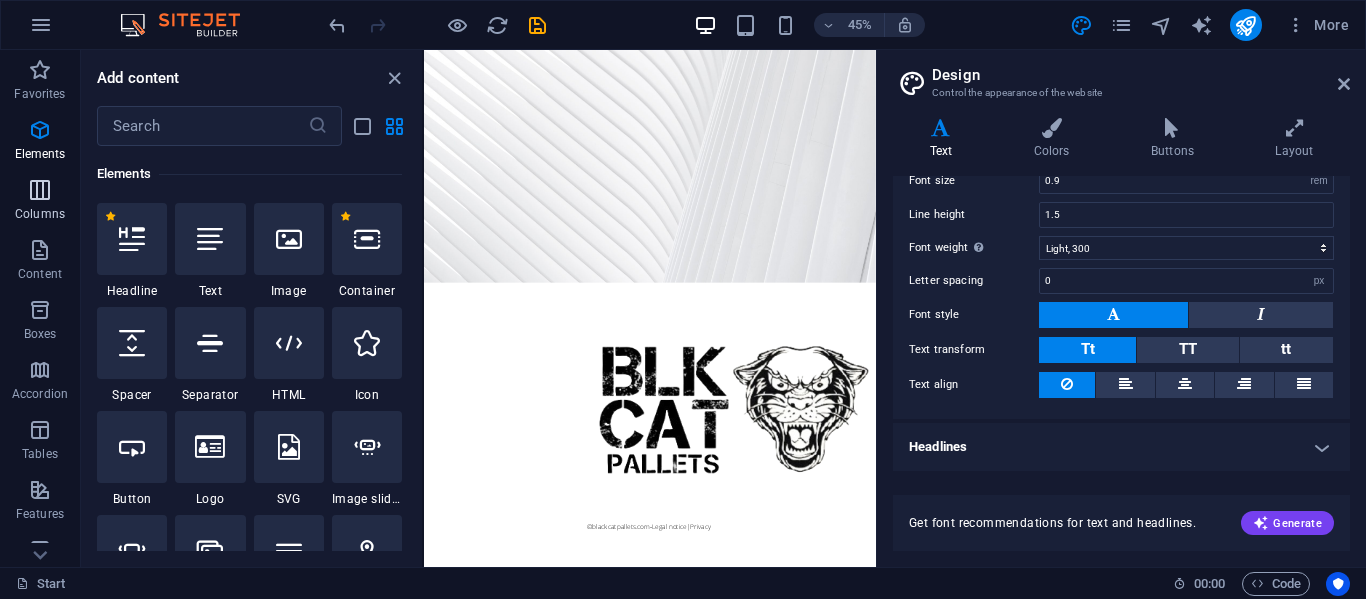 click at bounding box center (40, 190) 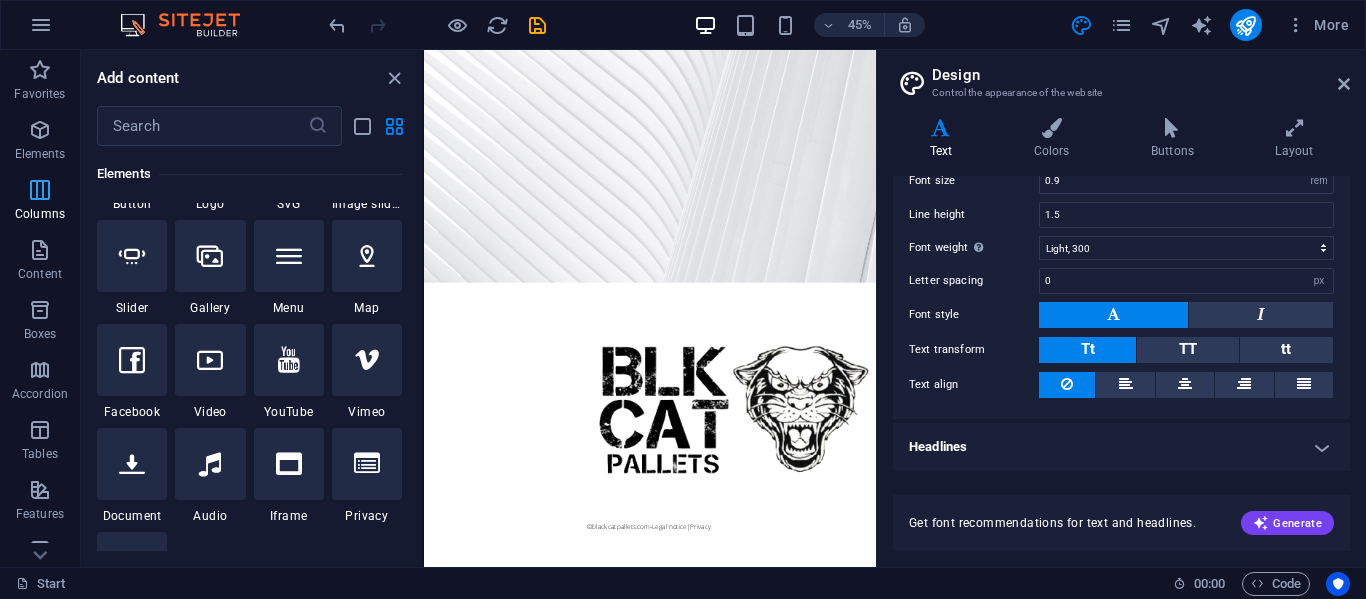 scroll, scrollTop: 990, scrollLeft: 0, axis: vertical 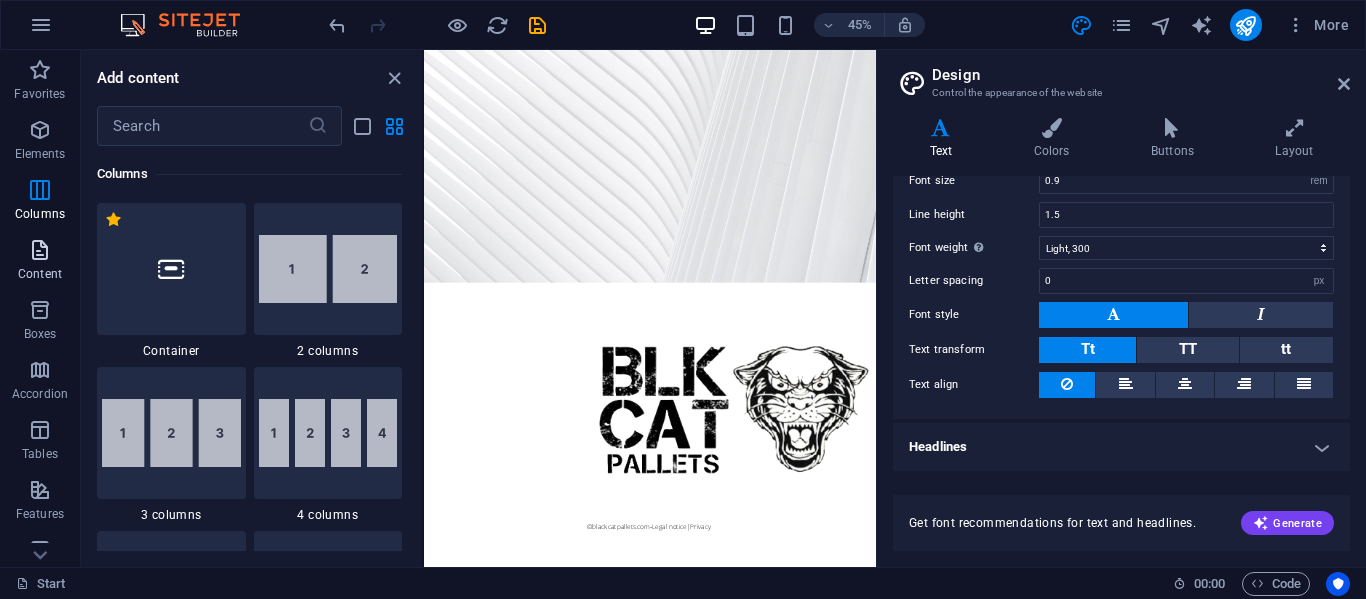 click at bounding box center [40, 250] 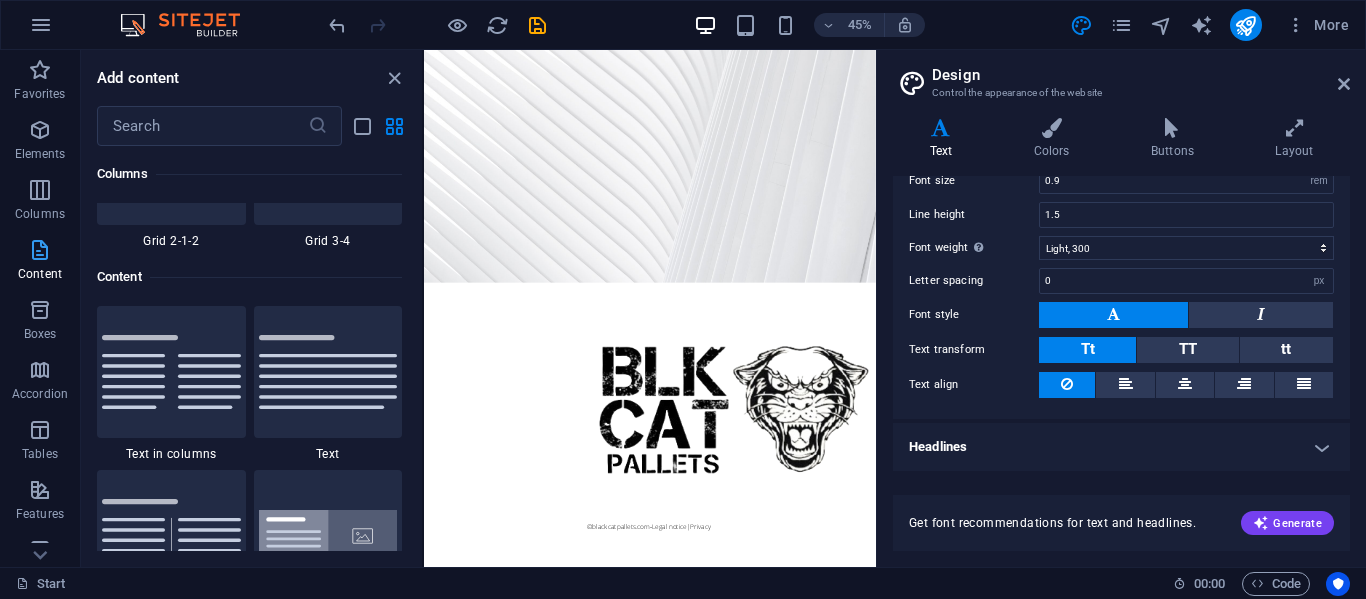 scroll, scrollTop: 3499, scrollLeft: 0, axis: vertical 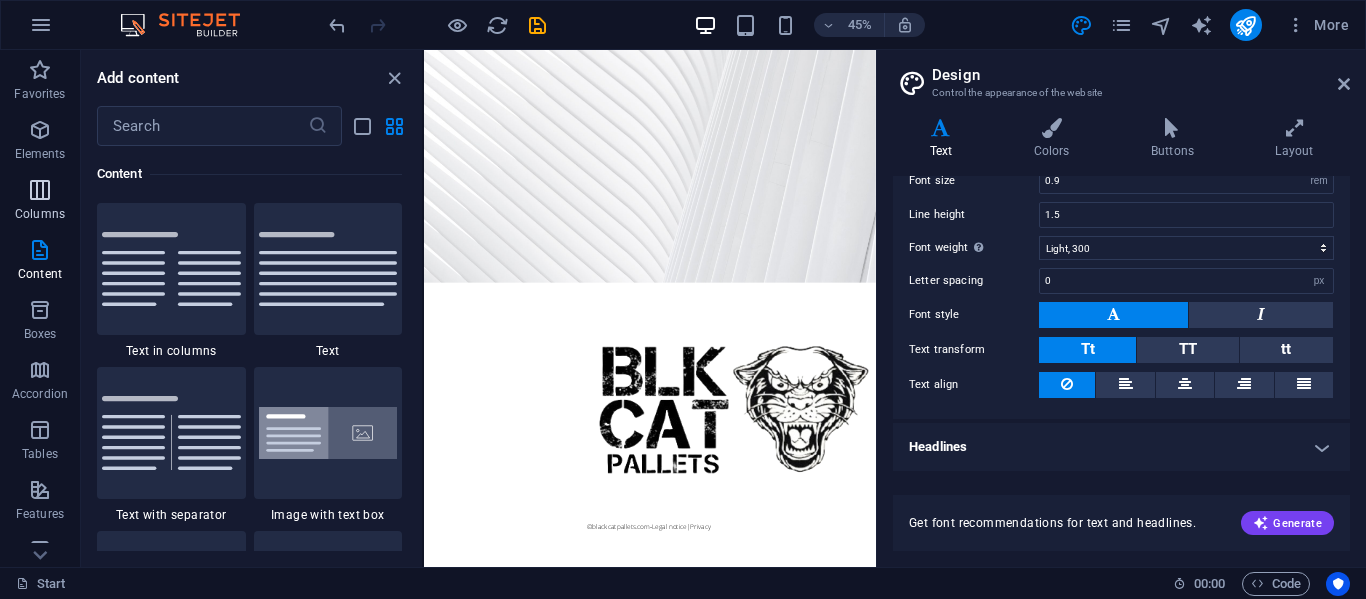 click on "Columns" at bounding box center [40, 214] 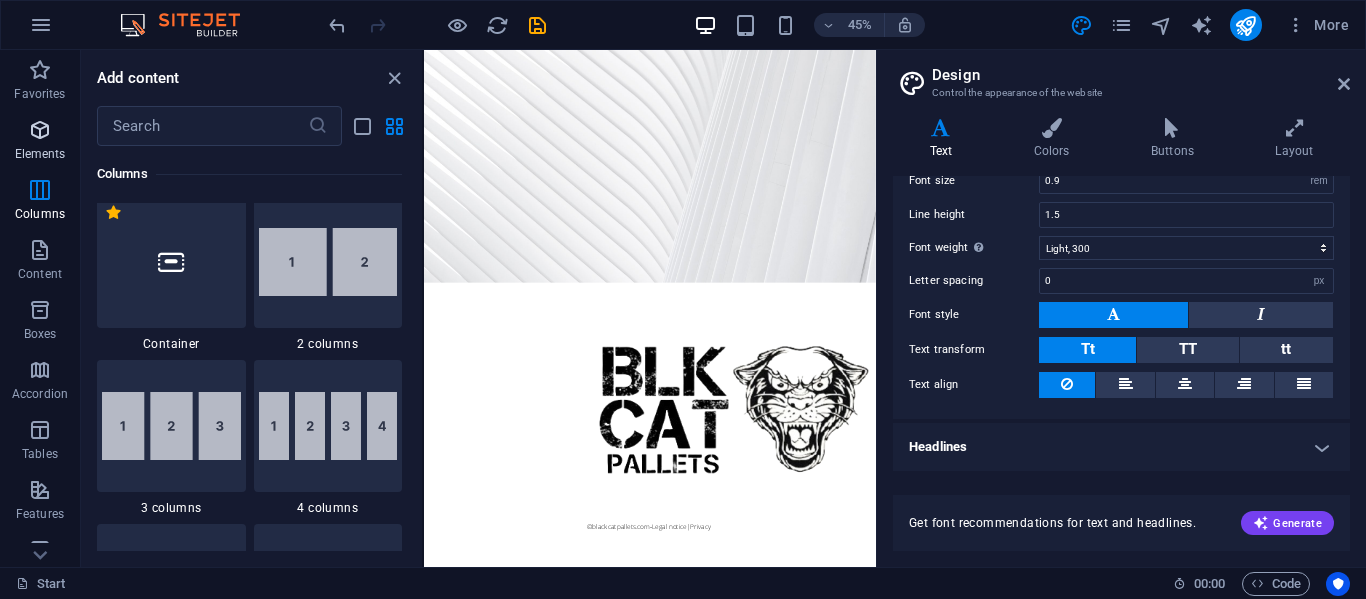 scroll, scrollTop: 990, scrollLeft: 0, axis: vertical 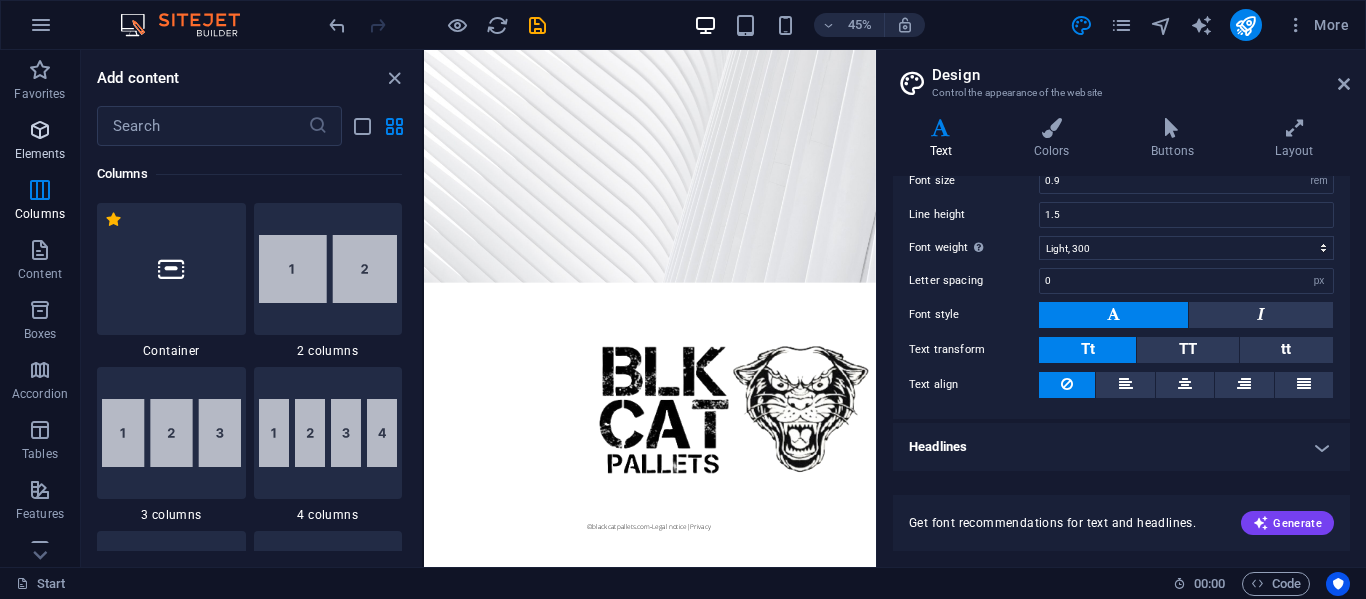 click on "Elements" at bounding box center (40, 142) 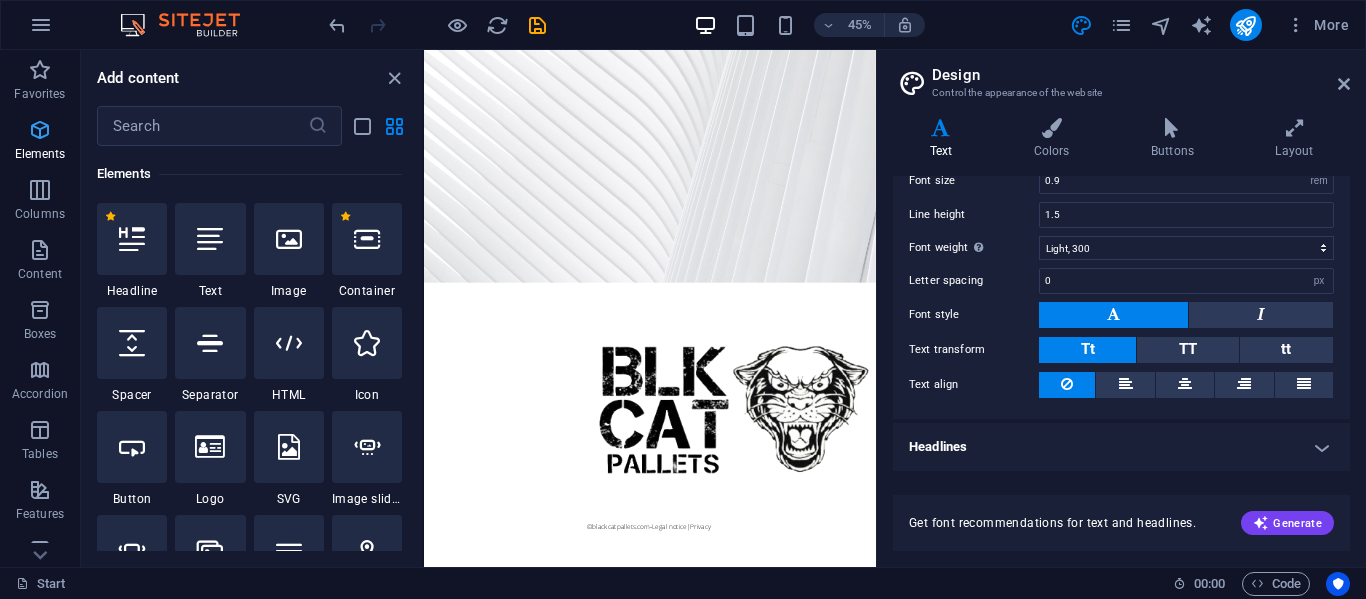 scroll, scrollTop: 213, scrollLeft: 0, axis: vertical 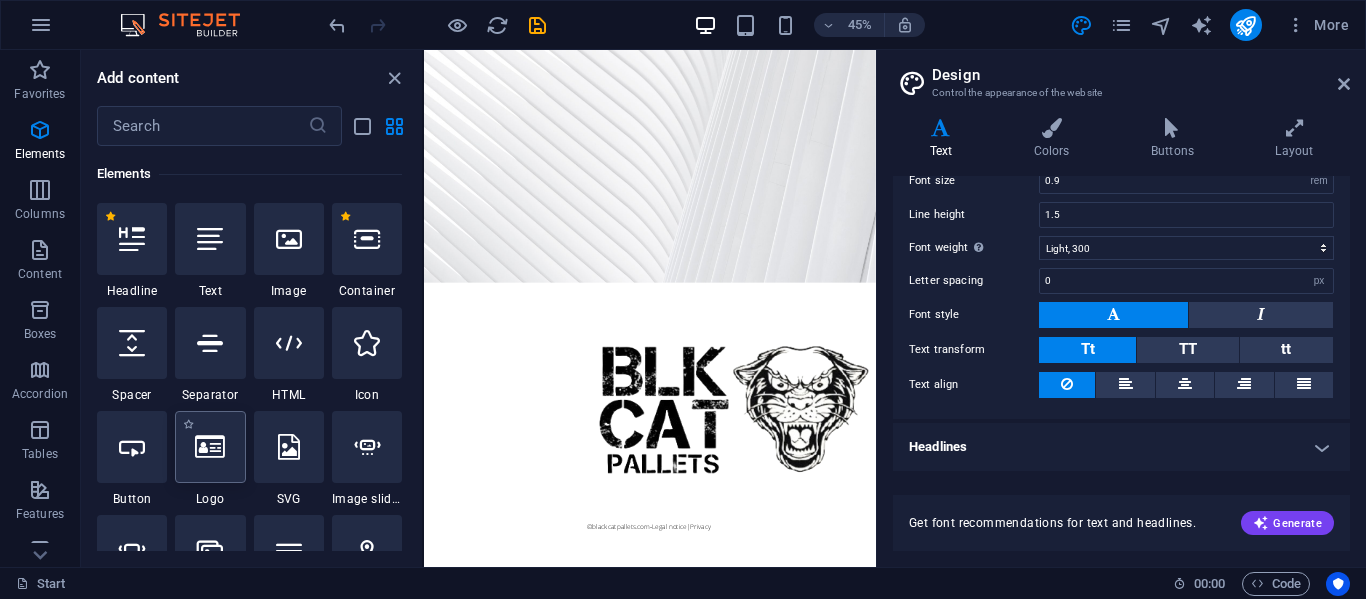click at bounding box center (210, 447) 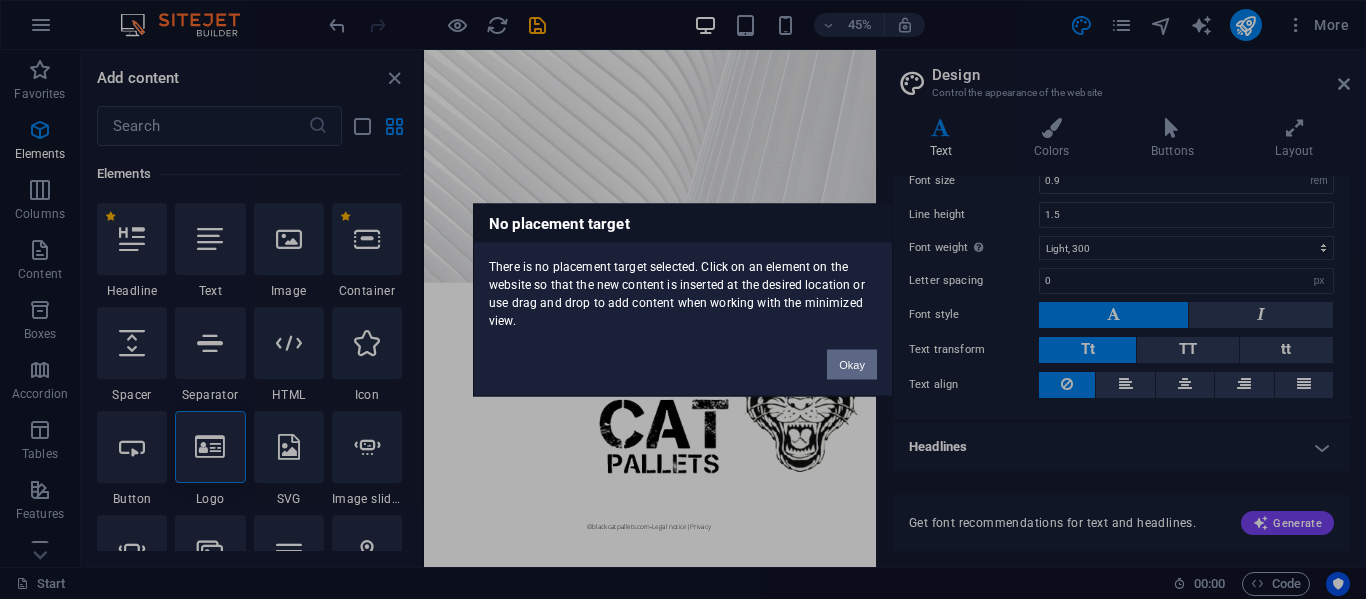 click on "Okay" at bounding box center (852, 364) 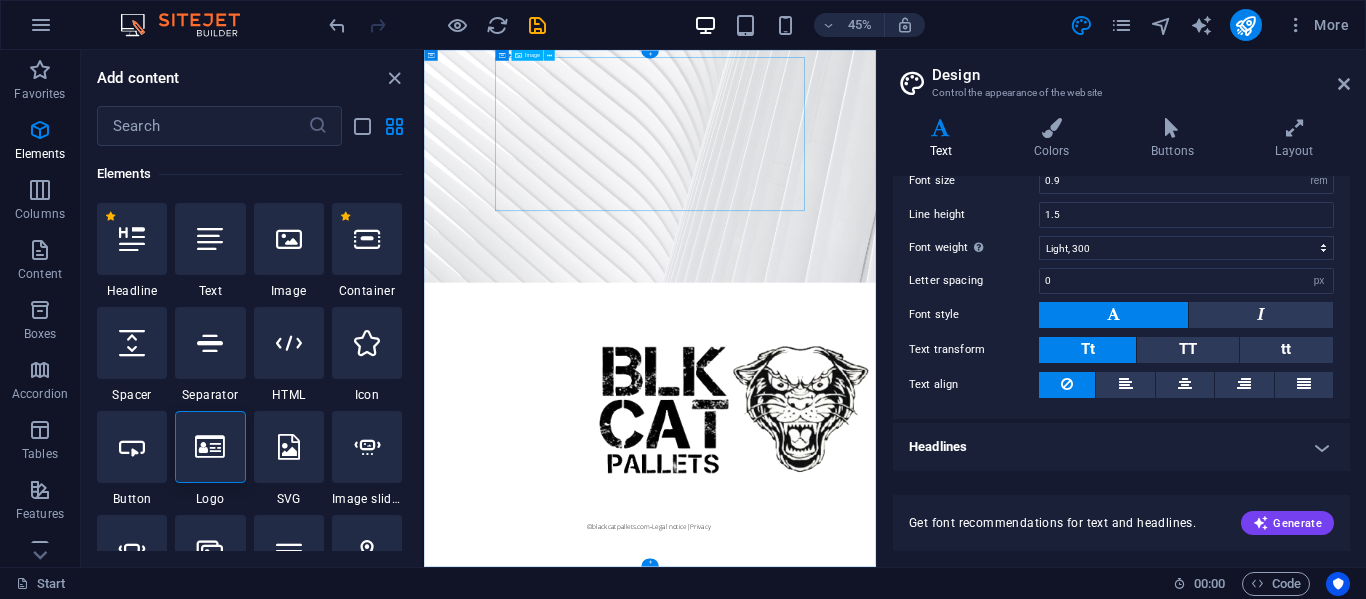 click at bounding box center [926, 833] 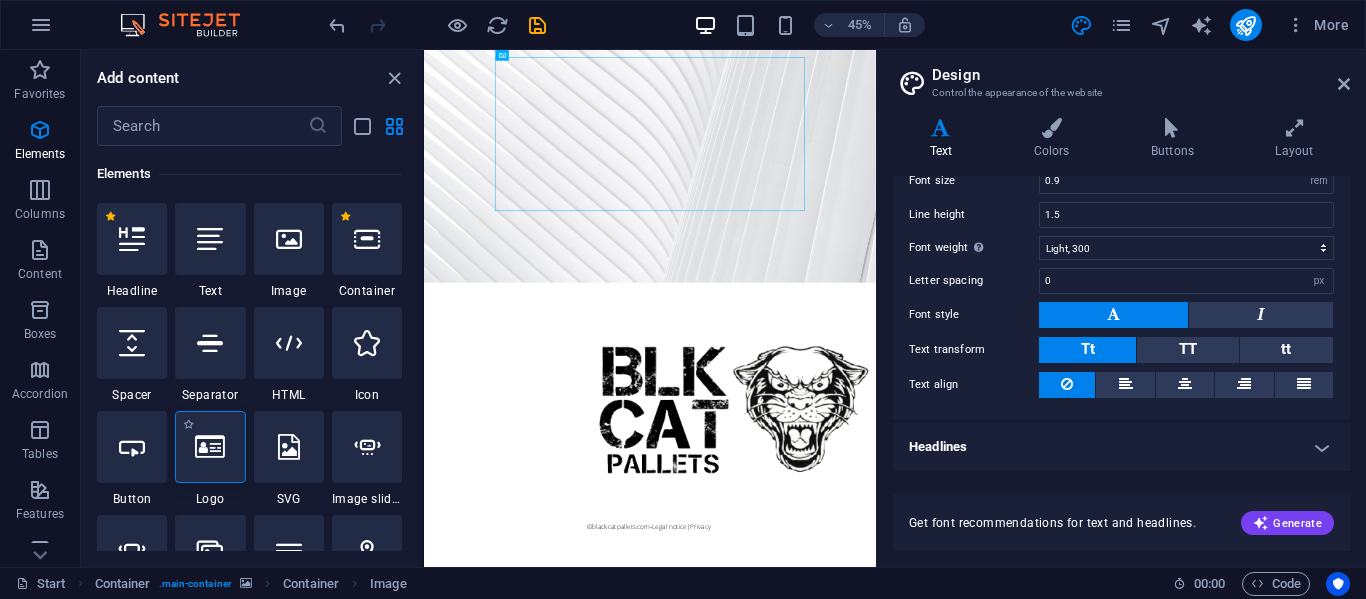 click at bounding box center (210, 447) 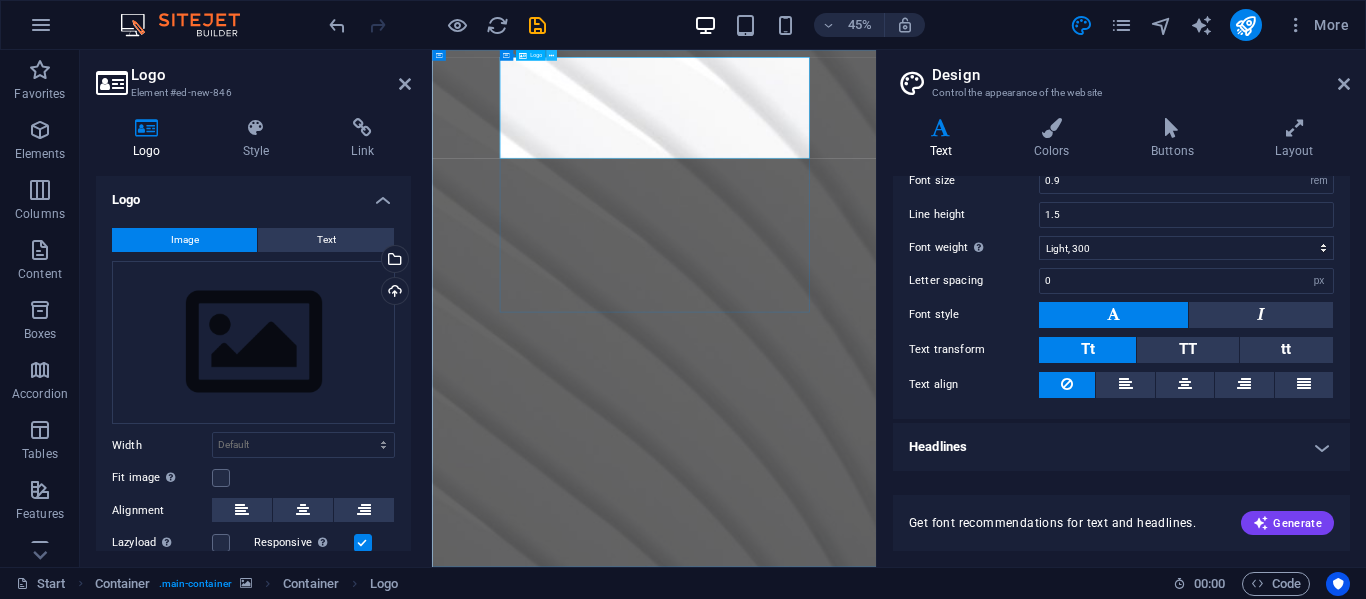 click at bounding box center [551, 55] 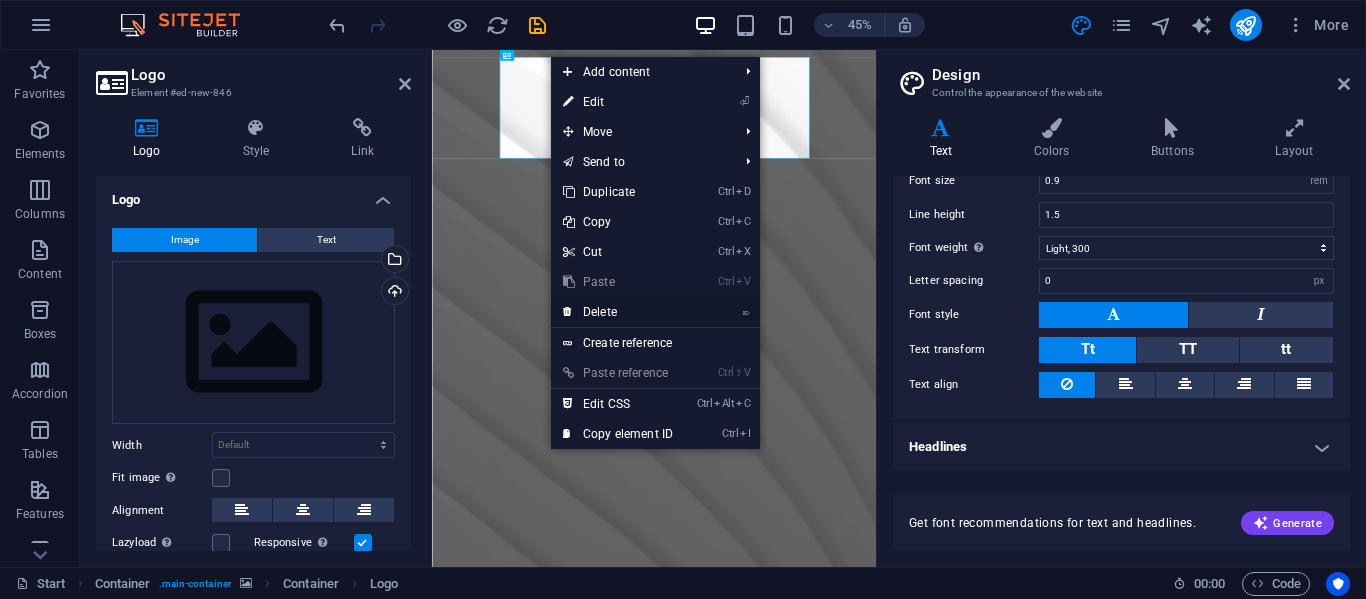 click on "⌦  Delete" at bounding box center (618, 312) 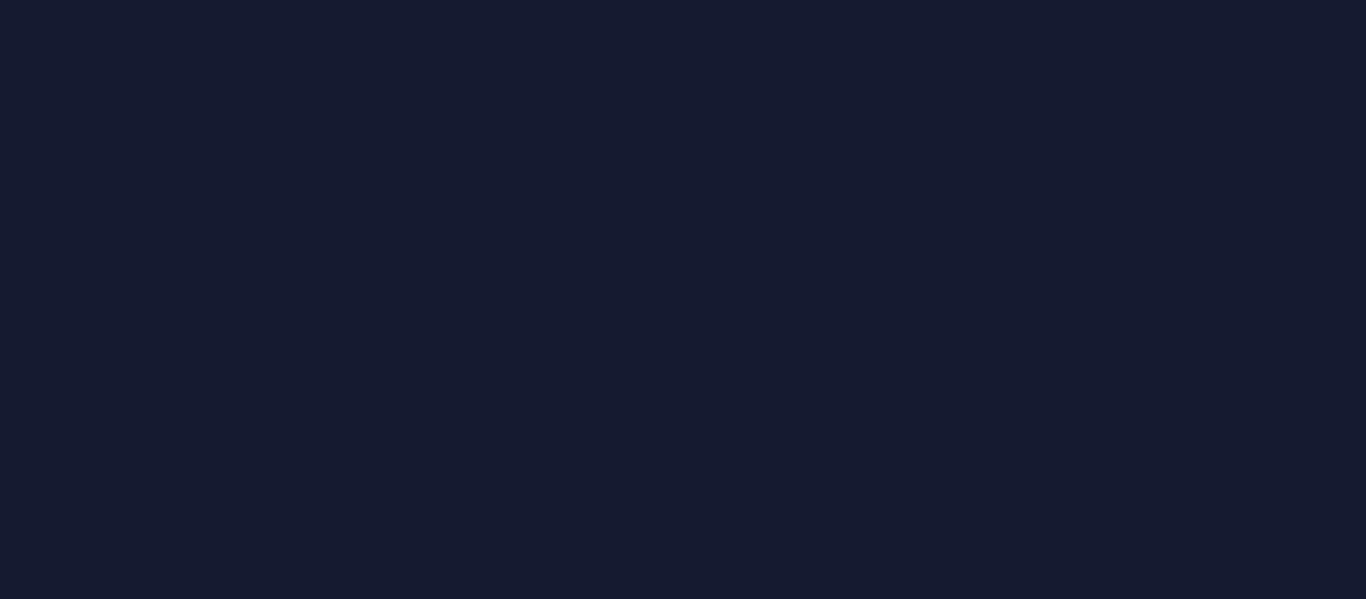 scroll, scrollTop: 0, scrollLeft: 0, axis: both 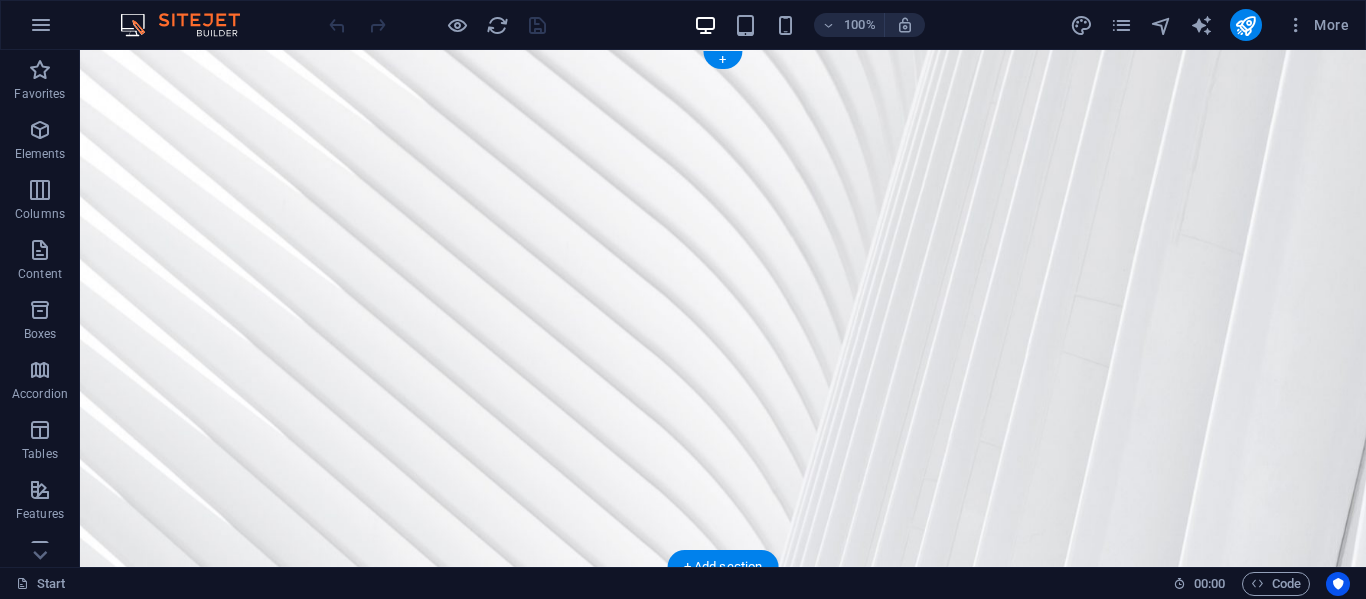 click at bounding box center (723, 308) 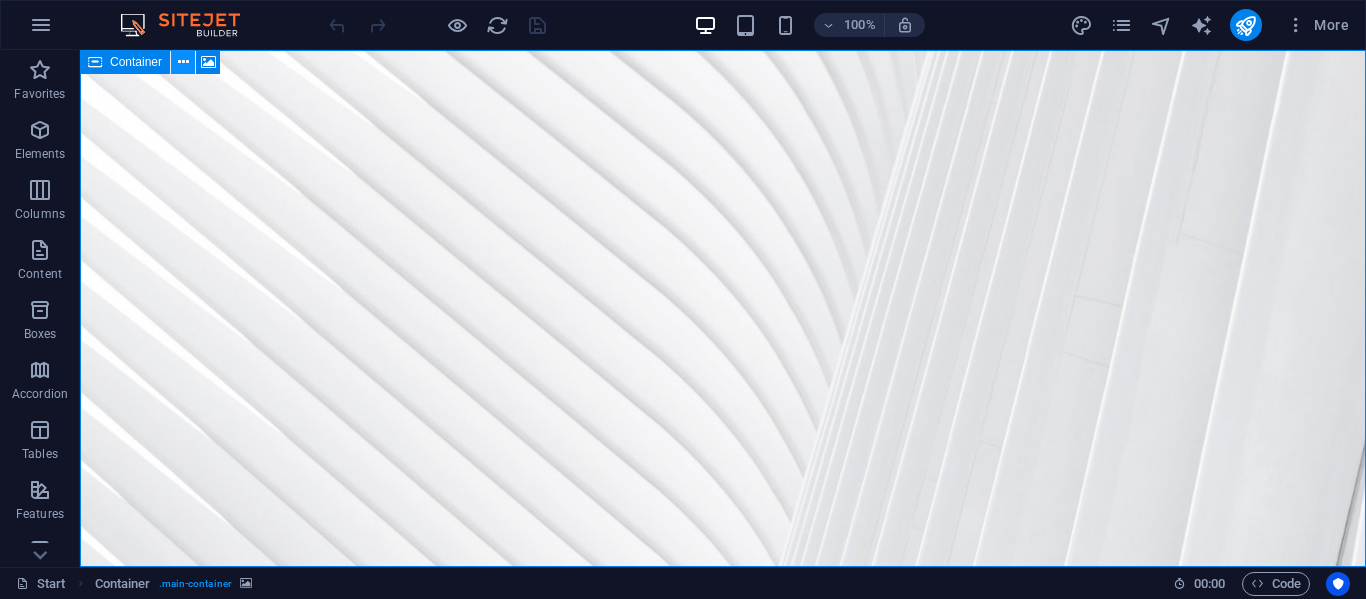 click at bounding box center [183, 62] 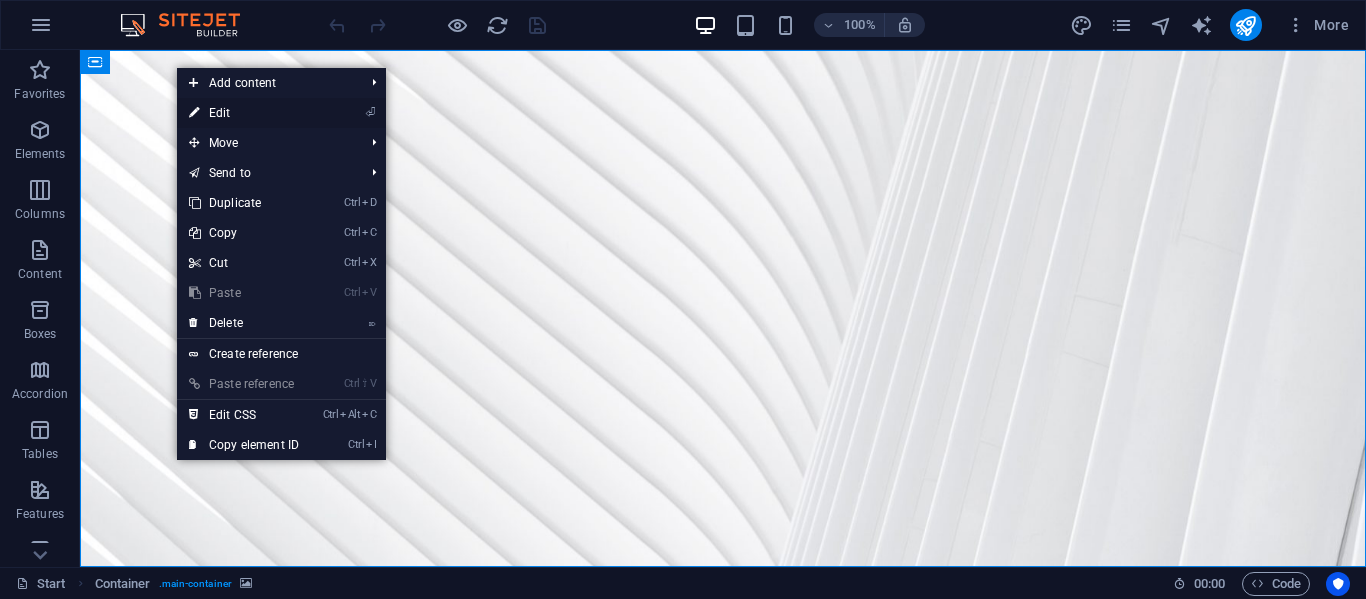 click on "⏎  Edit" at bounding box center (244, 113) 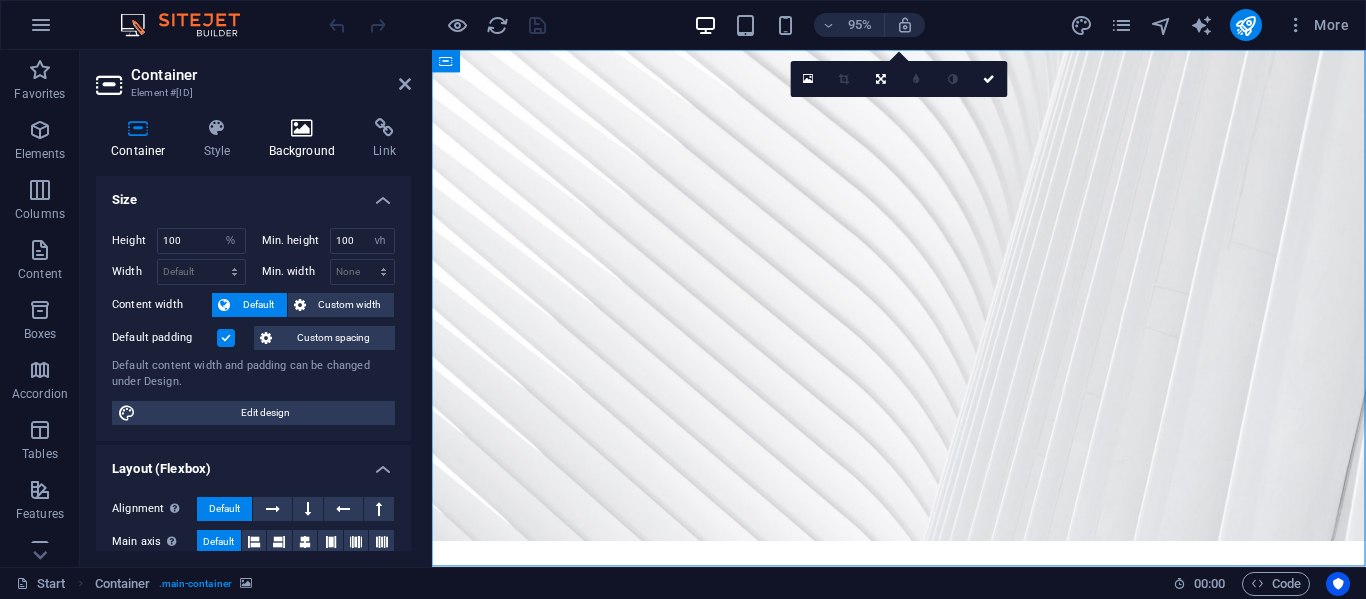 click on "Background" at bounding box center (306, 139) 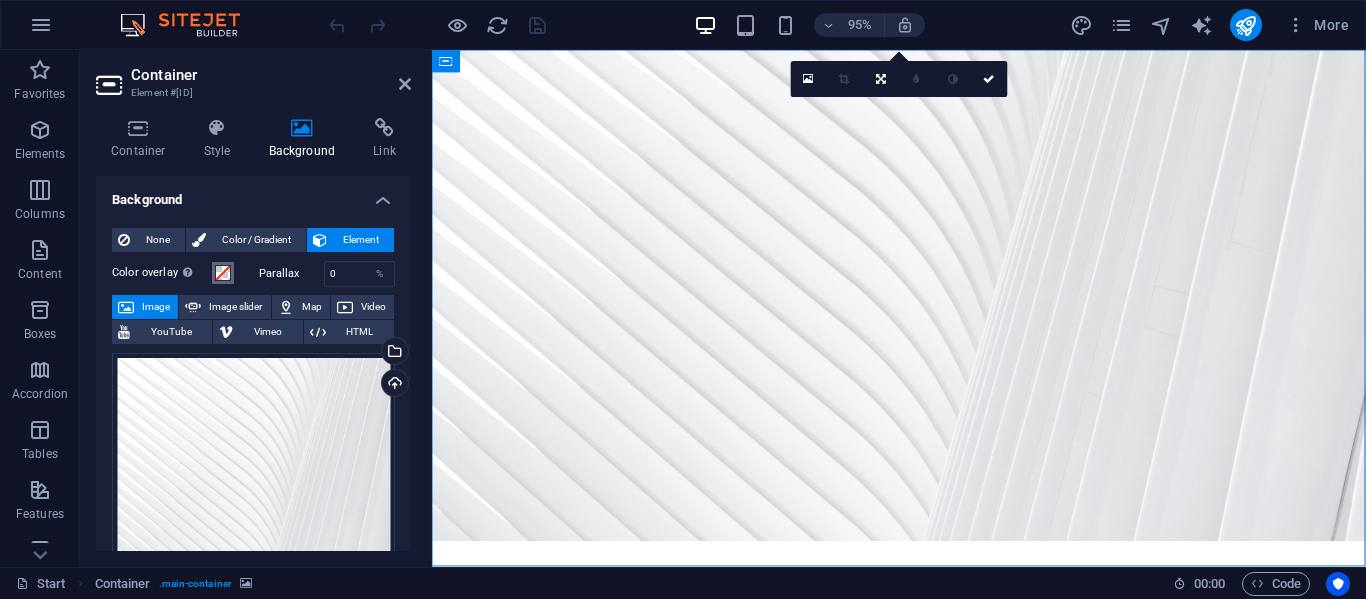 click at bounding box center (223, 273) 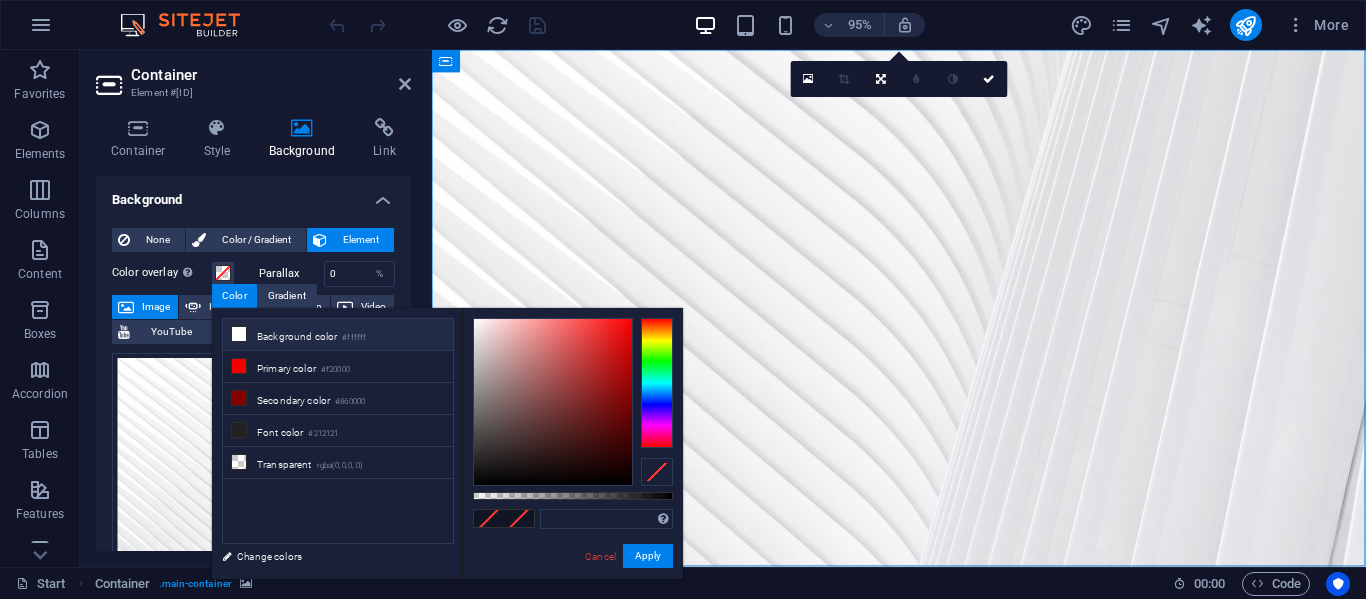 click at bounding box center [239, 334] 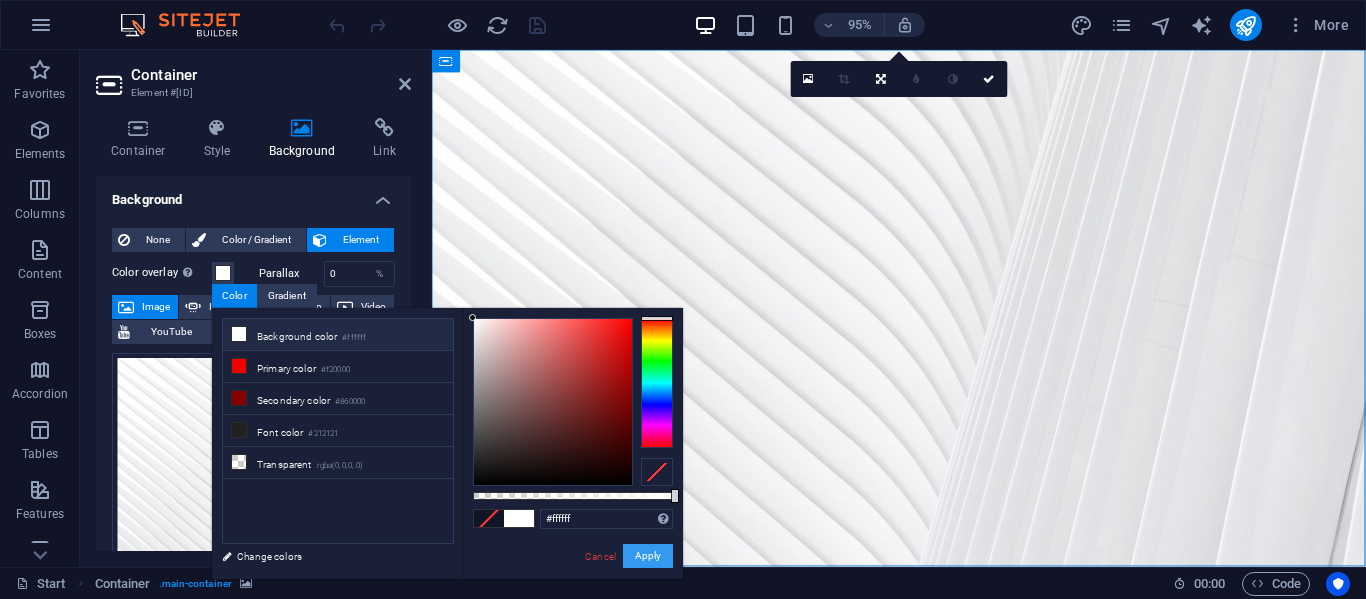 click on "Apply" at bounding box center (648, 556) 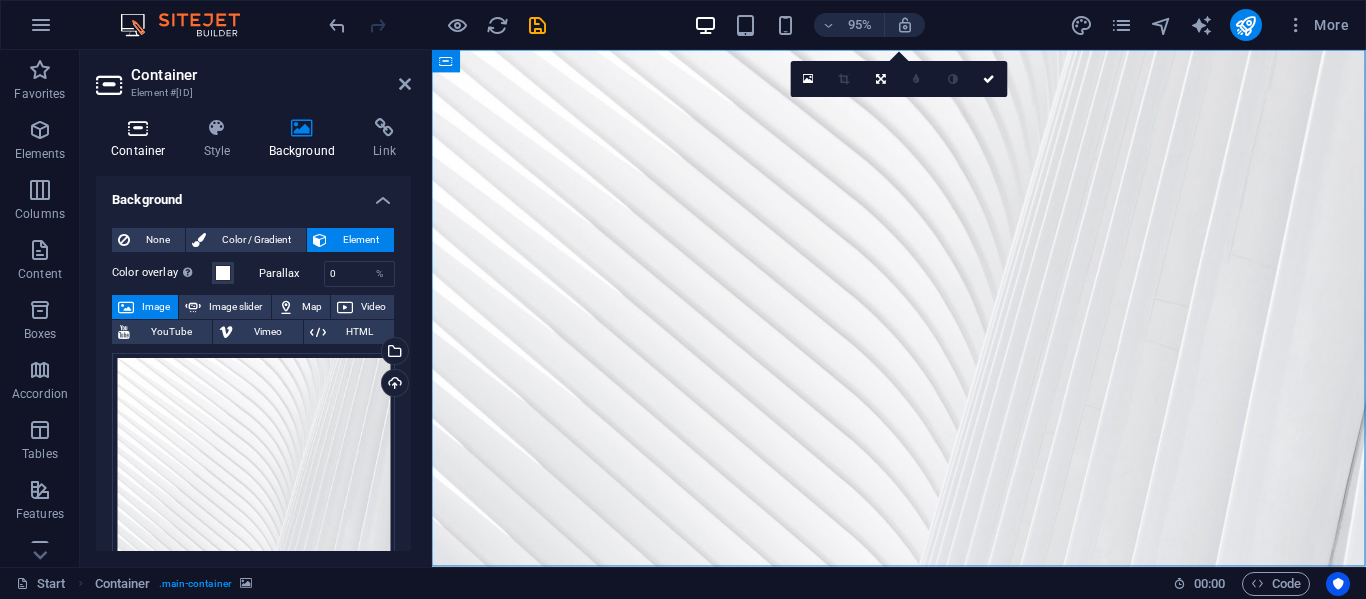 click at bounding box center (138, 128) 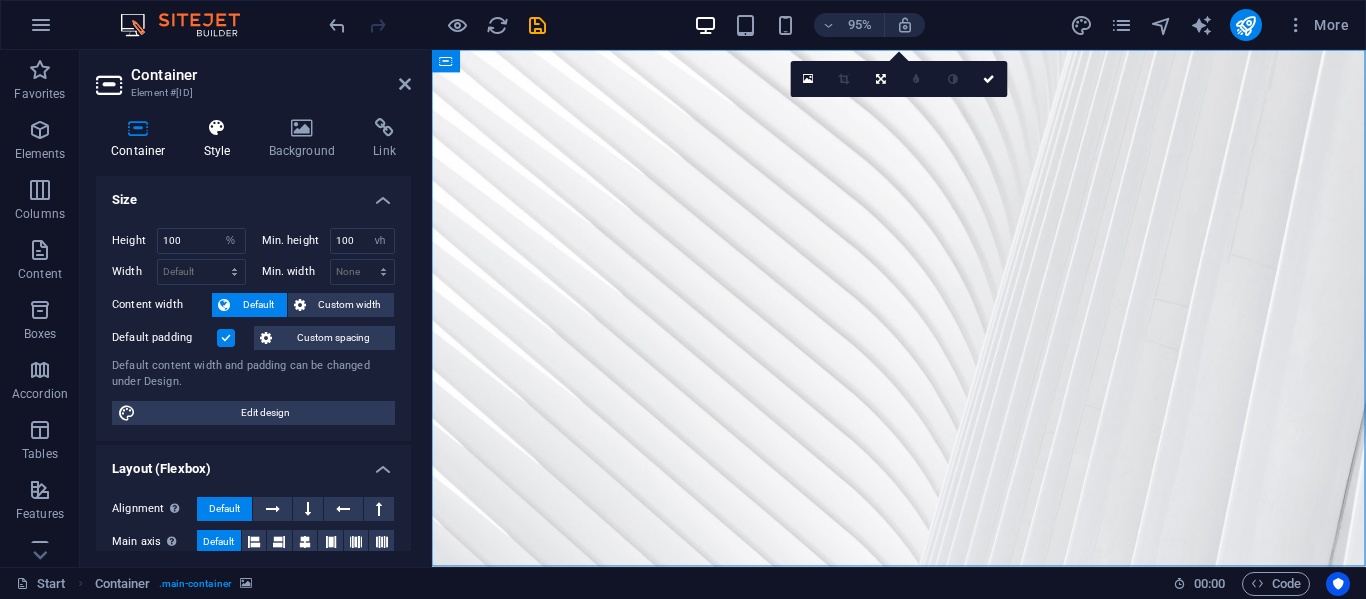 click at bounding box center (217, 128) 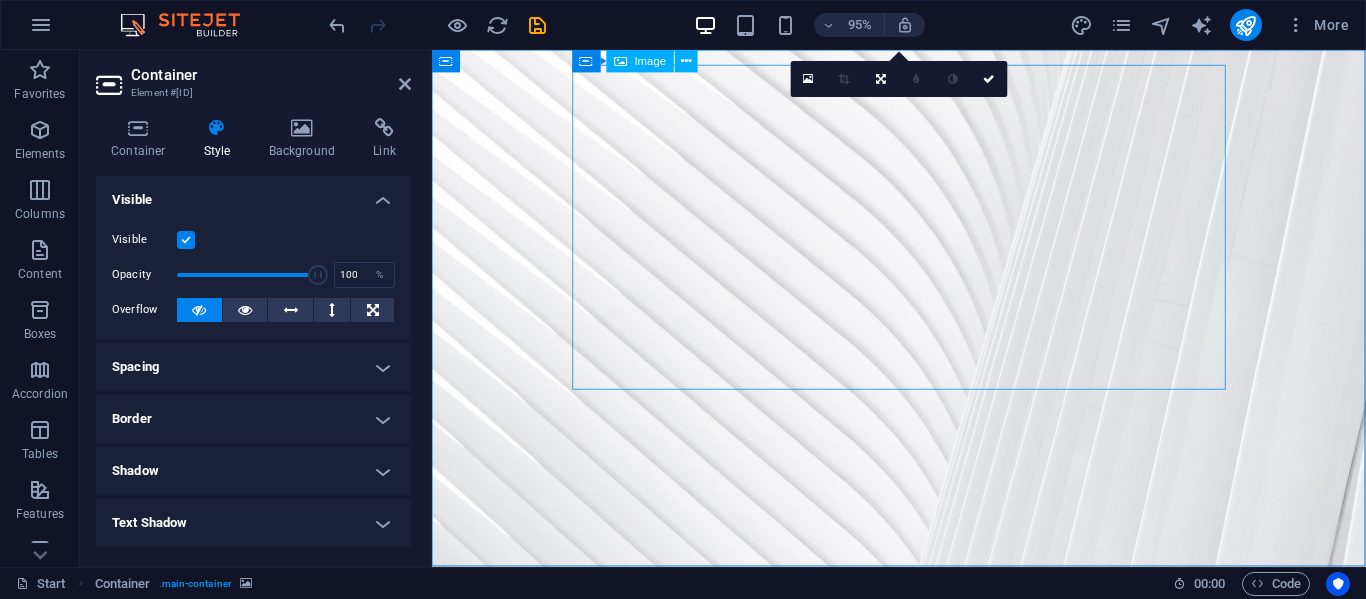 click at bounding box center [924, 854] 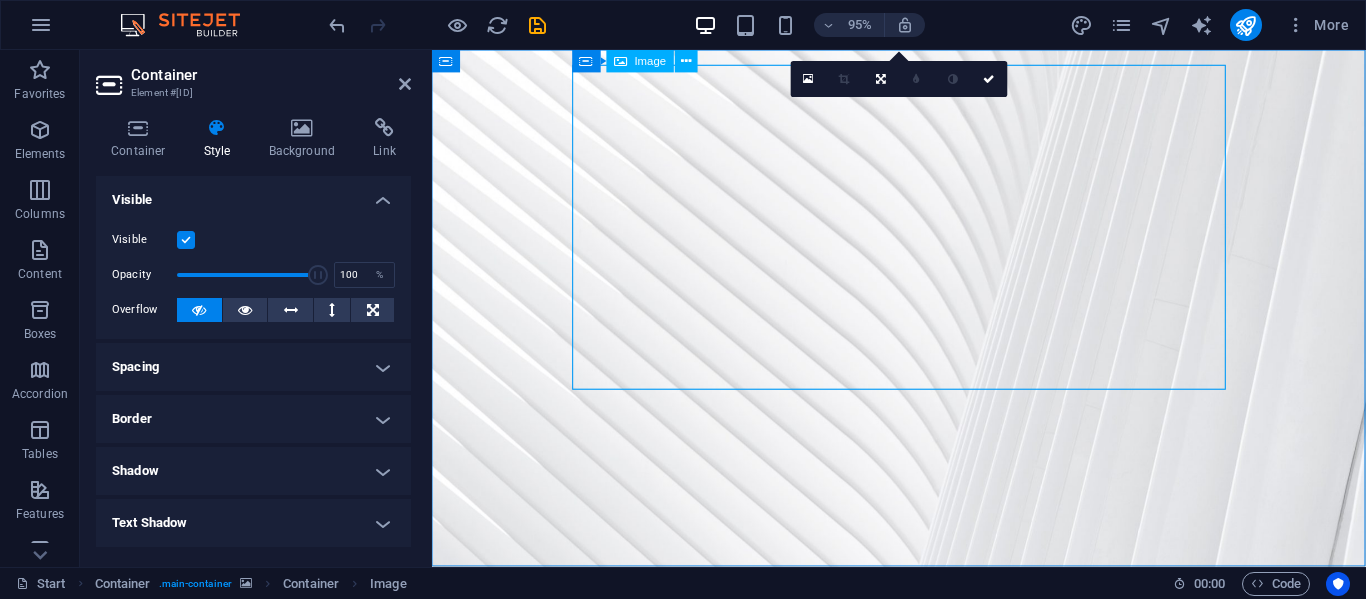 click on "Image" at bounding box center [651, 61] 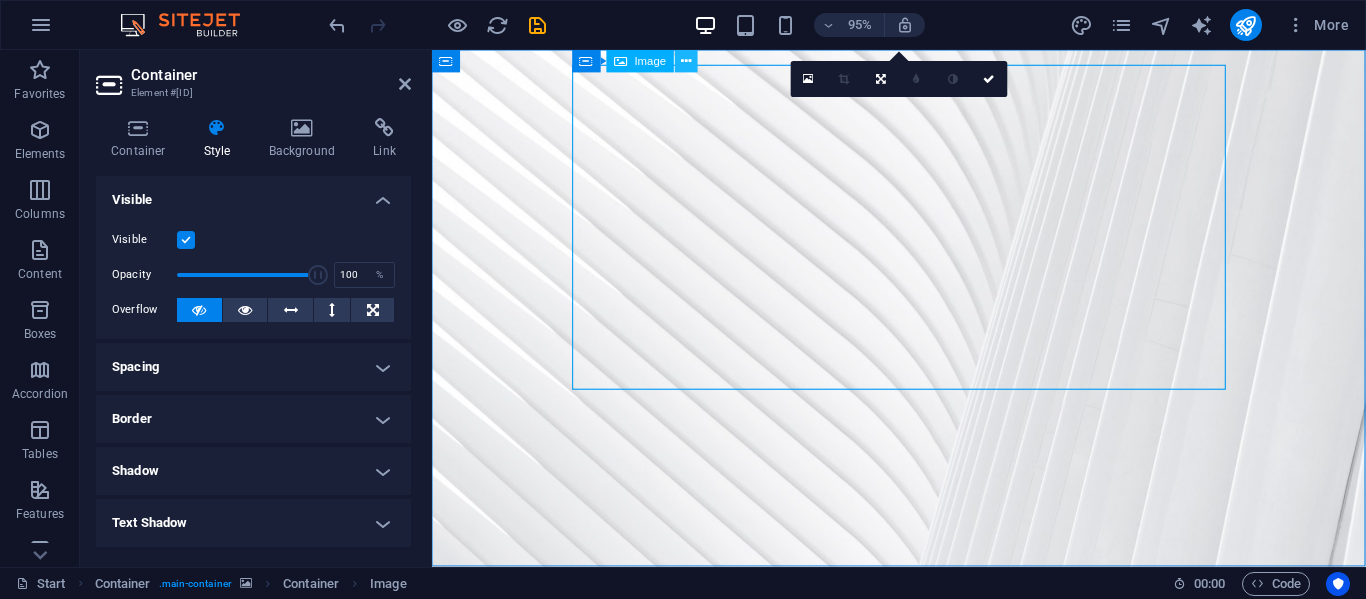 click at bounding box center (686, 61) 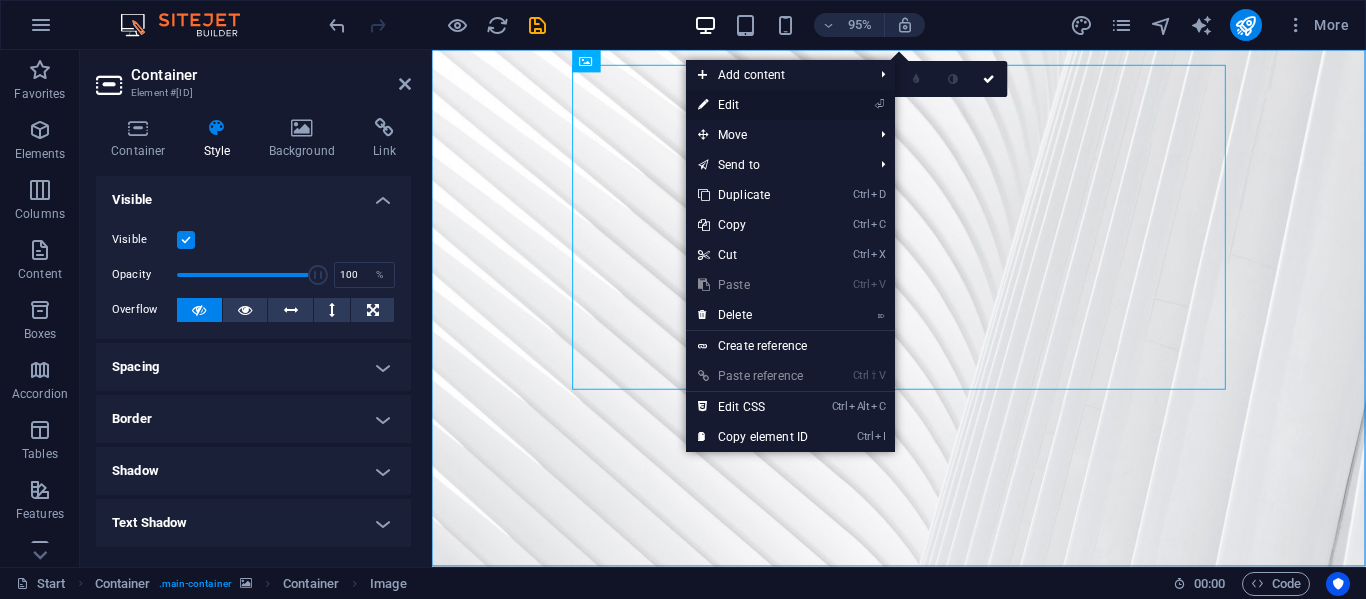 click on "⏎  Edit" at bounding box center [753, 105] 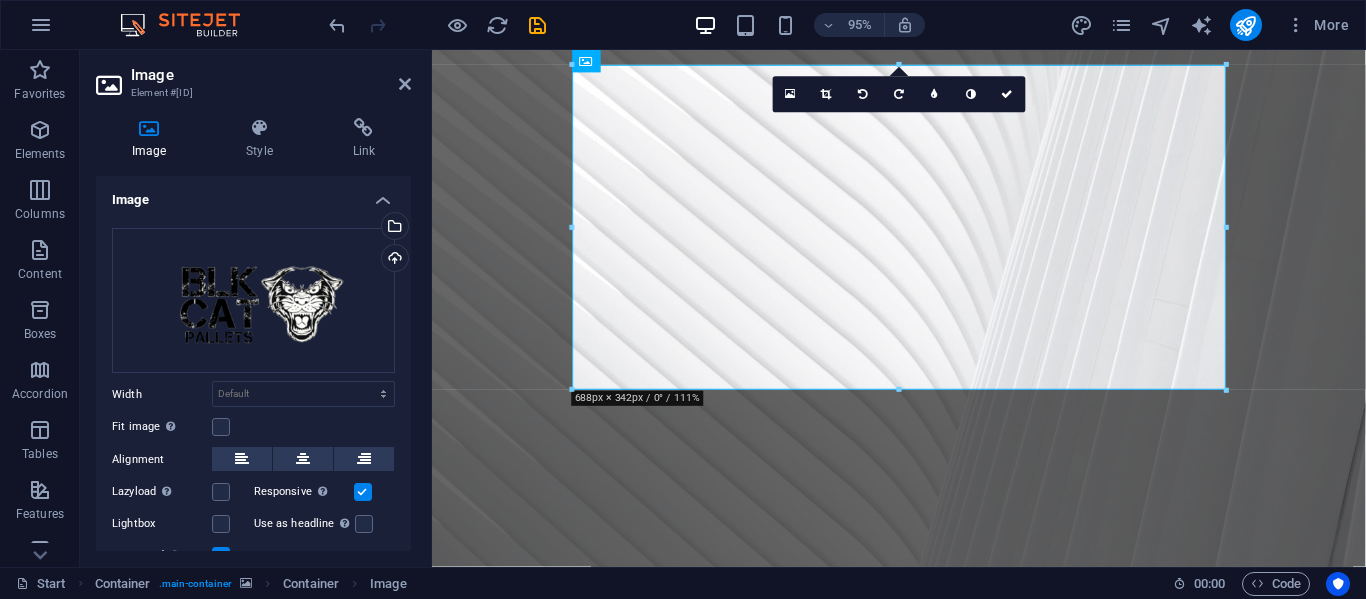 drag, startPoint x: 411, startPoint y: 456, endPoint x: 410, endPoint y: 470, distance: 14.035668 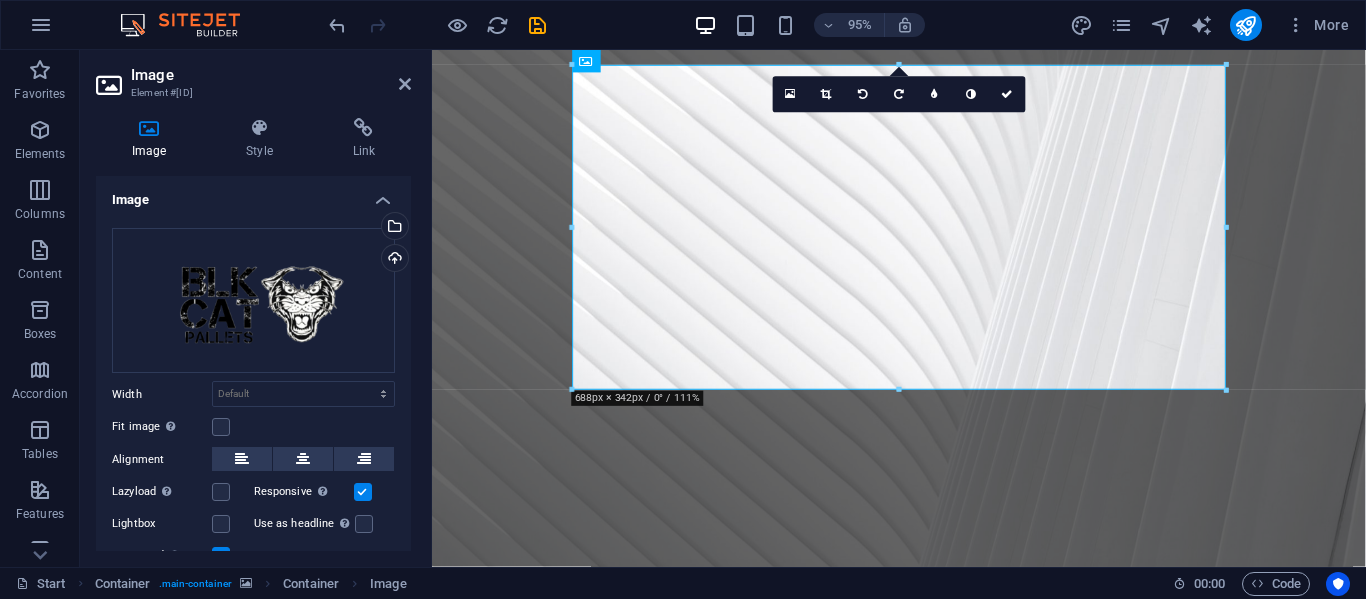 click on "Image Style Link Image Drag files here, click to choose files or select files from Files or our free stock photos & videos Select files from the file manager, stock photos, or upload file(s) Upload Width Default auto px rem % em vh vw Fit image Automatically fit image to a fixed width and height Height Default auto px Alignment Lazyload Loading images after the page loads improves page speed. Responsive Automatically load retina image and smartphone optimized sizes. Lightbox Use as headline The image will be wrapped in an H1 headline tag. Useful for giving alternative text the weight of an H1 headline, e.g. for the logo. Leave unchecked if uncertain. Optimized Images are compressed to improve page speed. Position Direction Custom X offset 50 px rem % vh vw Y offset 50 px rem % vh vw Text Float No float Image left Image right Determine how text should behave around the image. Text Alternative text Image caption Paragraph Format Normal Heading 1 Heading 2 Heading 3 Heading 4 Heading 5 Heading 6 Code Font Family" at bounding box center [253, 334] 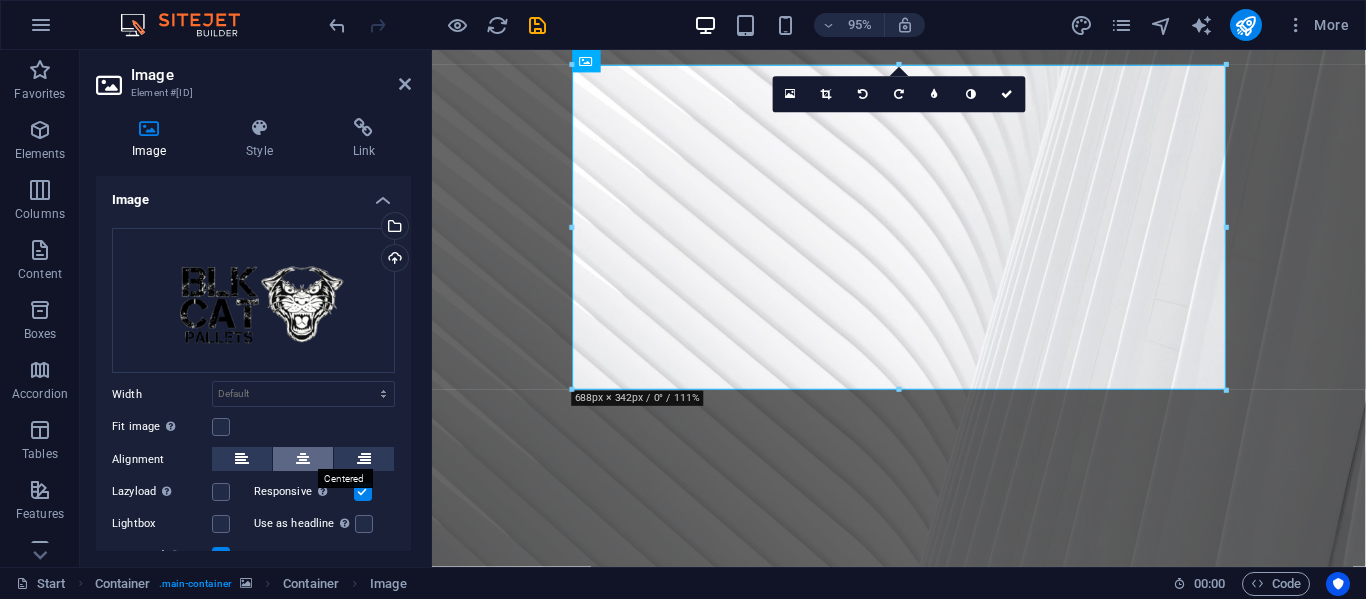 click at bounding box center [303, 459] 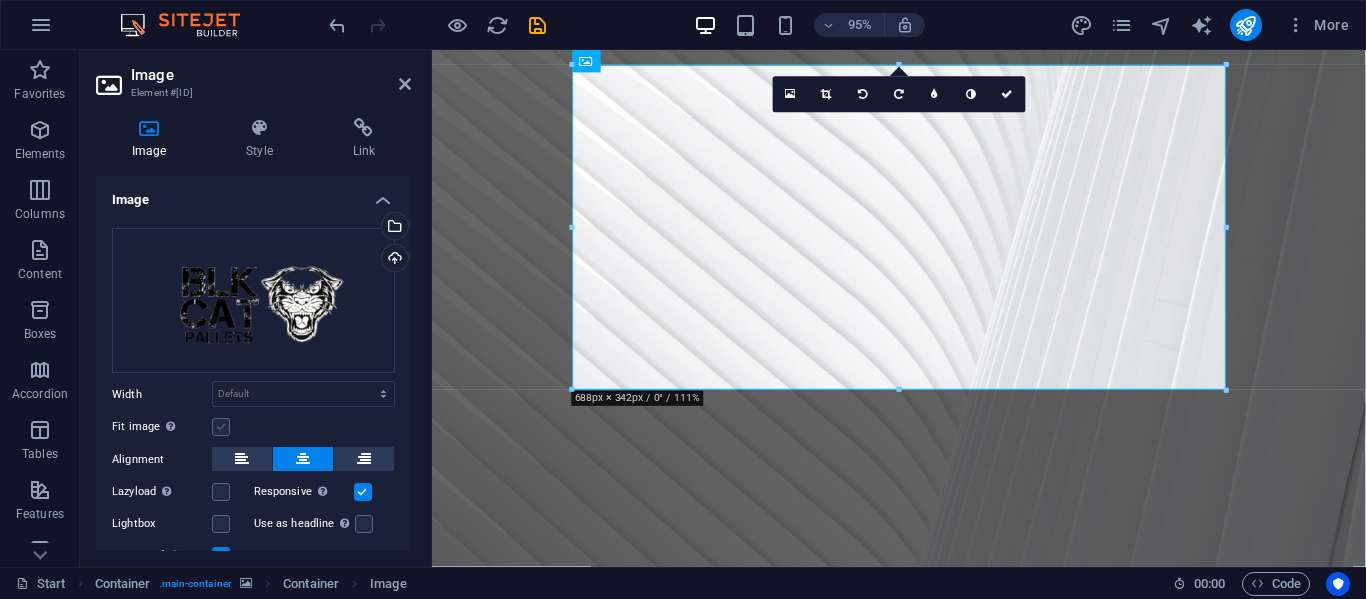 click at bounding box center (221, 427) 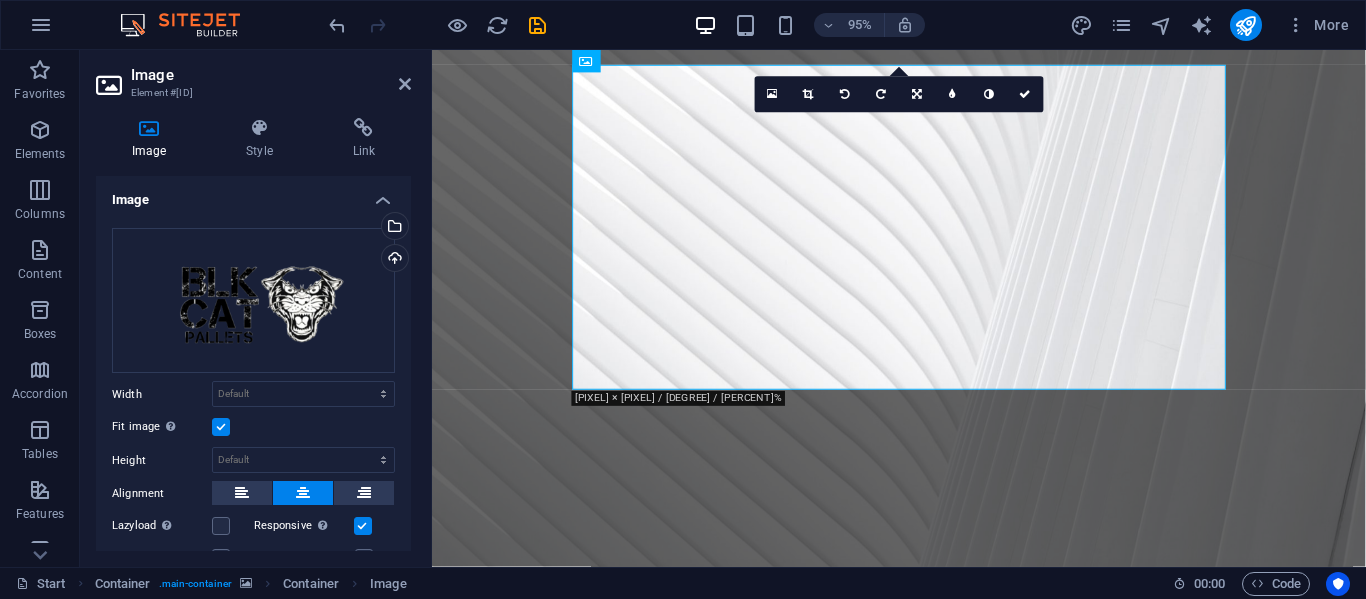 click at bounding box center (221, 427) 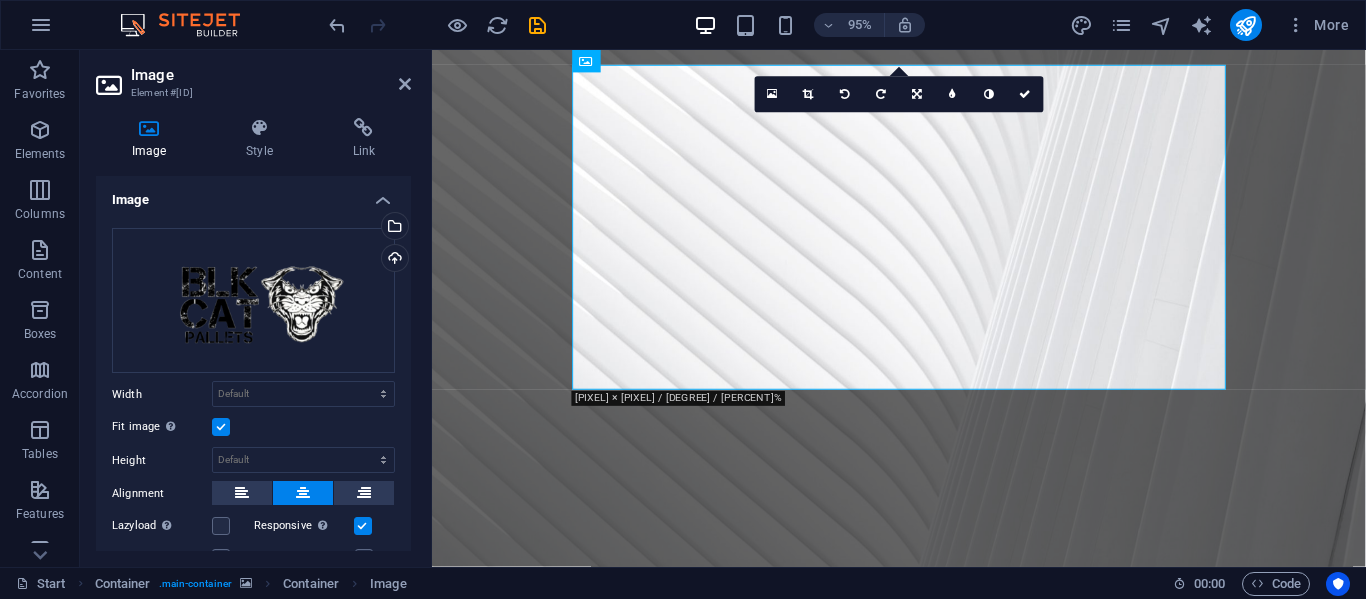 click on "Fit image Automatically fit image to a fixed width and height" at bounding box center [0, 0] 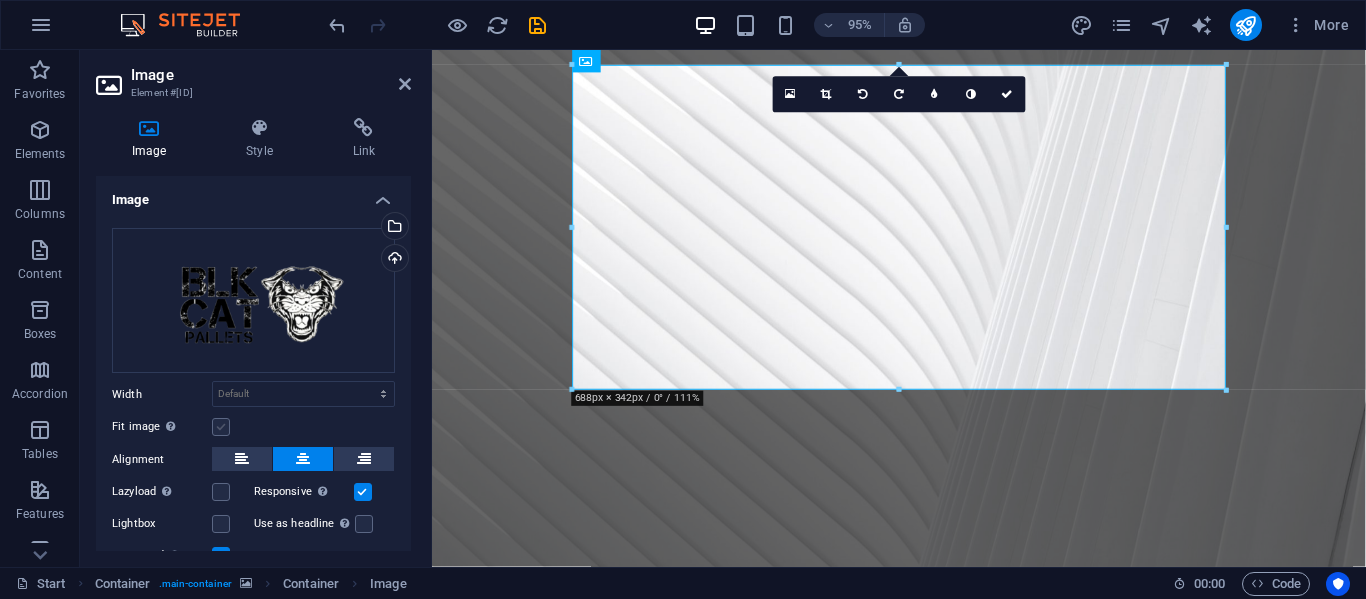 click at bounding box center (221, 427) 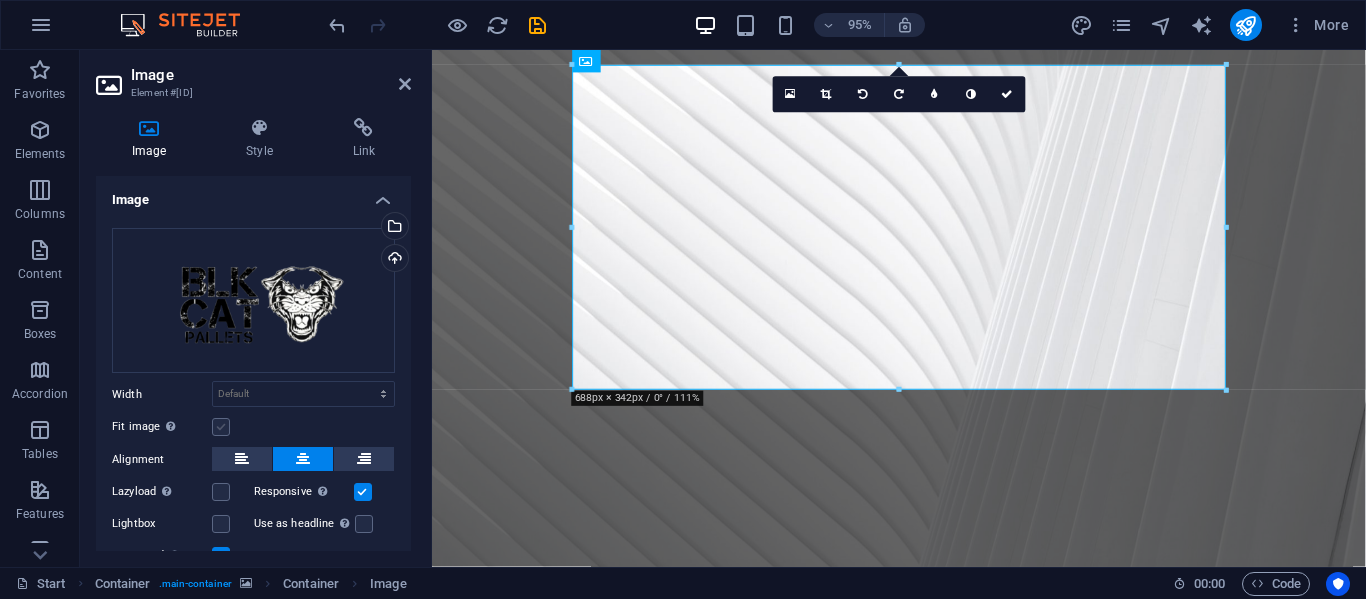 click on "Fit image Automatically fit image to a fixed width and height" at bounding box center [0, 0] 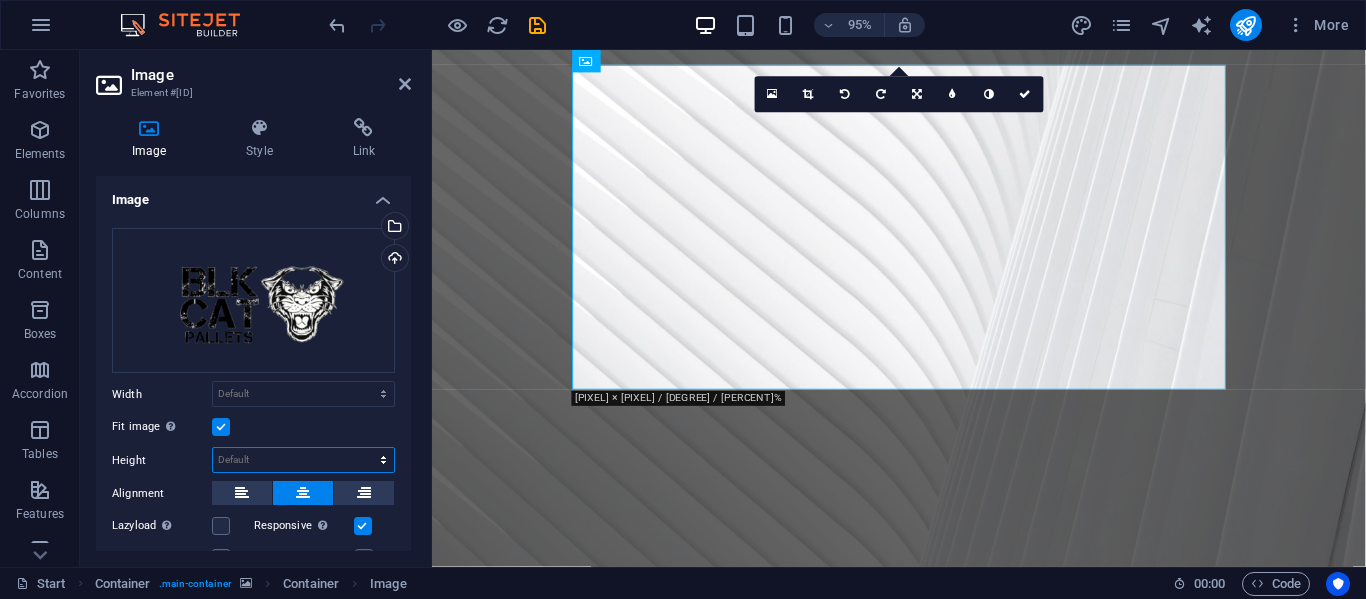 click on "Default auto px" at bounding box center (303, 460) 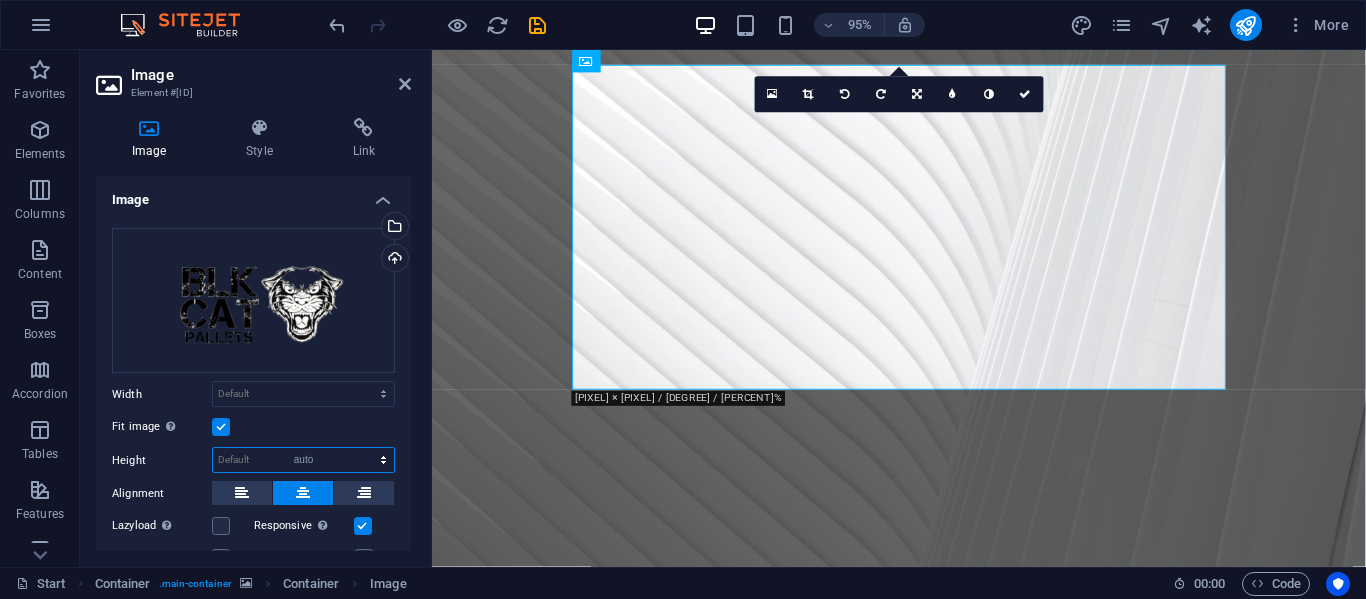 click on "Default auto px" at bounding box center (303, 460) 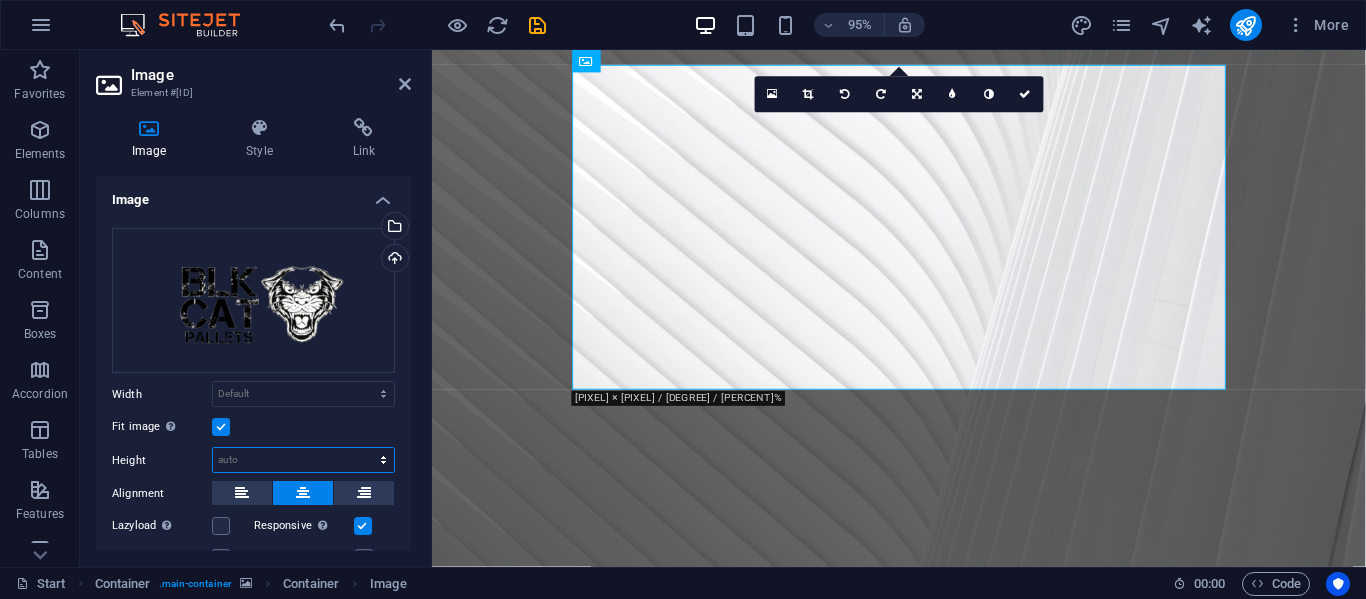 click on "Default auto px" at bounding box center [303, 460] 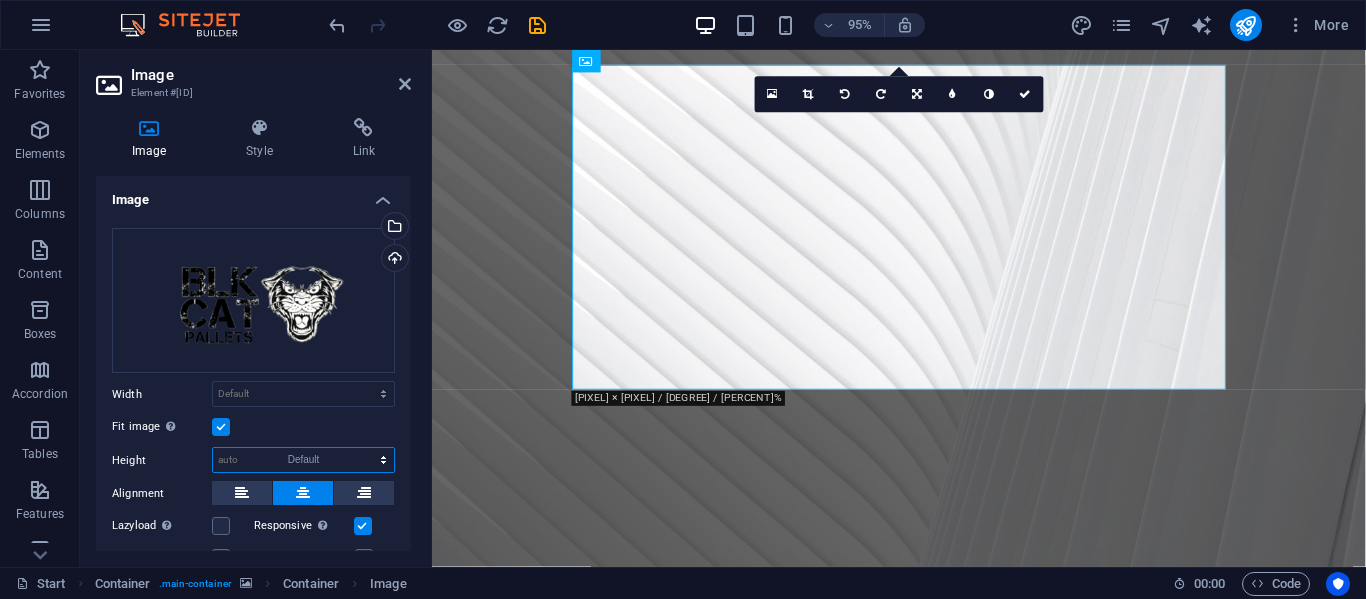click on "Default auto px" at bounding box center (303, 460) 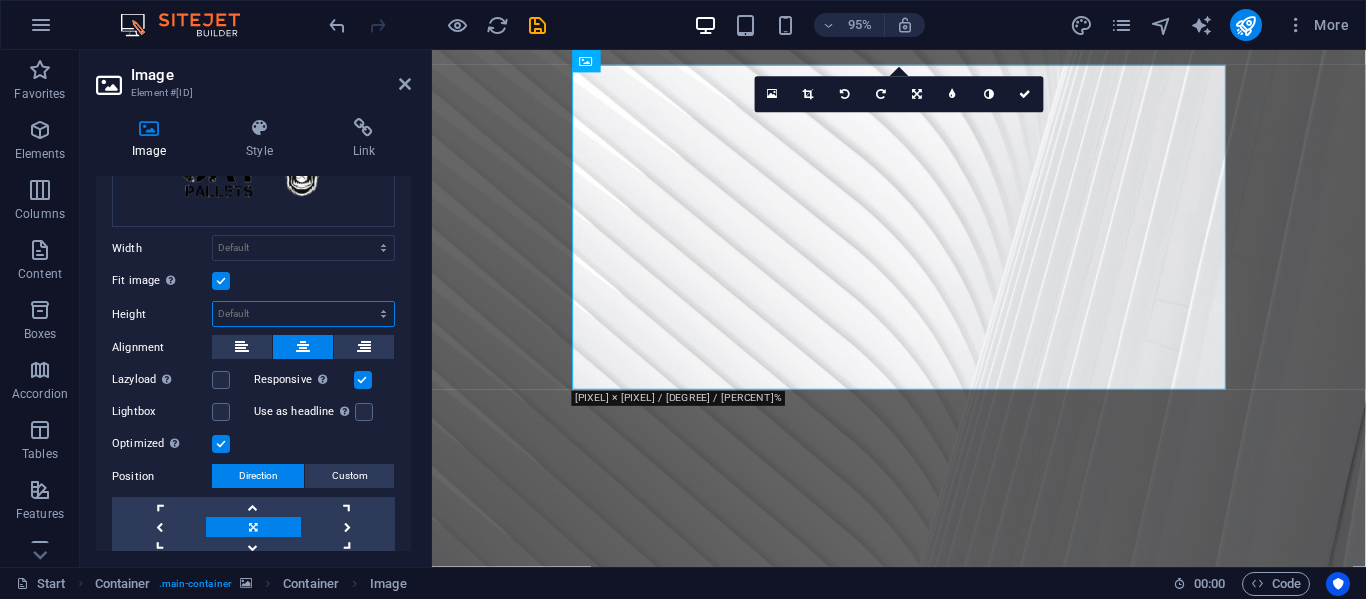 scroll, scrollTop: 149, scrollLeft: 0, axis: vertical 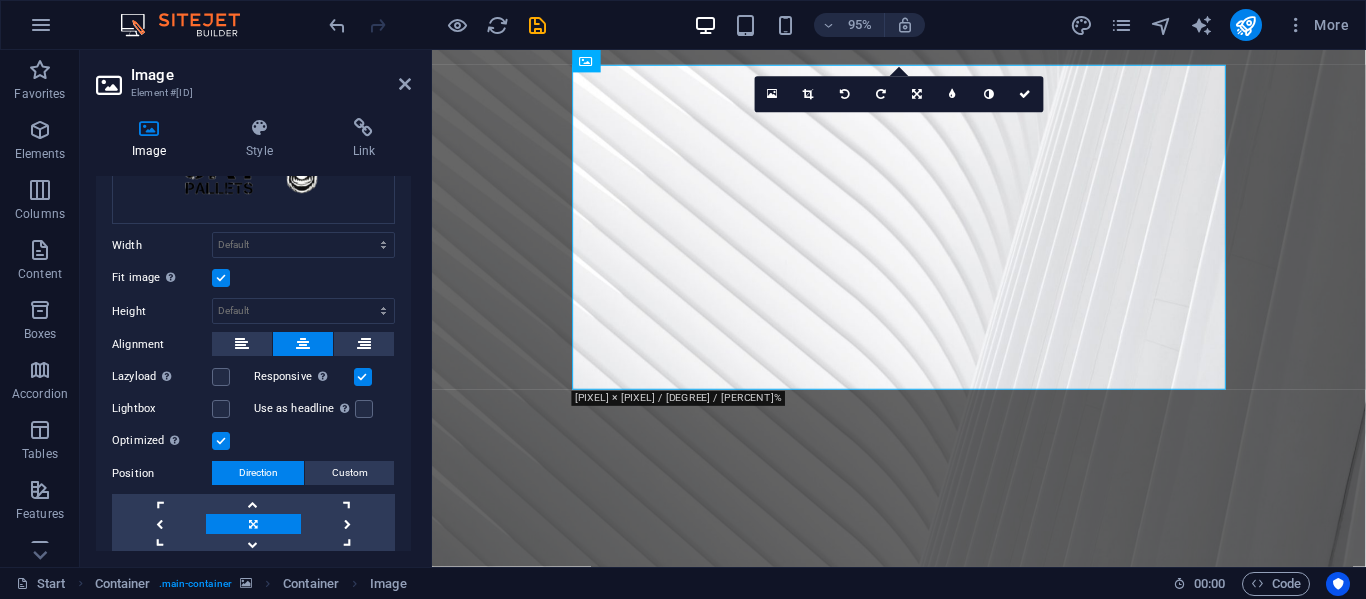 drag, startPoint x: 412, startPoint y: 388, endPoint x: 407, endPoint y: 430, distance: 42.296574 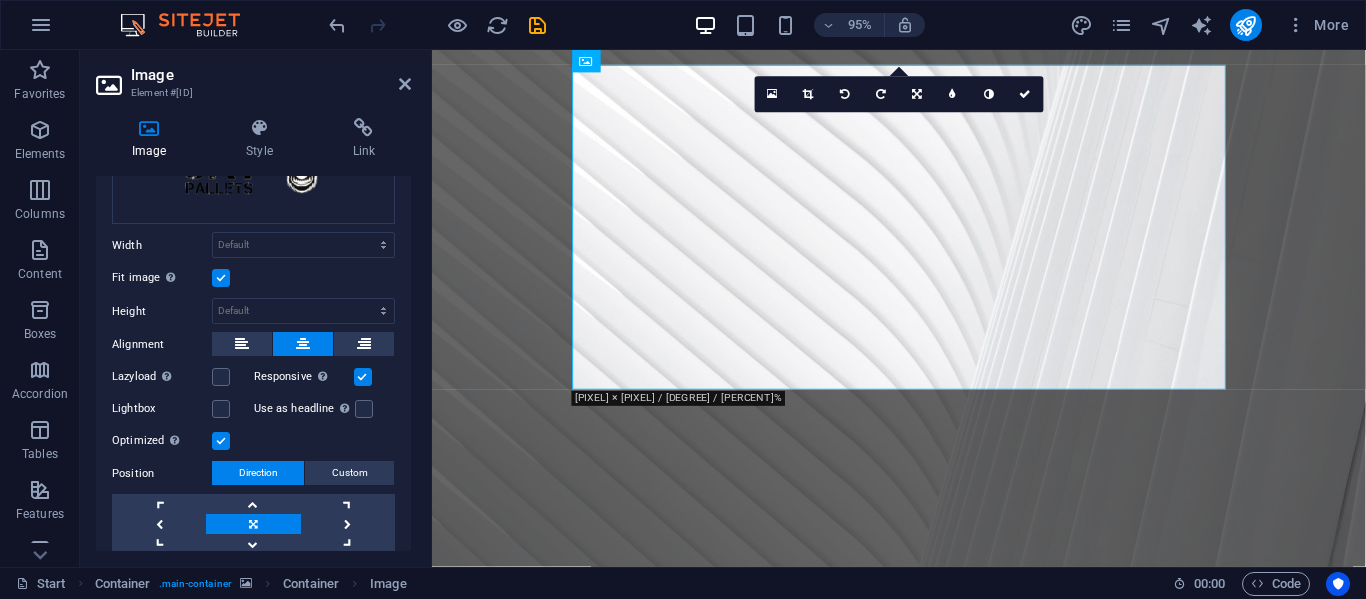 click on "Image Style Link Image Drag files here, click to choose files or select files from Files or our free stock photos & videos Select files from the file manager, stock photos, or upload file(s) Upload Width Default auto px rem % em vh vw Fit image Automatically fit image to a fixed width and height Height Default auto px Alignment Lazyload Loading images after the page loads improves page speed. Responsive Automatically load retina image and smartphone optimized sizes. Lightbox Use as headline The image will be wrapped in an H1 headline tag. Useful for giving alternative text the weight of an H1 headline, e.g. for the logo. Leave unchecked if uncertain. Optimized Images are compressed to improve page speed. Position Direction Custom X offset 50 px rem % vh vw Y offset 50 px rem % vh vw Text Float No float Image left Image right Determine how text should behave around the image. Text Alternative text Image caption Paragraph Format Normal Heading 1 Heading 2 Heading 3 Heading 4 Heading 5 Heading 6 Code Font Family" at bounding box center [253, 334] 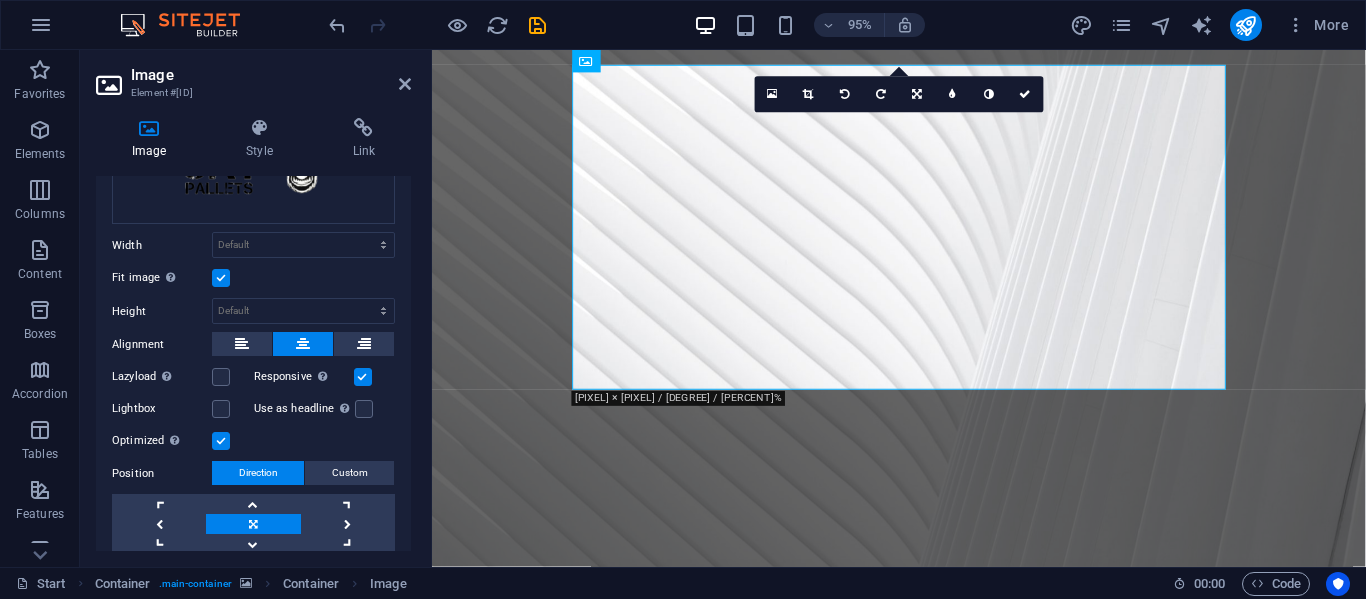 scroll, scrollTop: 214, scrollLeft: 0, axis: vertical 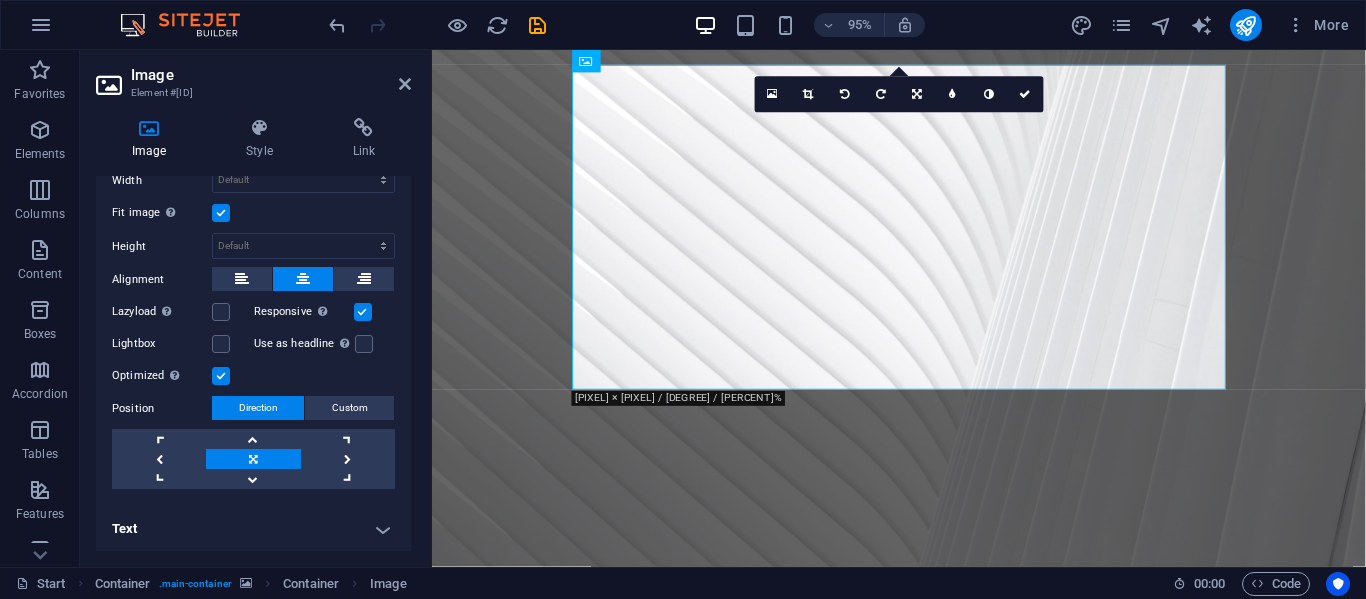 click on "Text" at bounding box center [253, 529] 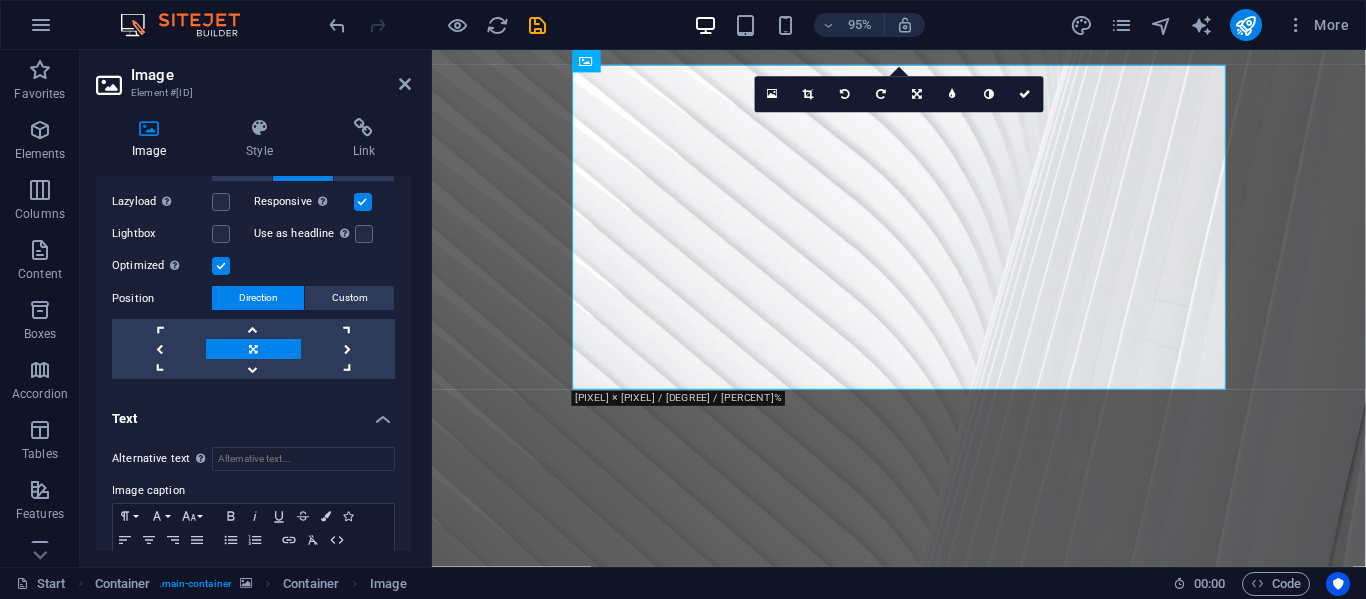 scroll, scrollTop: 349, scrollLeft: 0, axis: vertical 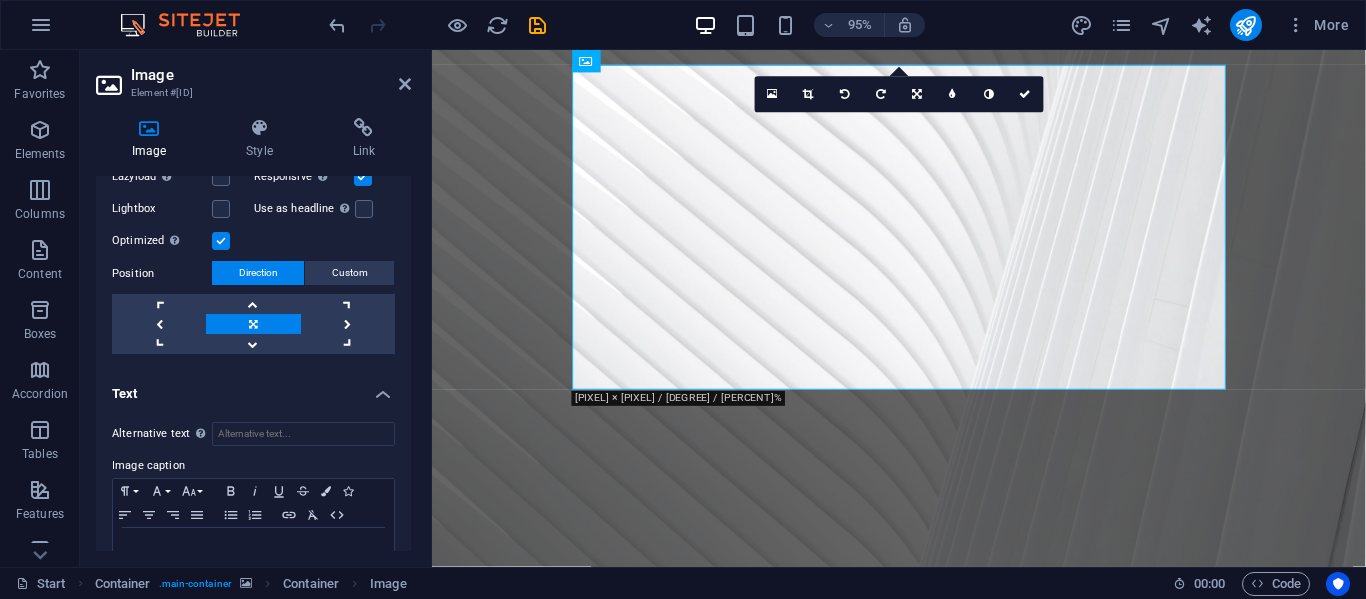 drag, startPoint x: 411, startPoint y: 464, endPoint x: 413, endPoint y: 317, distance: 147.01361 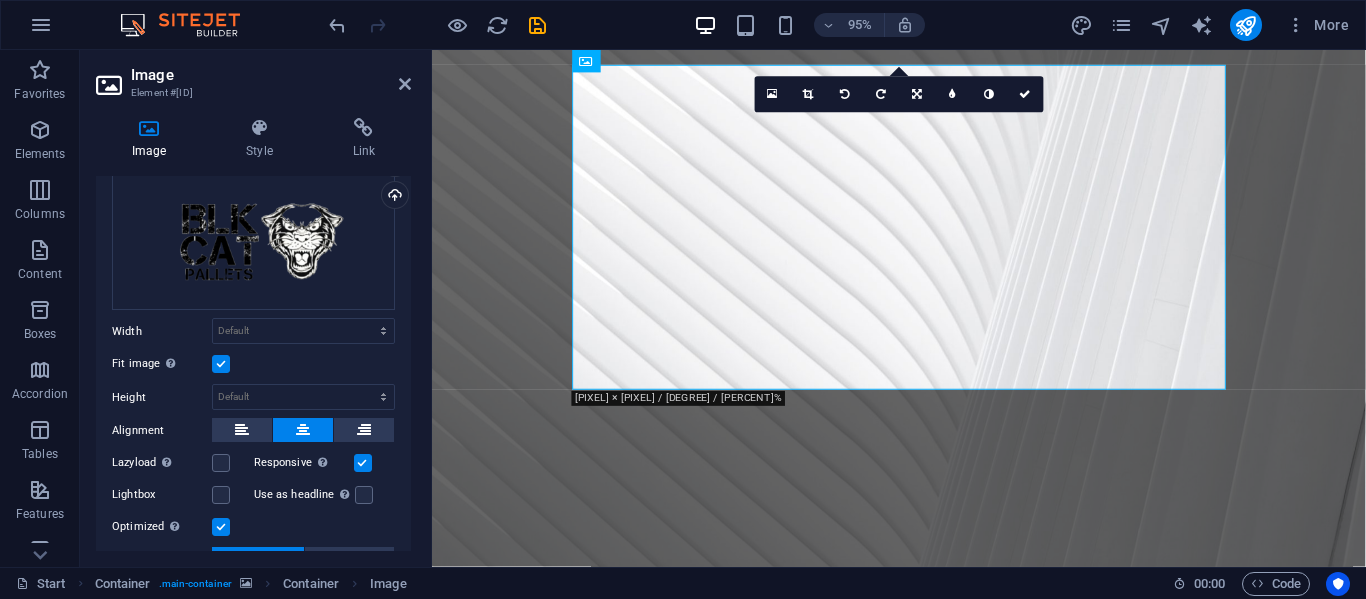 scroll, scrollTop: 79, scrollLeft: 0, axis: vertical 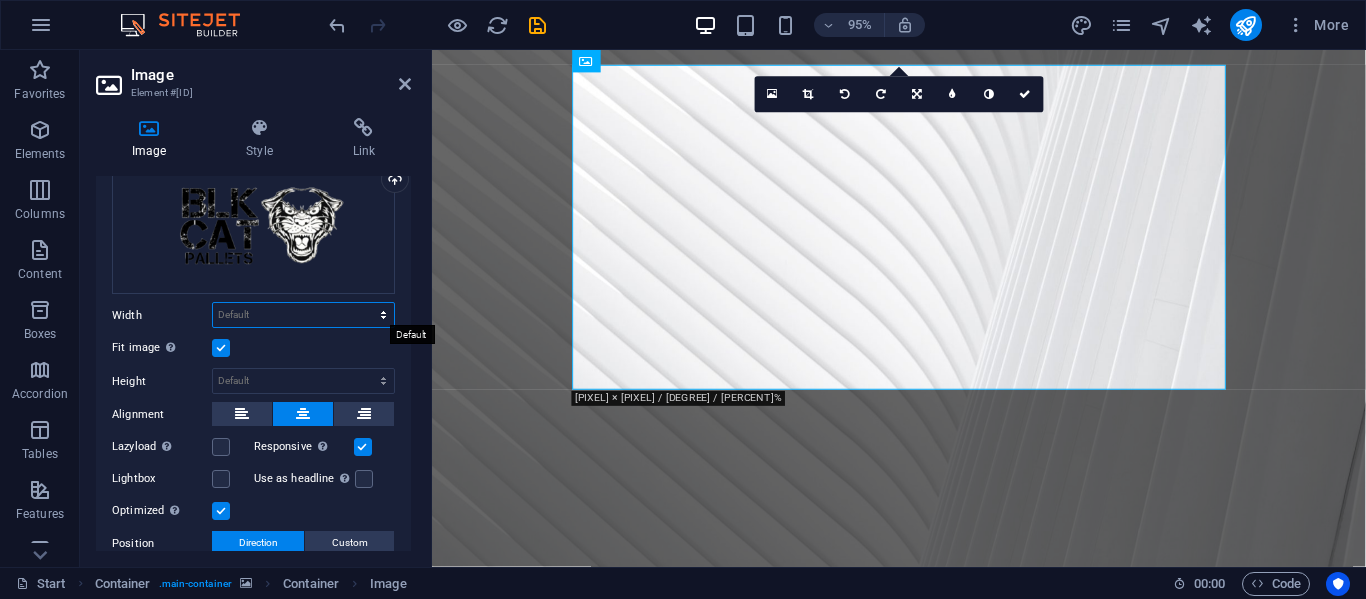 click on "Default auto px rem % em vh vw" at bounding box center [303, 315] 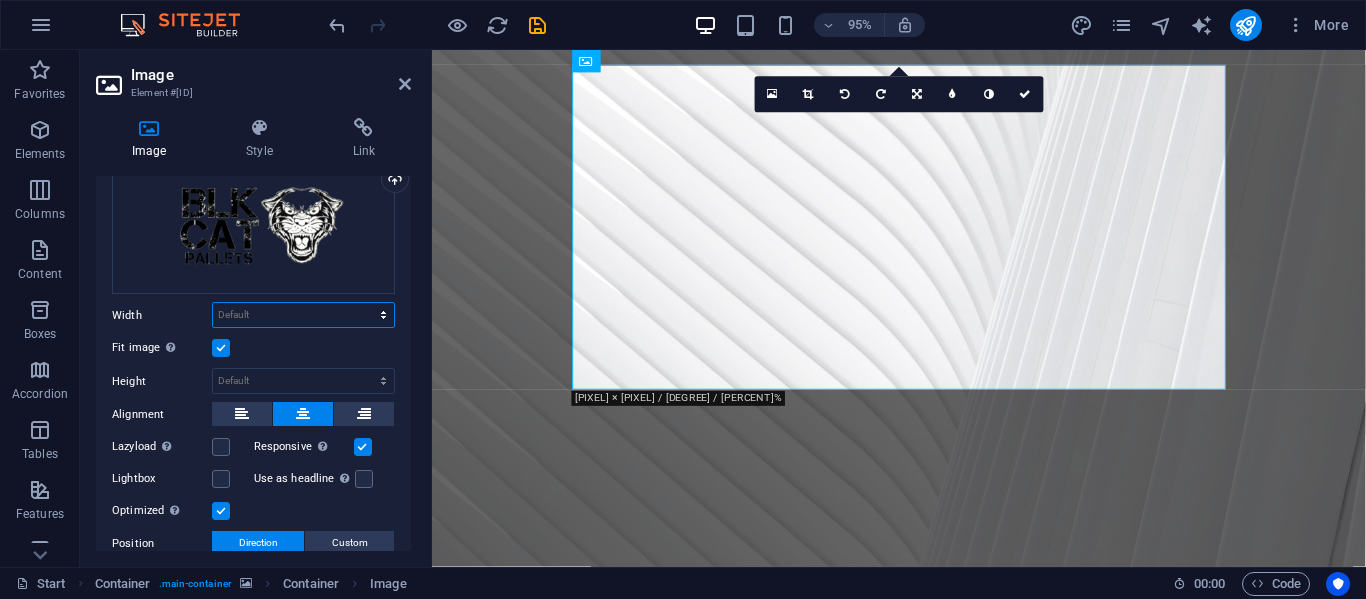 select on "%" 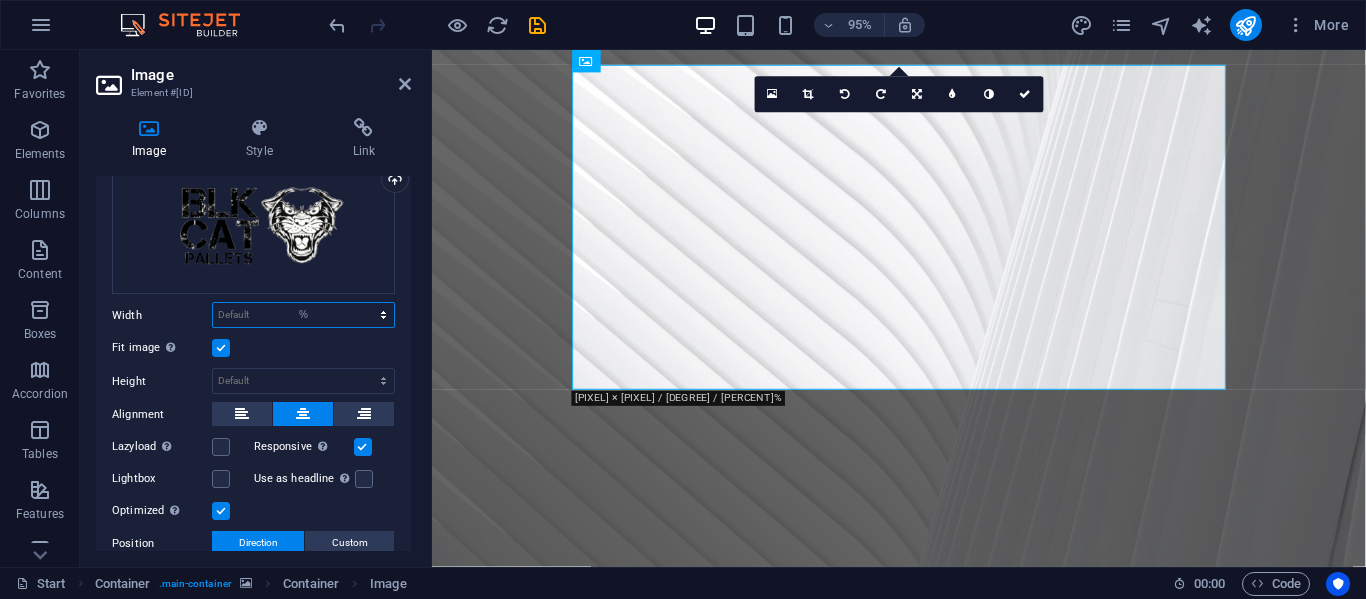 click on "Default auto px rem % em vh vw" at bounding box center (303, 315) 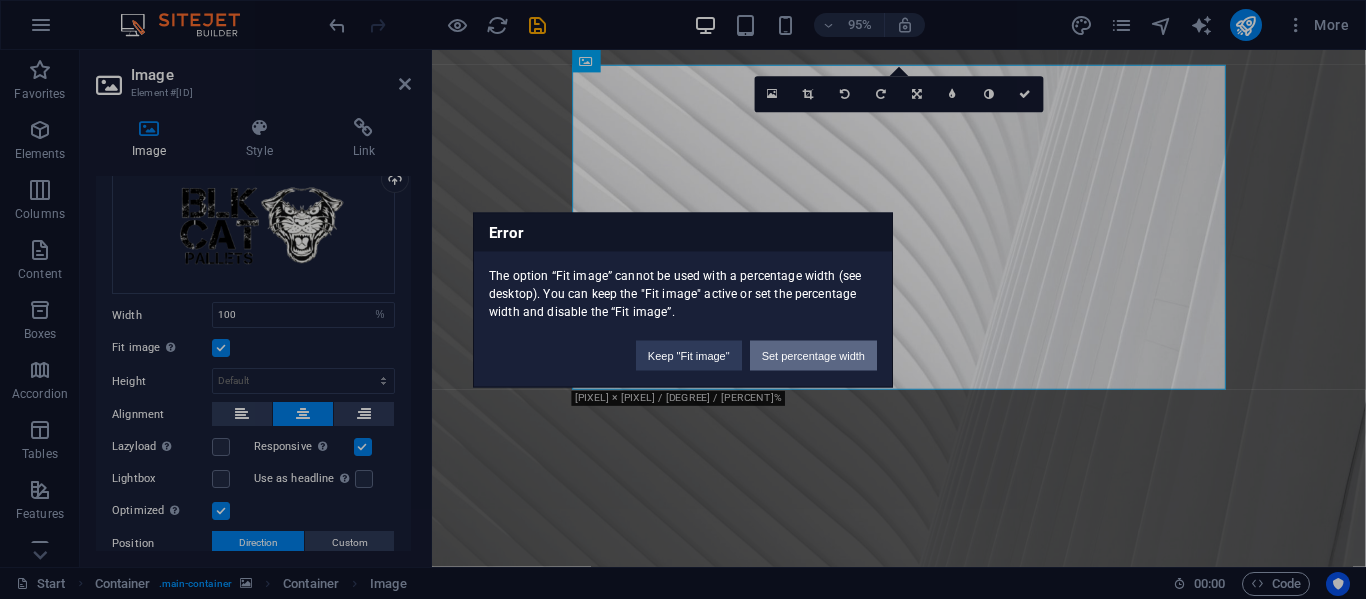 click on "Set percentage width" at bounding box center [813, 355] 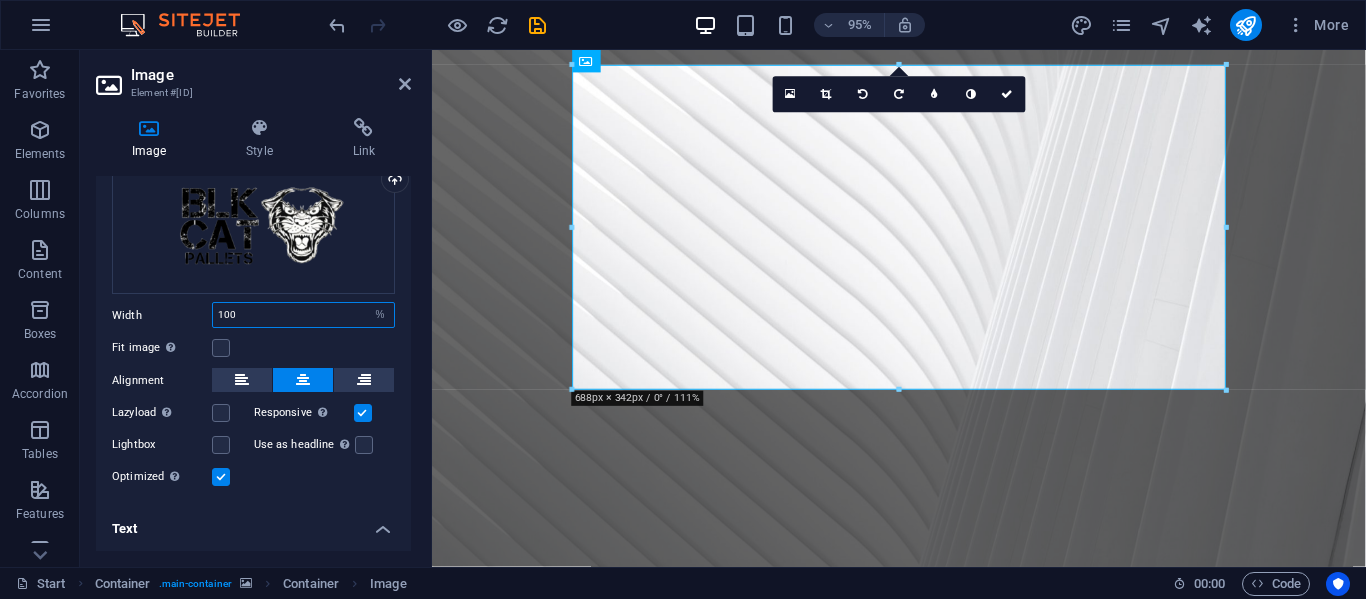 click on "100" at bounding box center (303, 315) 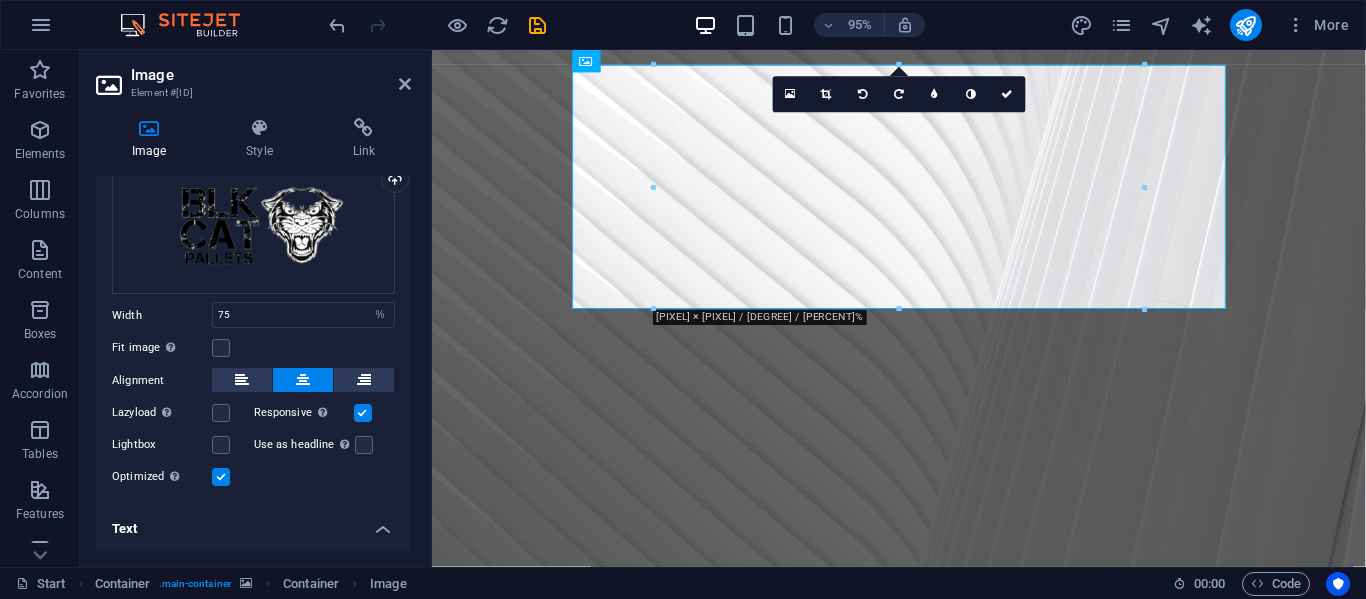 click on "Drag files here, click to choose files or select files from Files or our free stock photos & videos Select files from the file manager, stock photos, or upload file(s) Upload Width 75 Default auto px rem % em vh vw Fit image Automatically fit image to a fixed width and height Height Default auto px Alignment Lazyload Loading images after the page loads improves page speed. Responsive Automatically load retina image and smartphone optimized sizes. Lightbox Use as headline The image will be wrapped in an H1 headline tag. Useful for giving alternative text the weight of an H1 headline, e.g. for the logo. Leave unchecked if uncertain. Optimized Images are compressed to improve page speed. Position Direction Custom X offset 50 px rem % vh vw Y offset 50 px rem % vh vw" at bounding box center (253, 319) 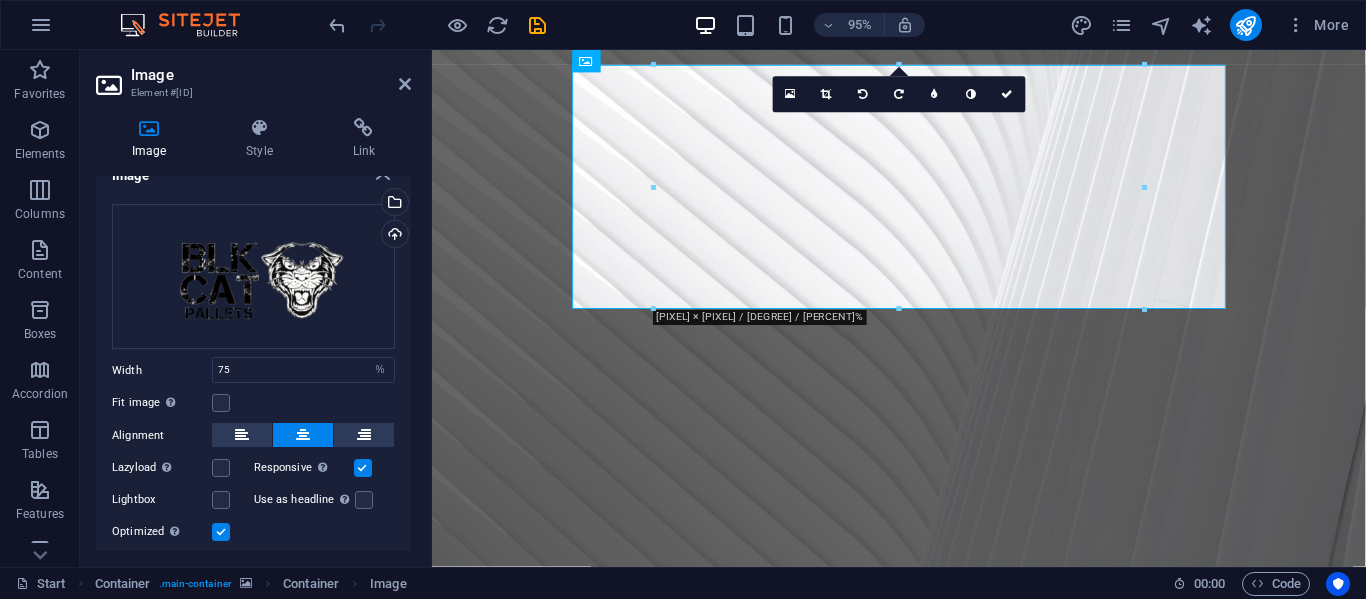 scroll, scrollTop: 0, scrollLeft: 0, axis: both 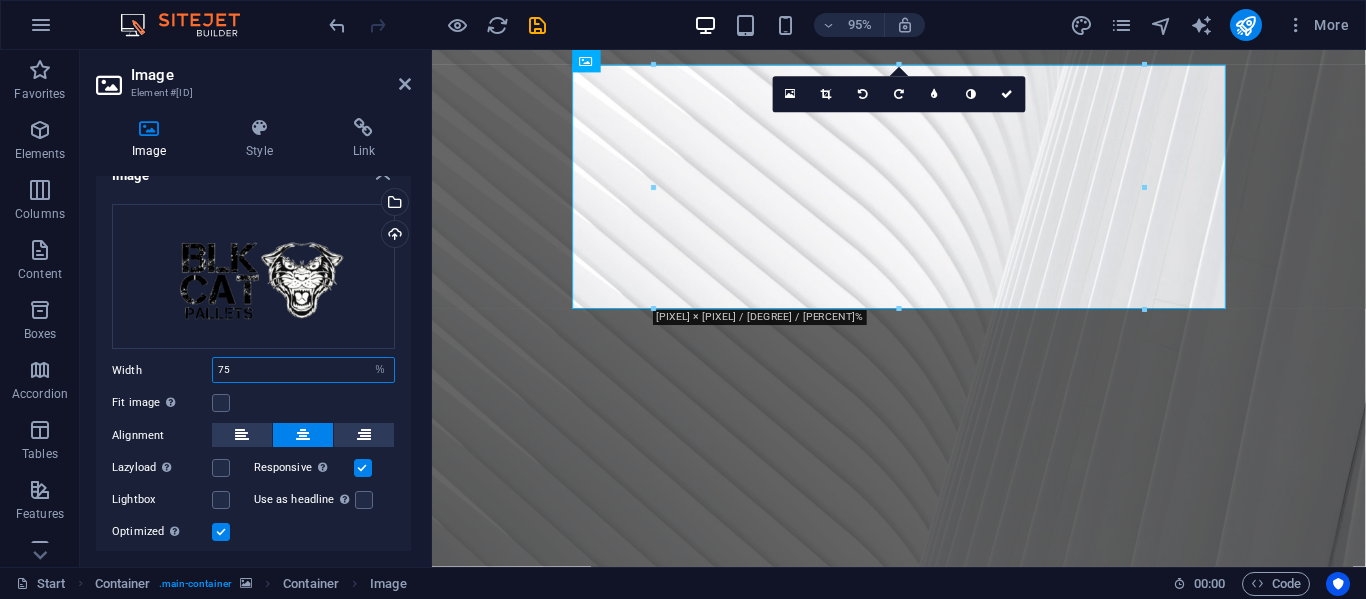 drag, startPoint x: 292, startPoint y: 358, endPoint x: 121, endPoint y: 374, distance: 171.7469 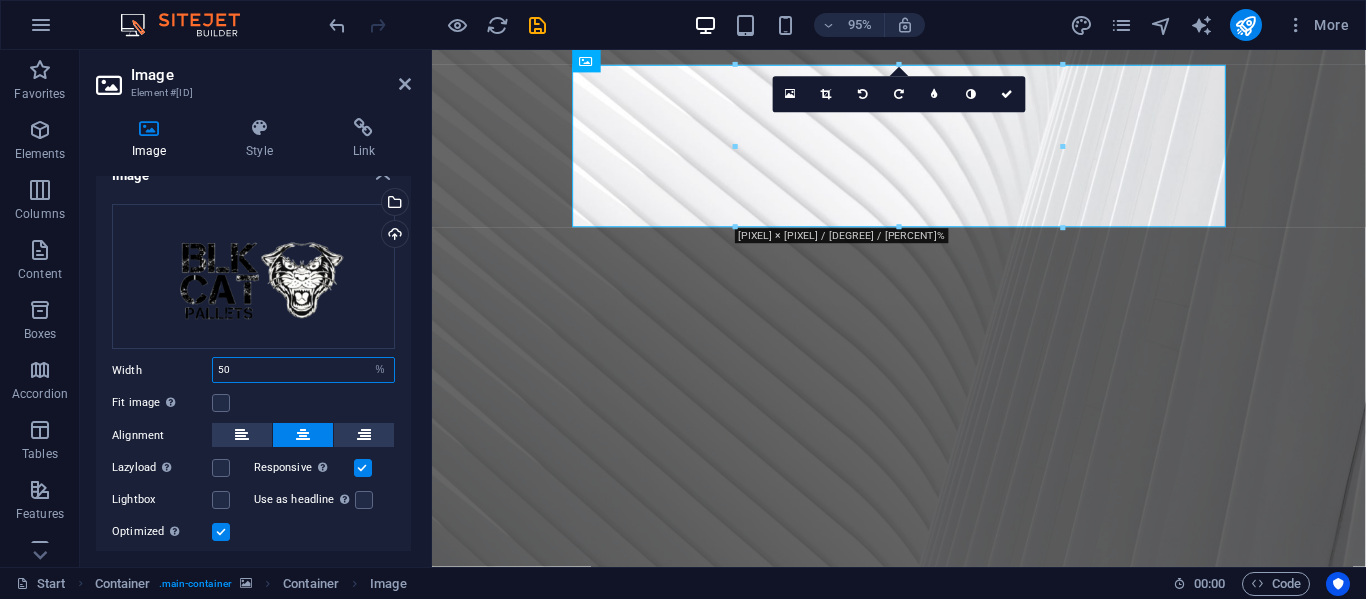 type on "50" 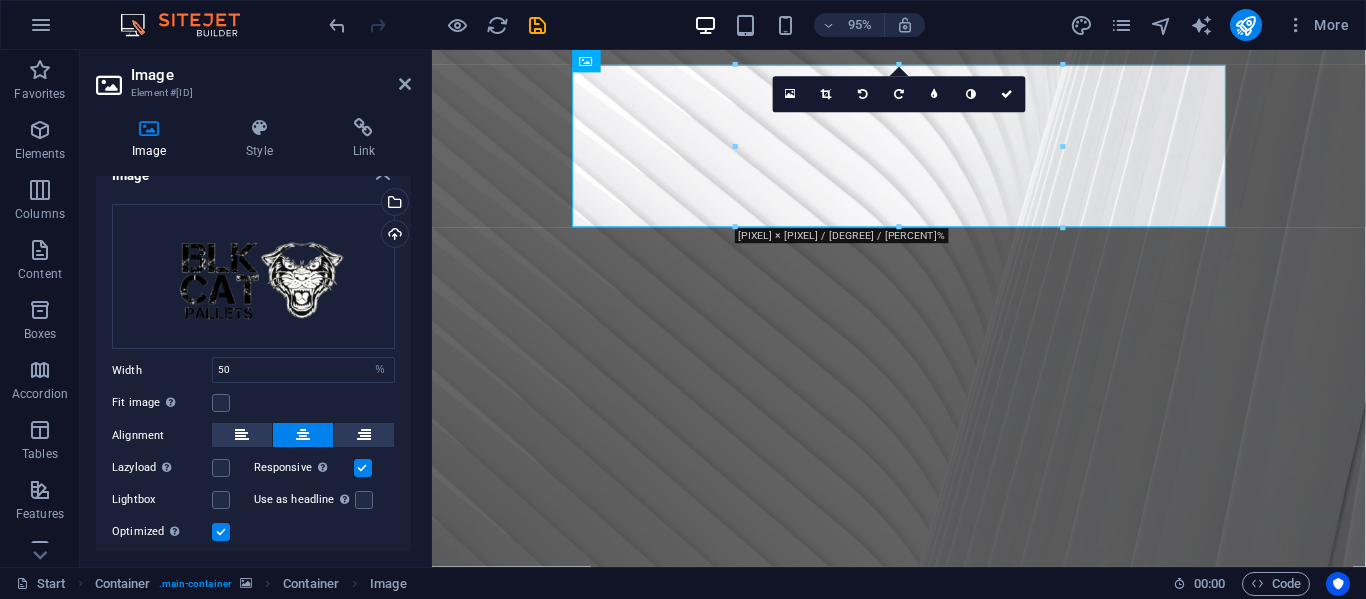 click on "Fit image Automatically fit image to a fixed width and height" at bounding box center (253, 403) 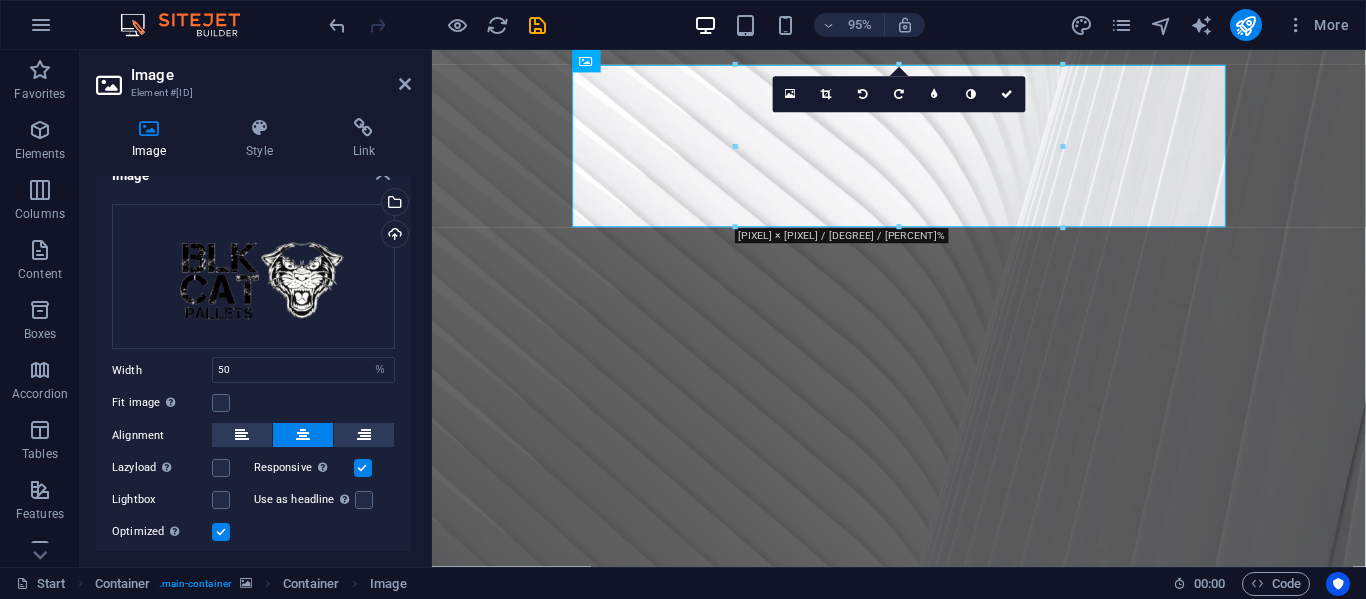click at bounding box center [923, 322] 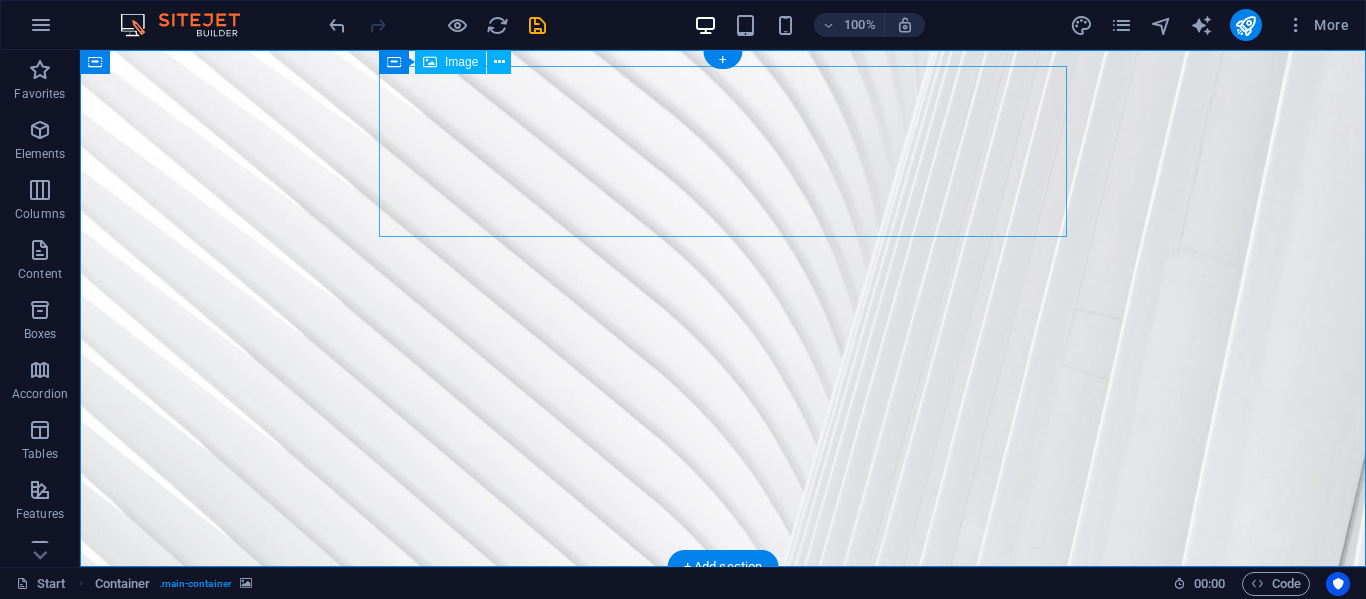 click at bounding box center [723, 695] 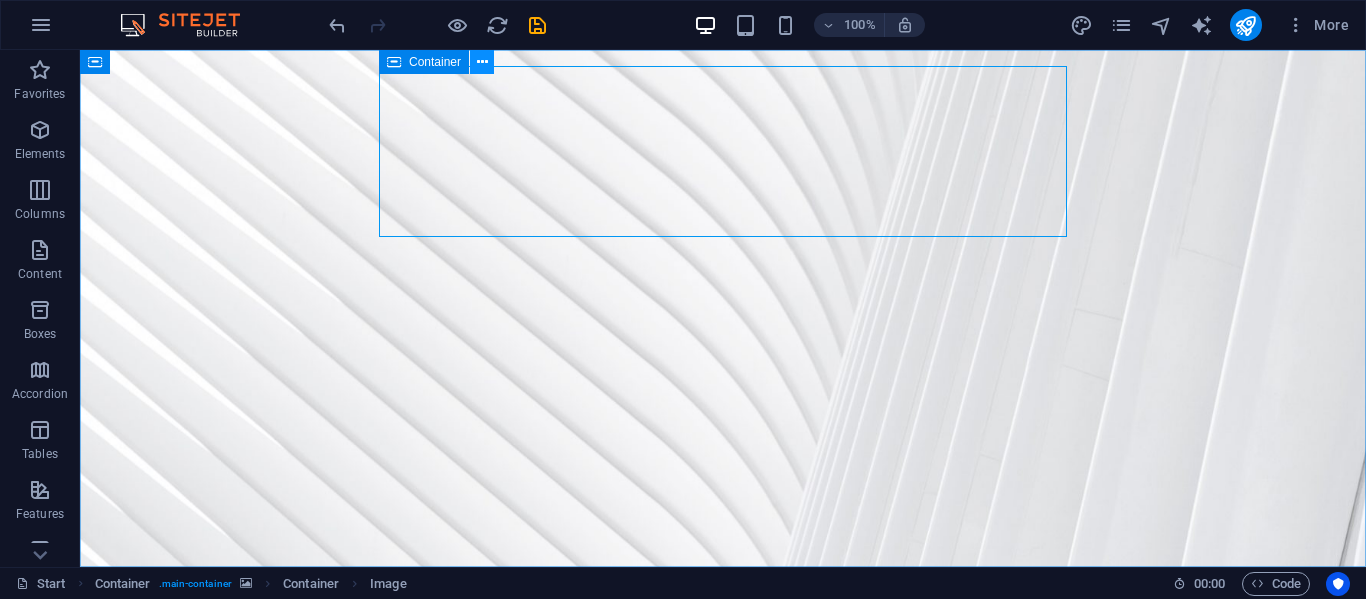 click at bounding box center (482, 62) 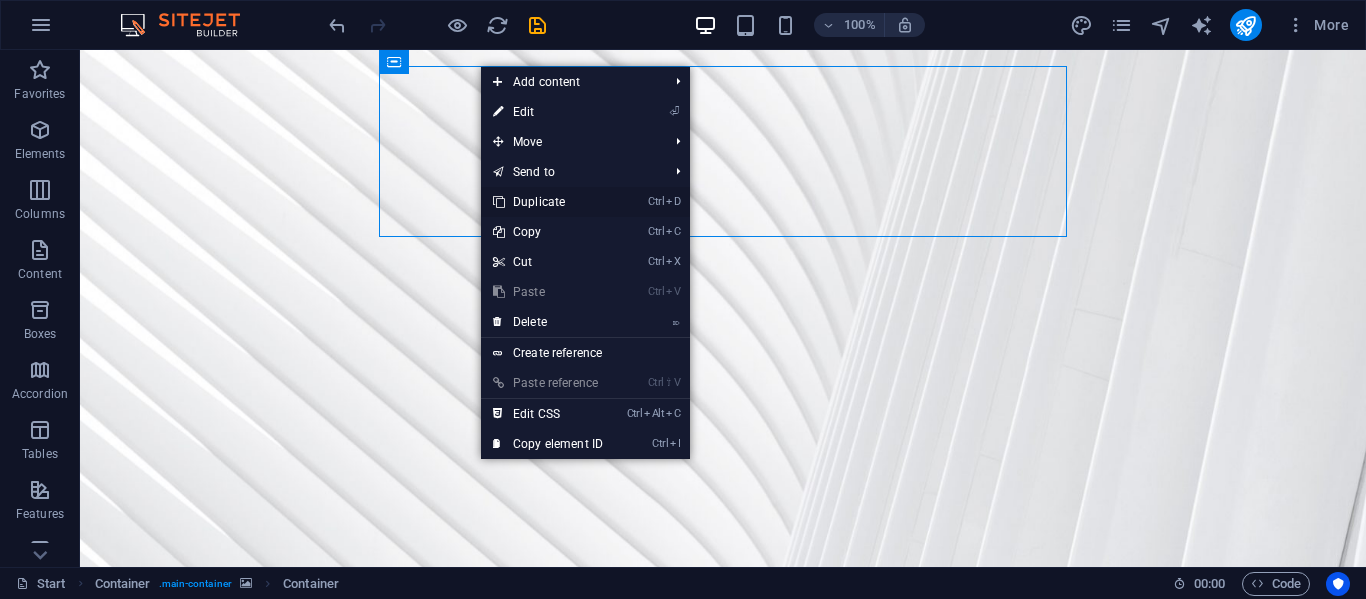 click on "Ctrl D  Duplicate" at bounding box center [548, 202] 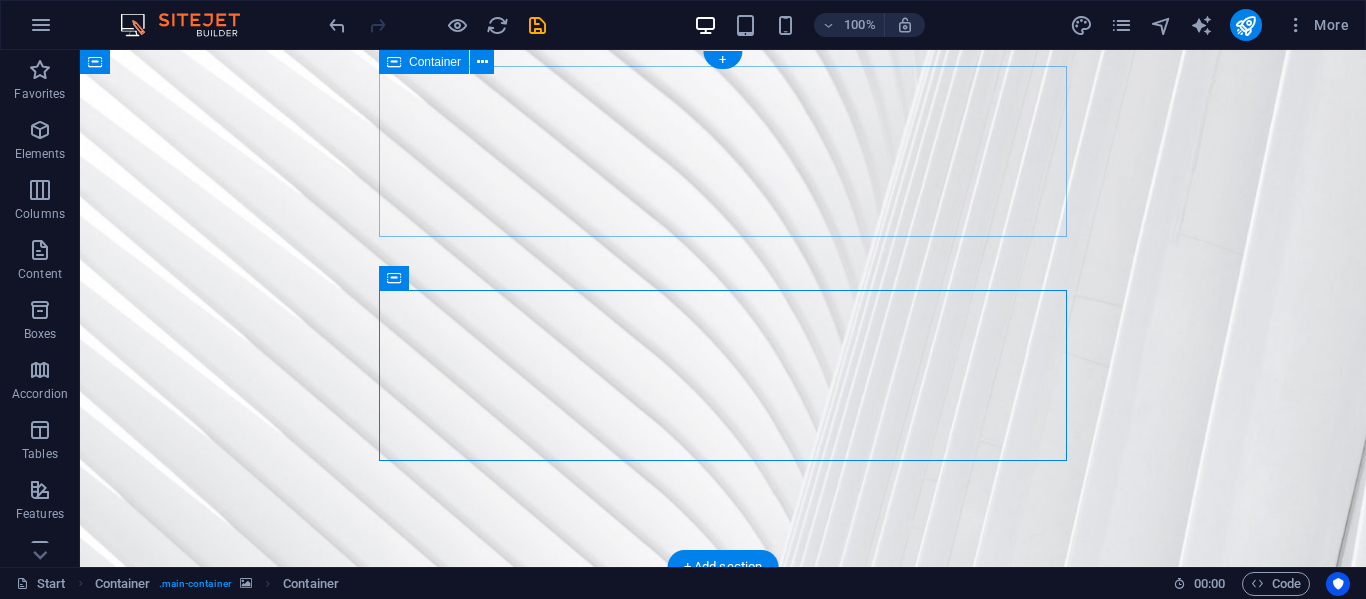 click at bounding box center (723, 308) 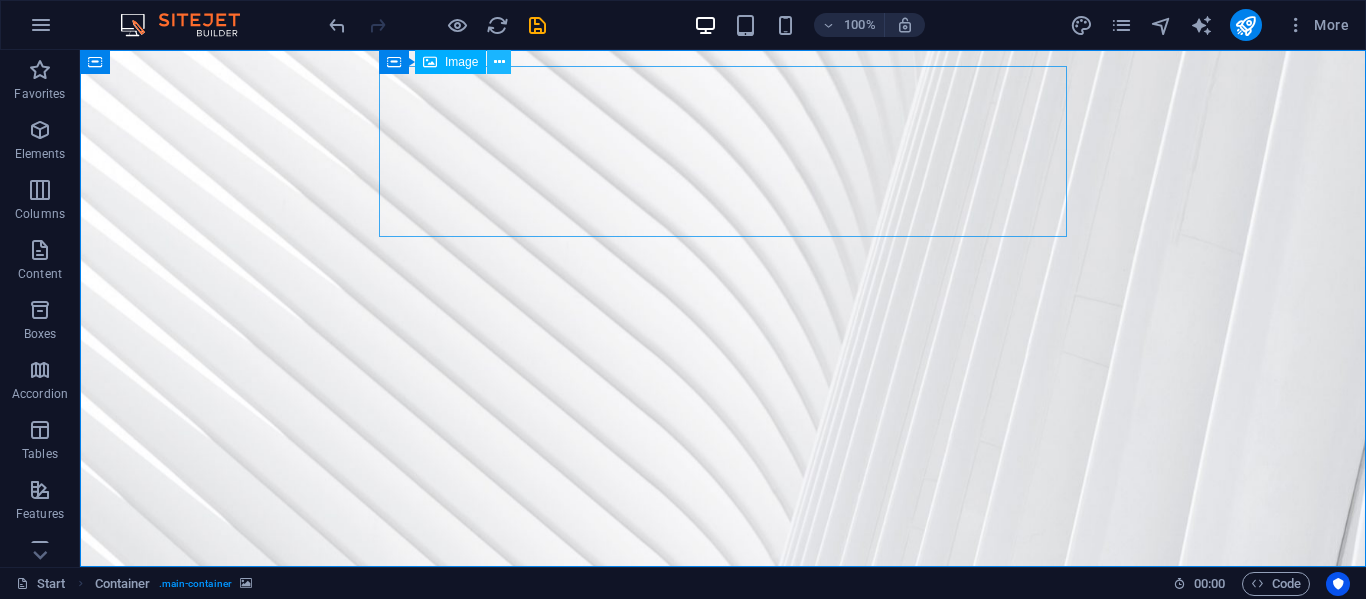 click at bounding box center [499, 62] 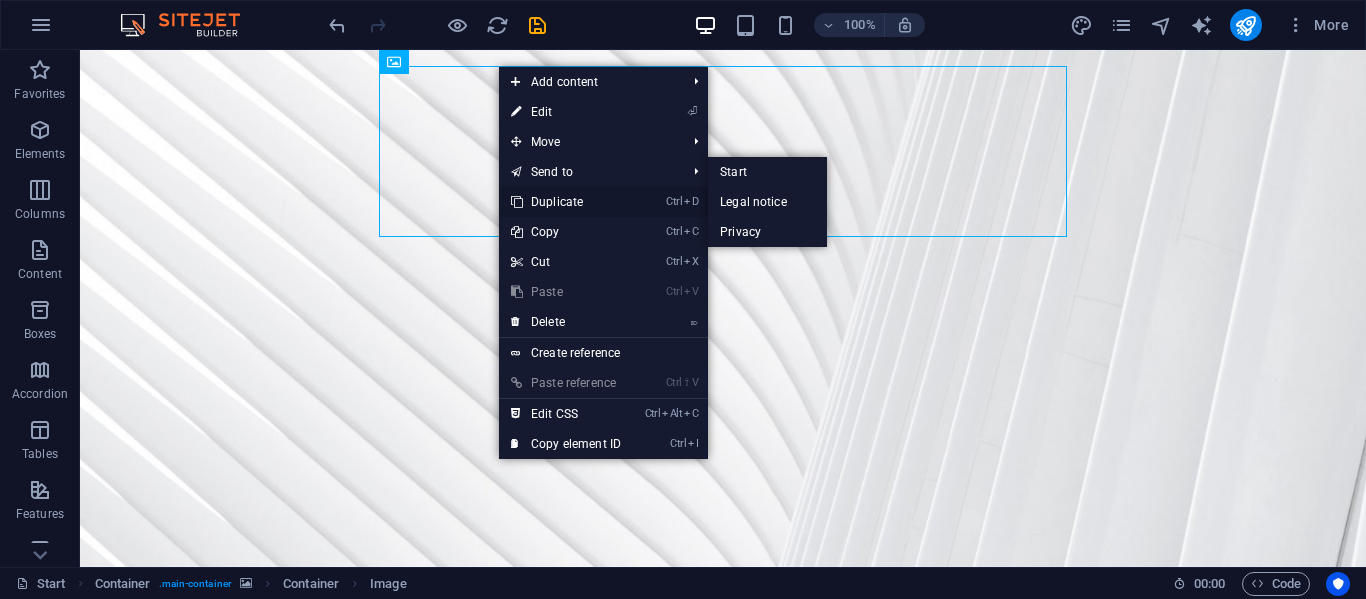 click on "Ctrl D  Duplicate" at bounding box center (566, 202) 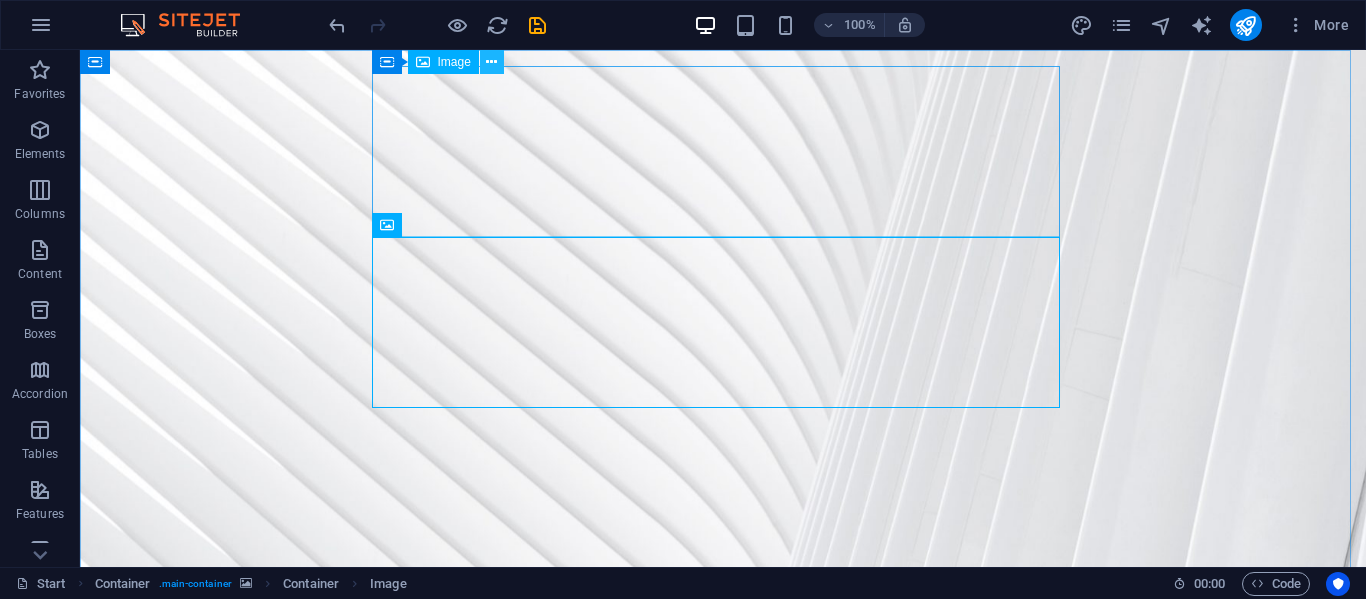 click at bounding box center (491, 62) 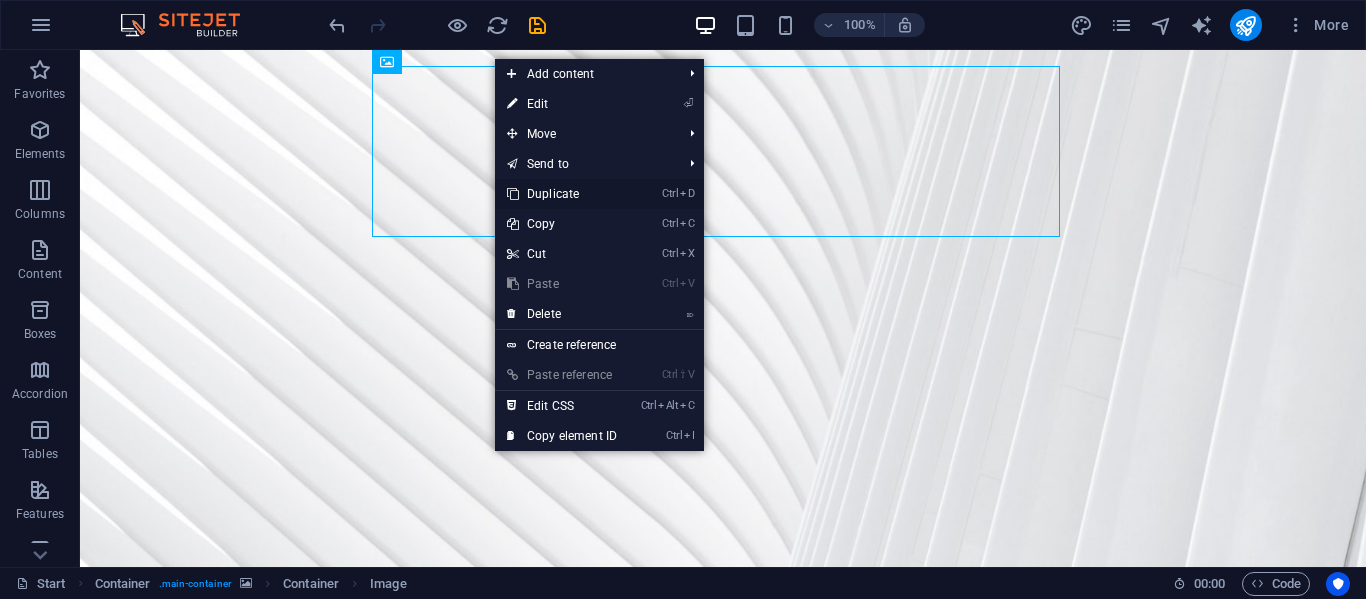 click on "Ctrl D  Duplicate" at bounding box center (562, 194) 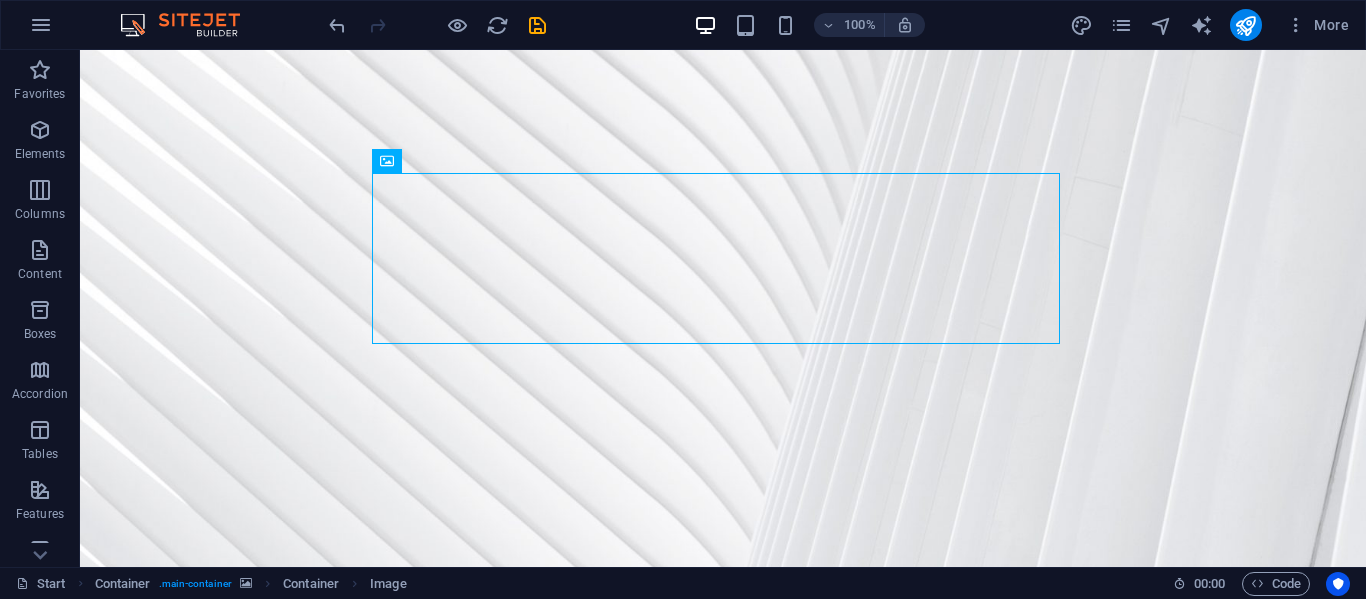 scroll, scrollTop: 0, scrollLeft: 0, axis: both 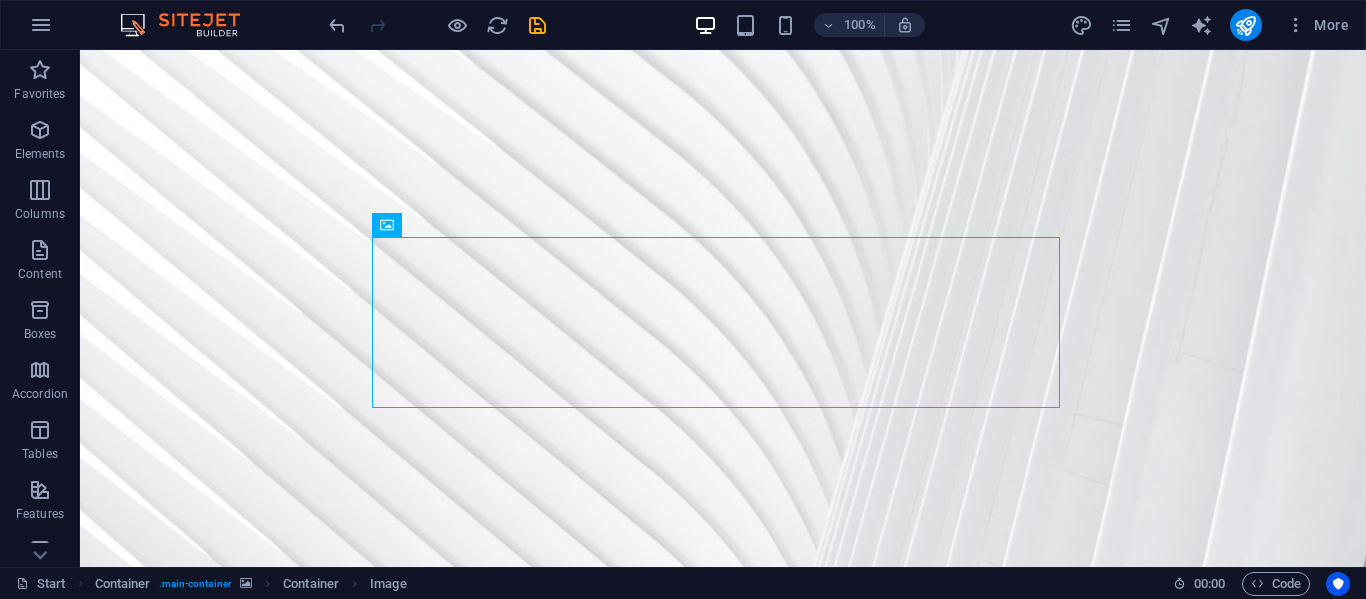 drag, startPoint x: 1360, startPoint y: 140, endPoint x: 1385, endPoint y: 61, distance: 82.86133 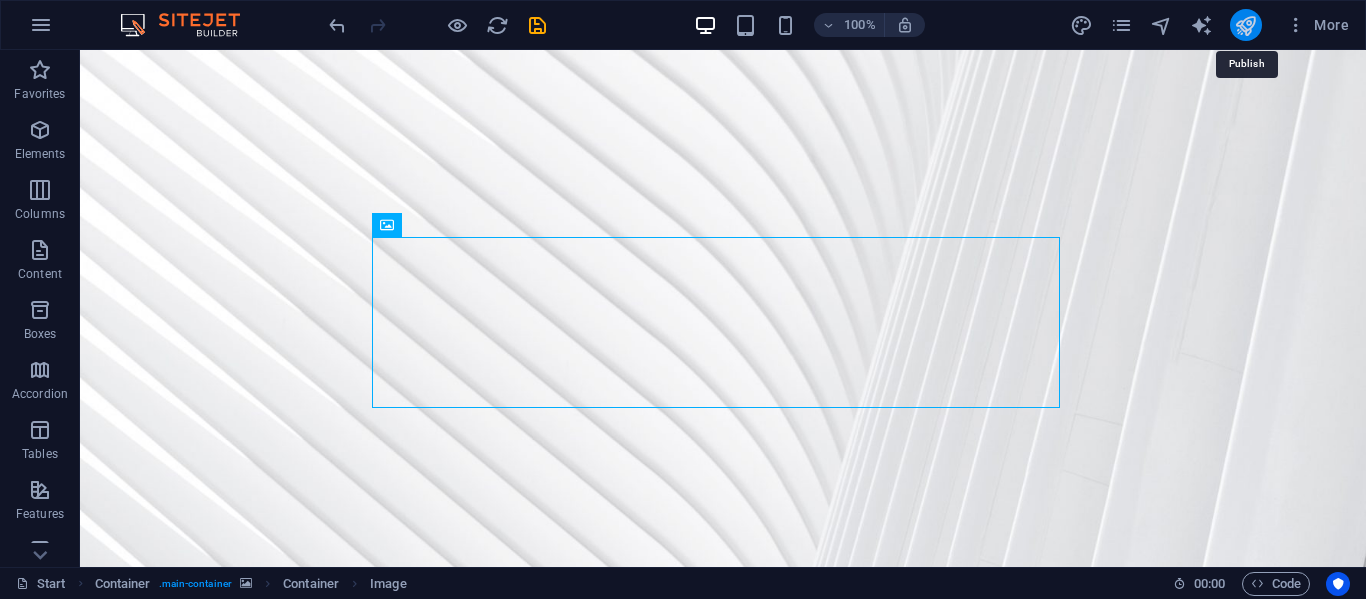 click at bounding box center (1245, 25) 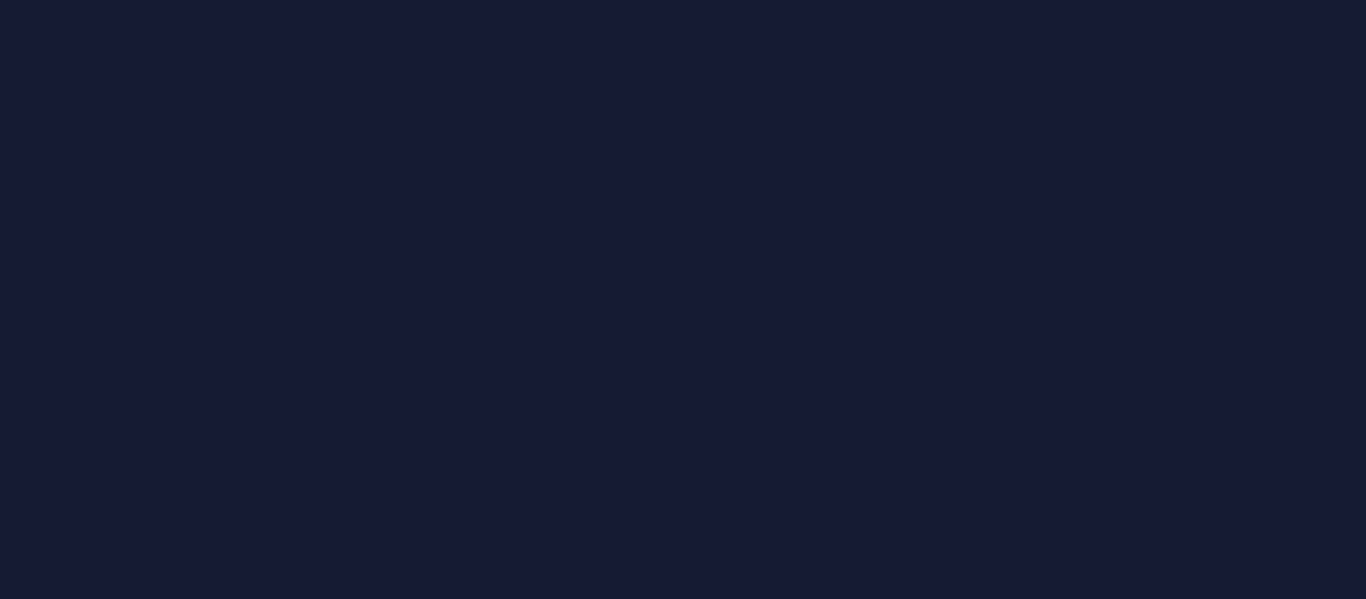 scroll, scrollTop: 0, scrollLeft: 0, axis: both 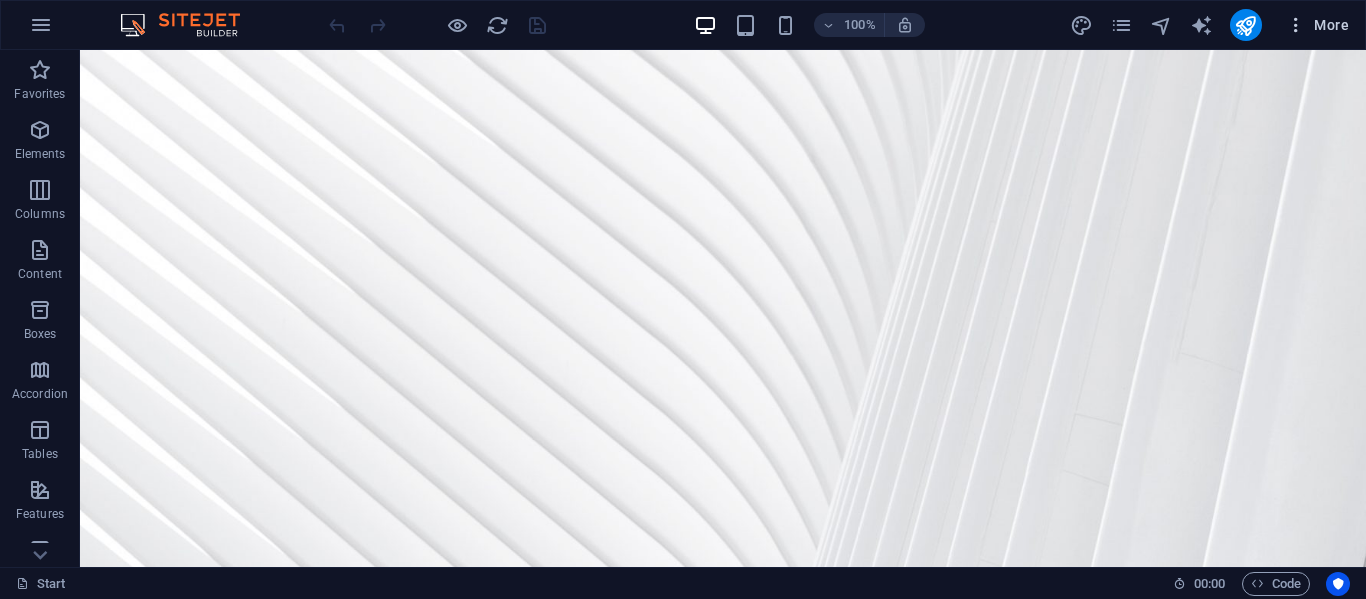 click at bounding box center [1296, 25] 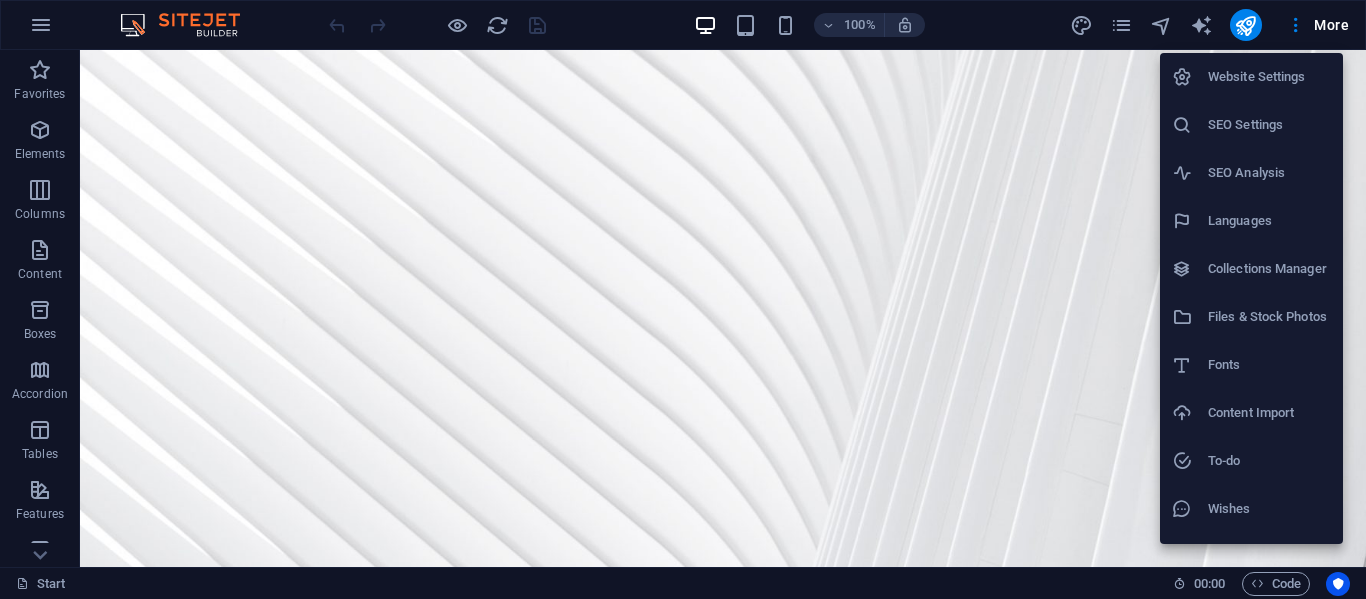 click on "Website Settings" at bounding box center [1269, 77] 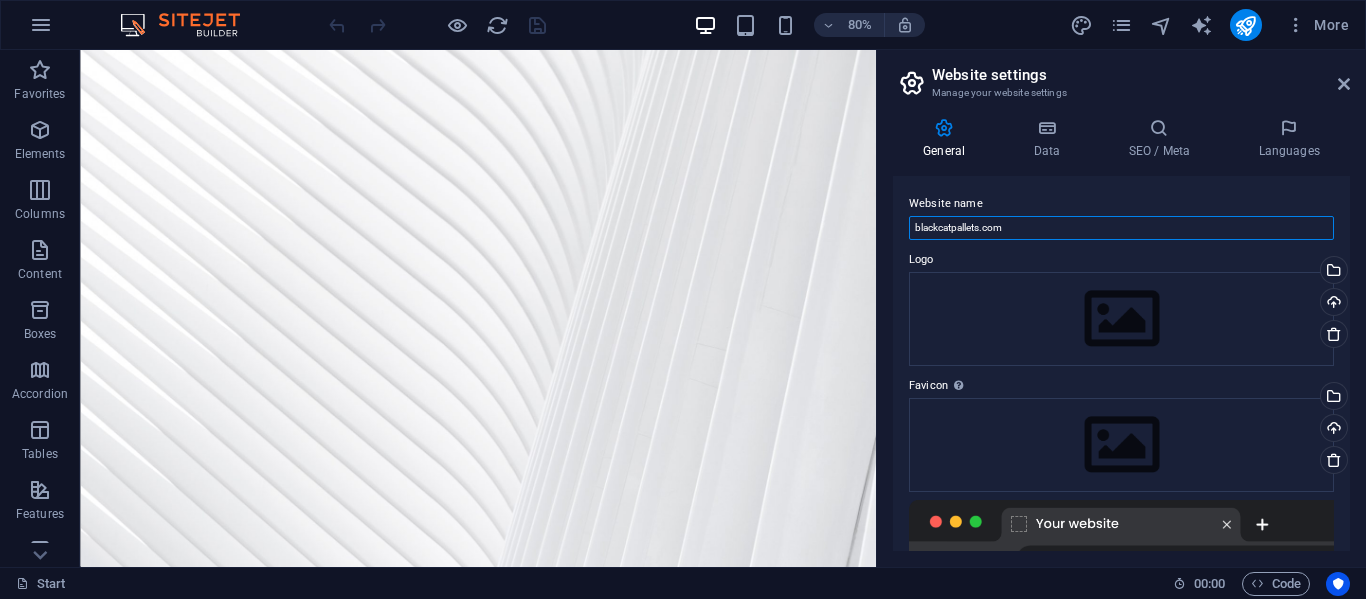 drag, startPoint x: 1141, startPoint y: 277, endPoint x: 1048, endPoint y: 256, distance: 95.34149 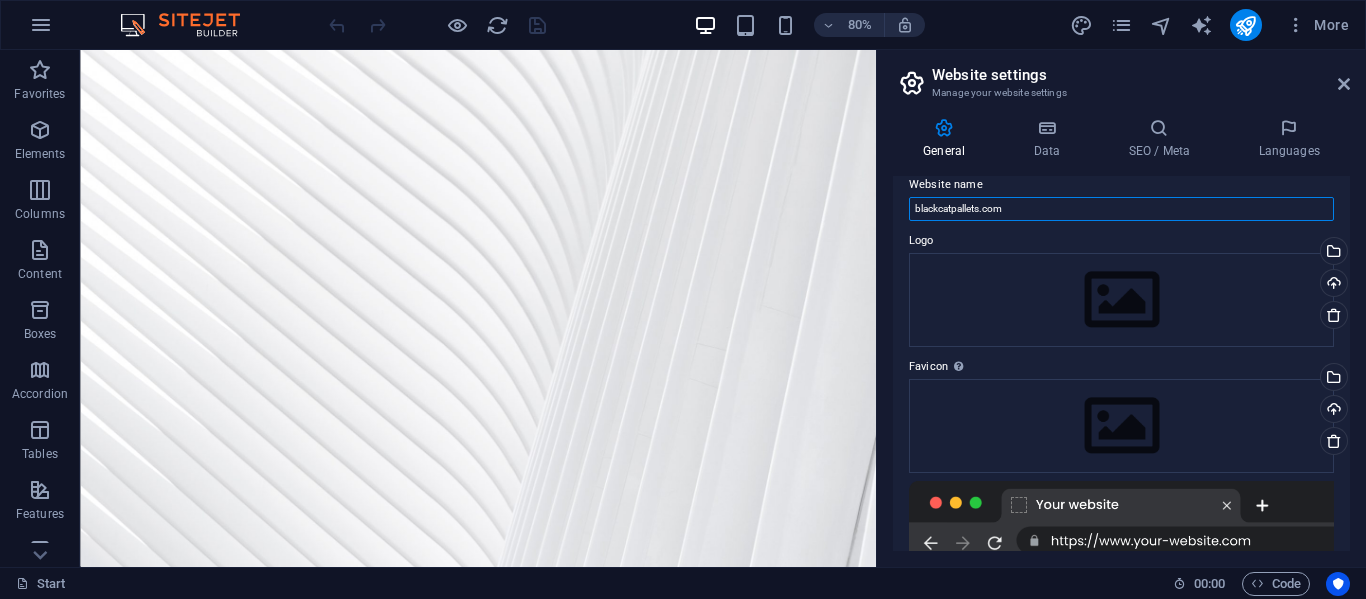 scroll, scrollTop: 16, scrollLeft: 0, axis: vertical 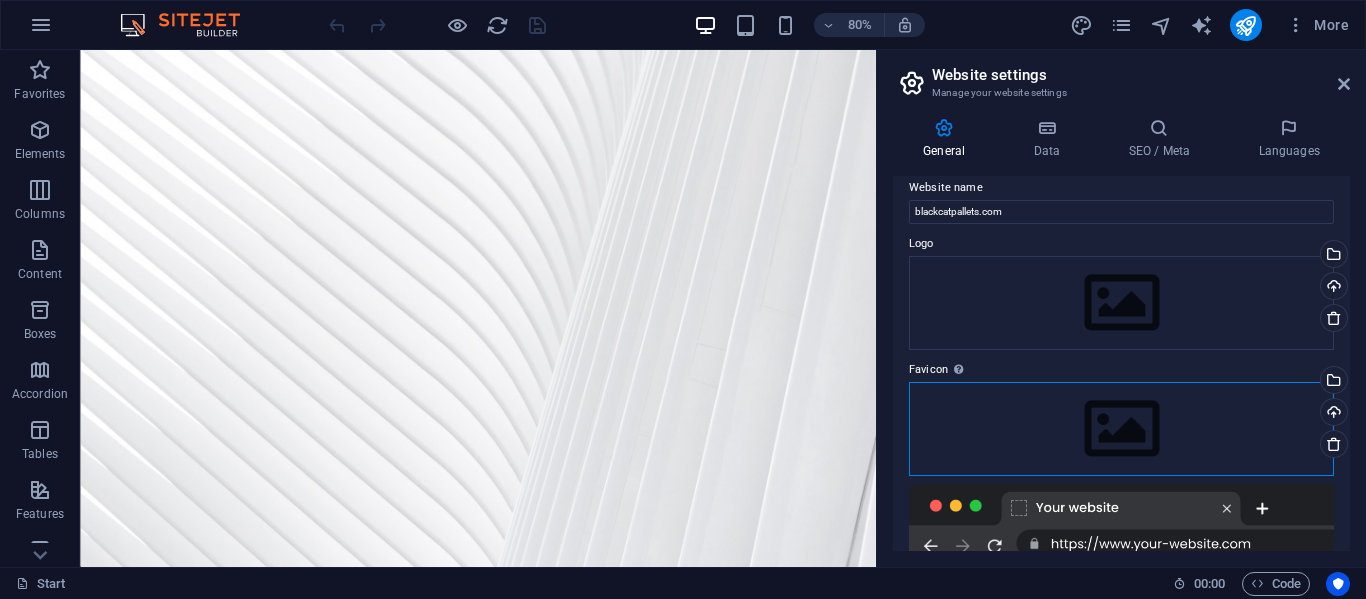 click on "Drag files here, click to choose files or select files from Files or our free stock photos & videos" at bounding box center (1121, 429) 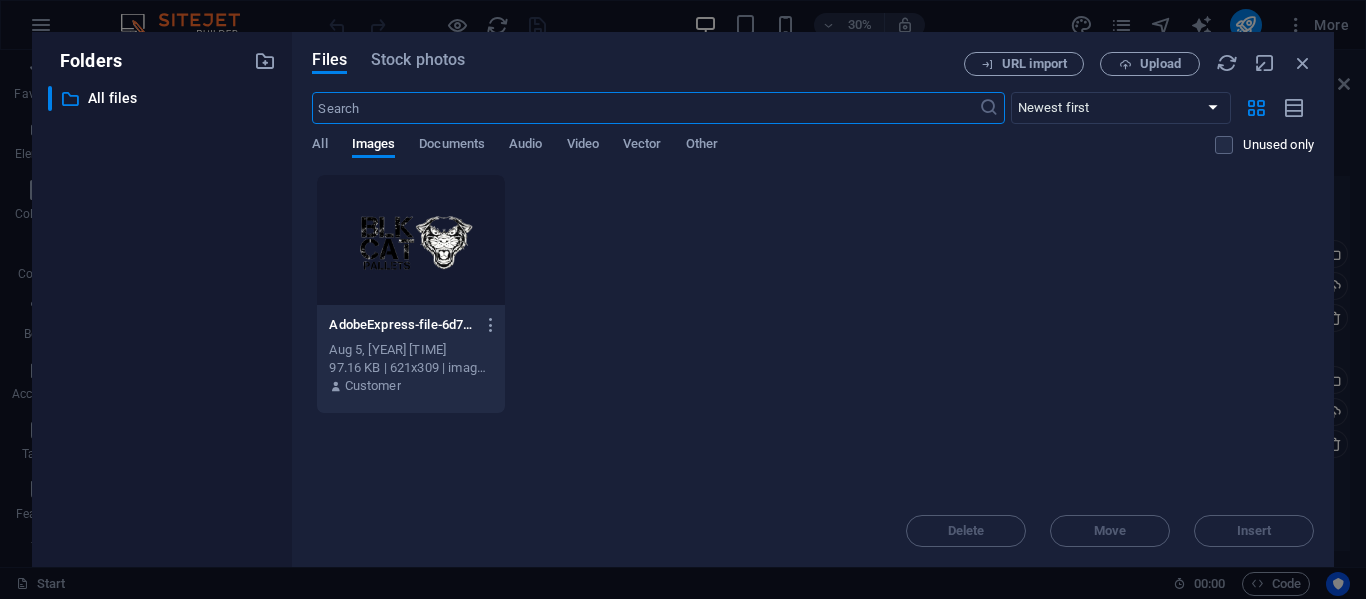 click at bounding box center (410, 240) 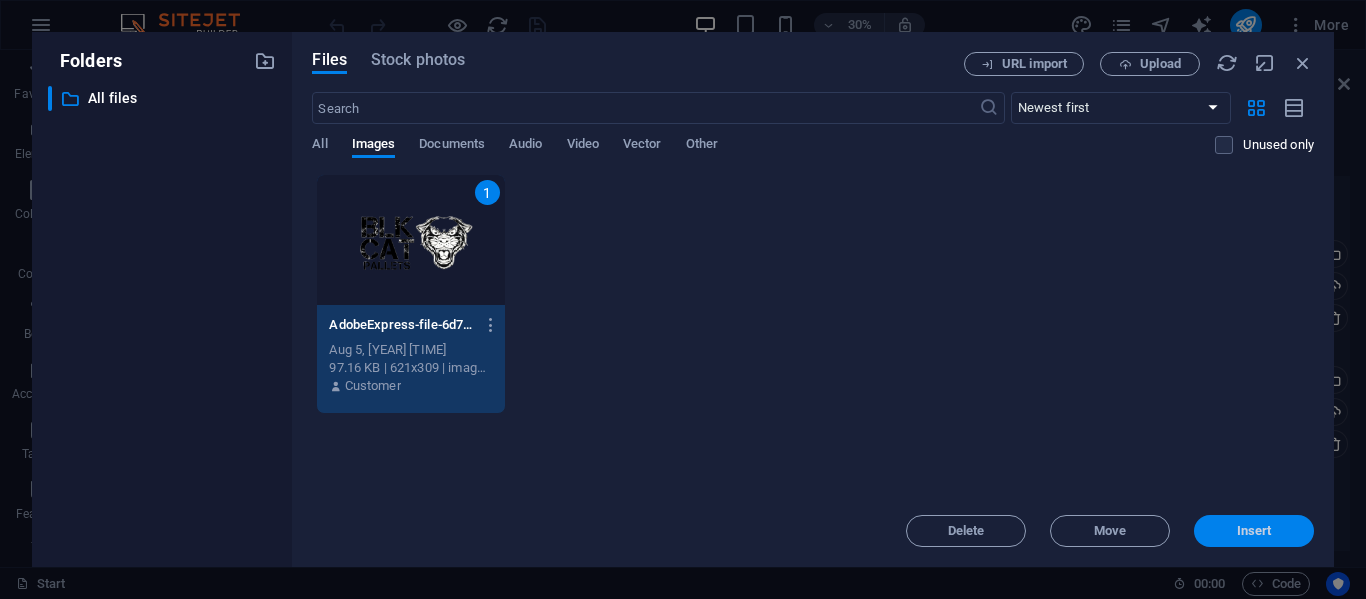 click on "Insert" at bounding box center (1254, 531) 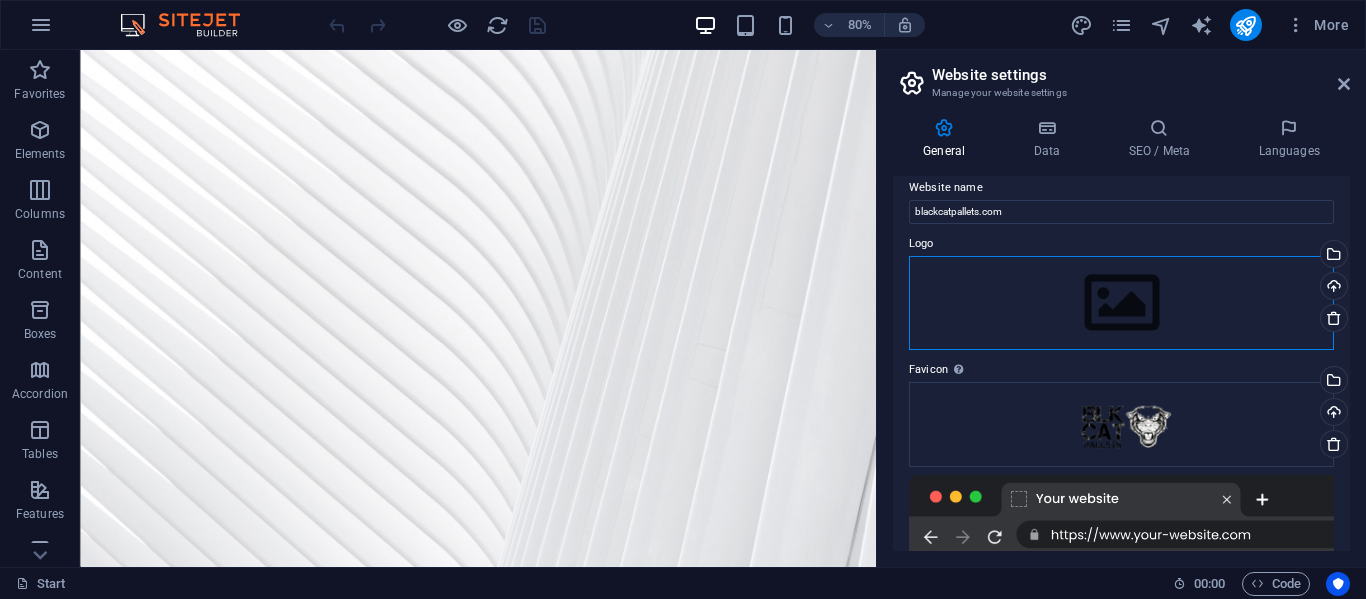 click on "Drag files here, click to choose files or select files from Files or our free stock photos & videos" at bounding box center [1121, 303] 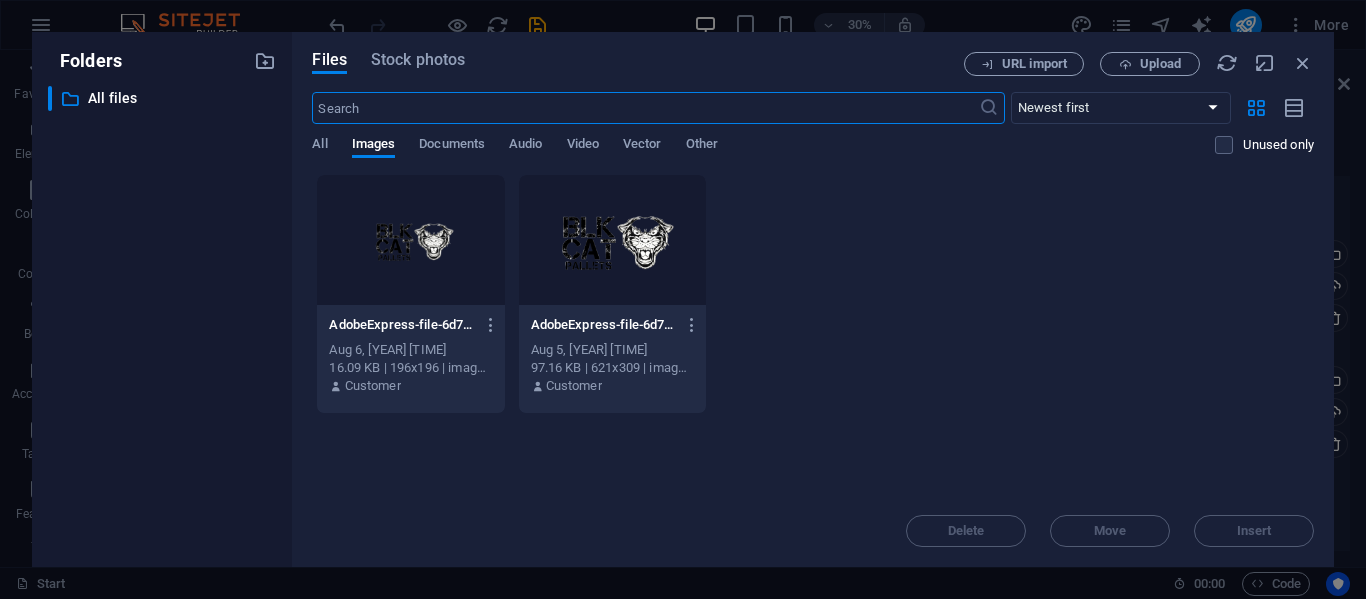 click on "Delete Move Insert" at bounding box center (813, 521) 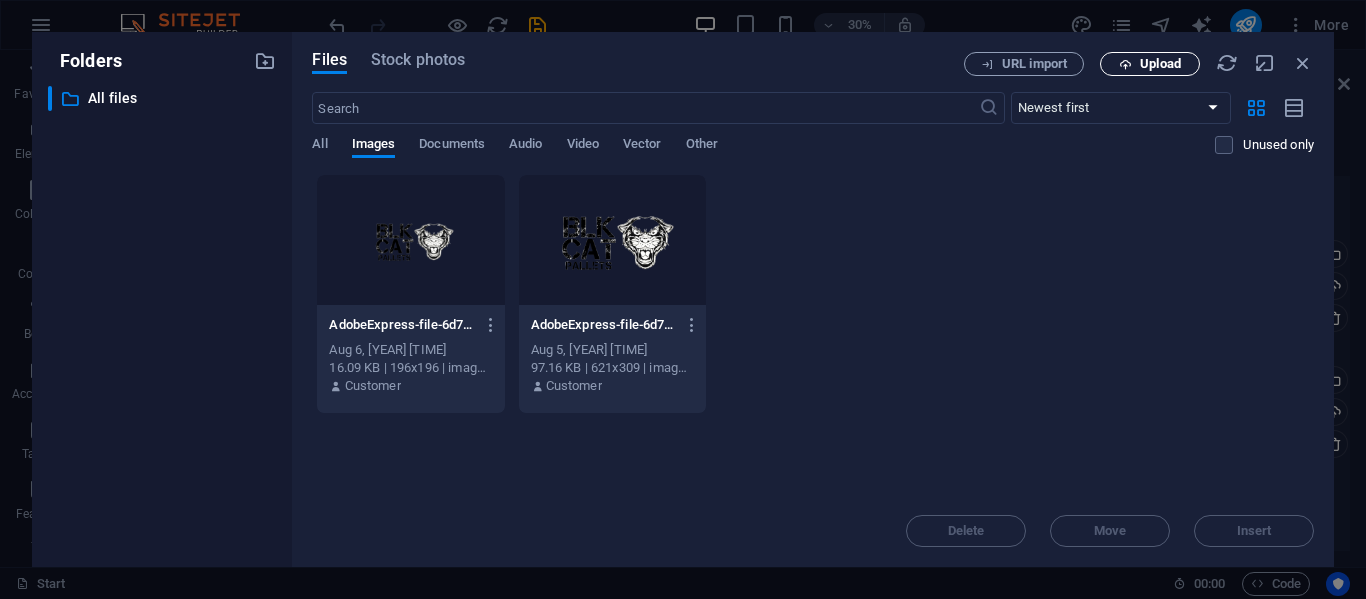 click on "Upload" at bounding box center [1160, 64] 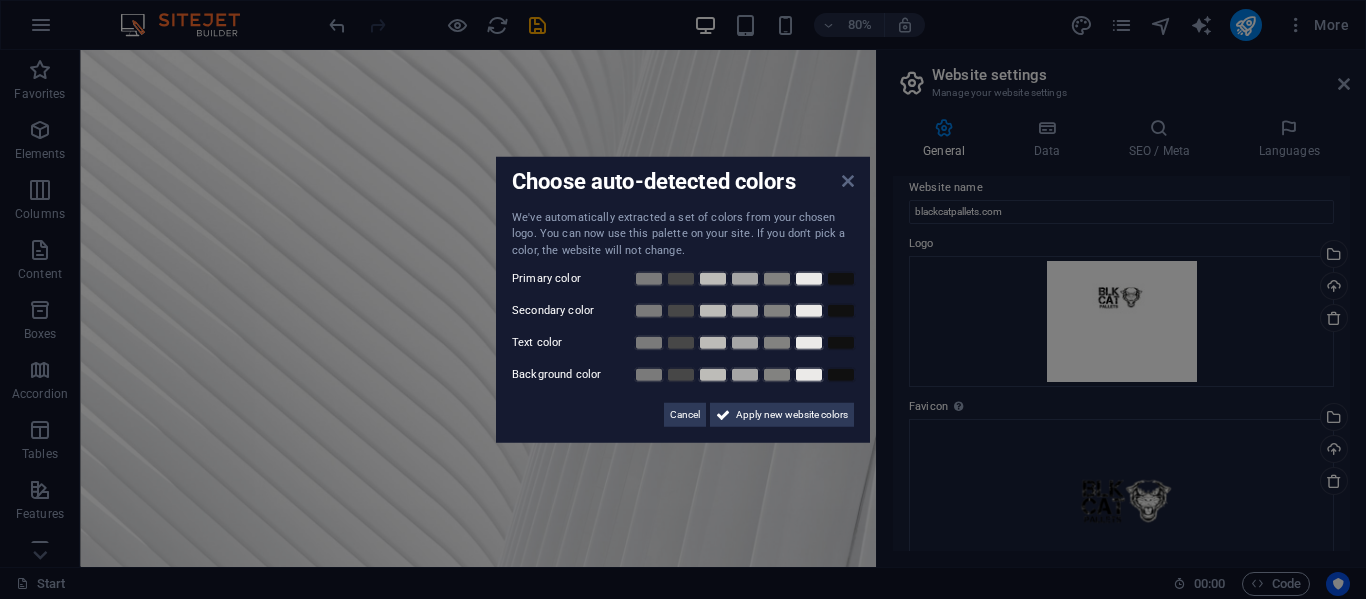 click at bounding box center (848, 180) 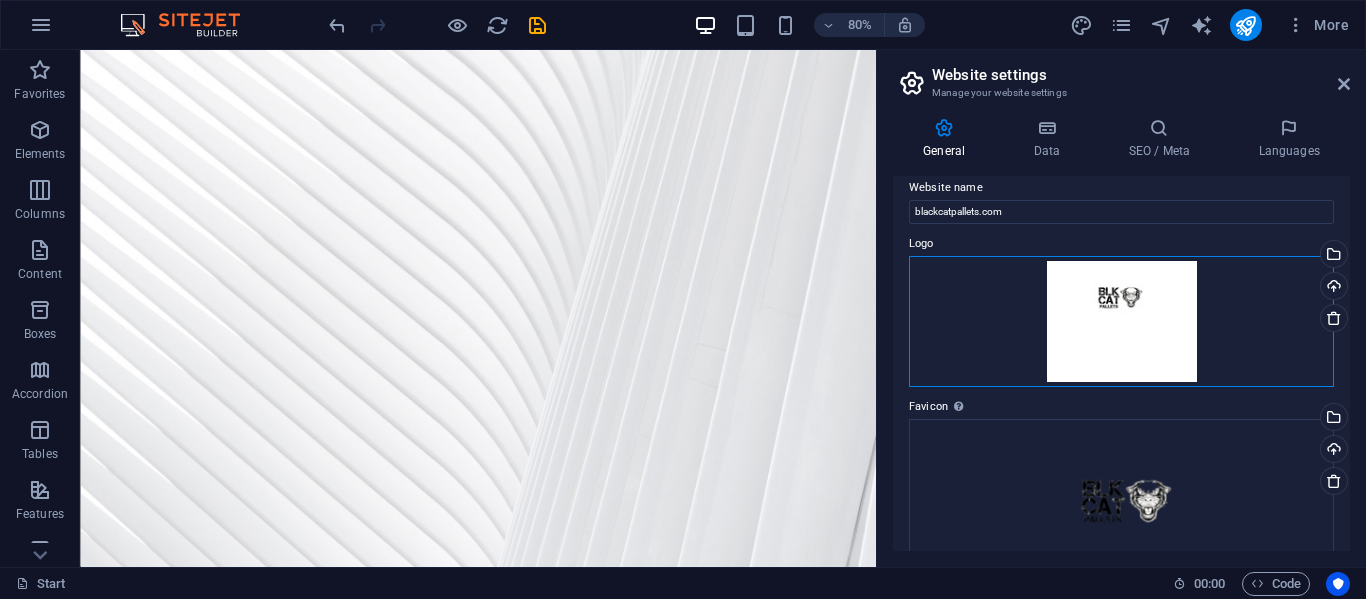 click on "Drag files here, click to choose files or select files from Files or our free stock photos & videos" at bounding box center [1121, 322] 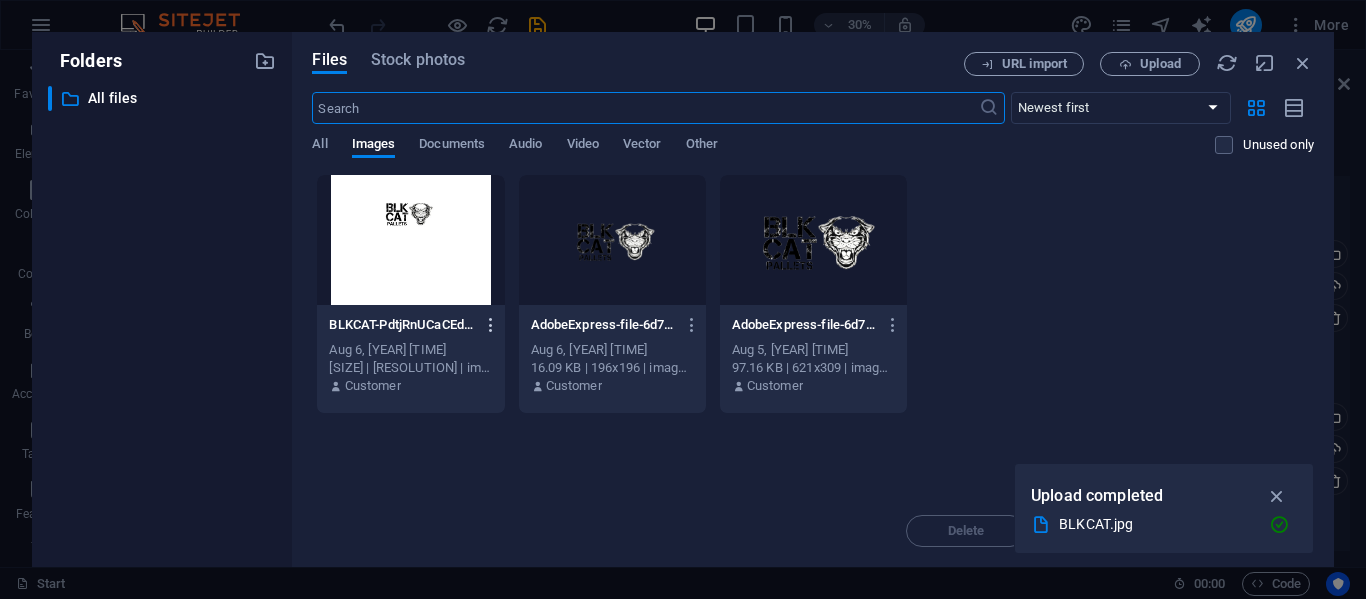 click at bounding box center (491, 325) 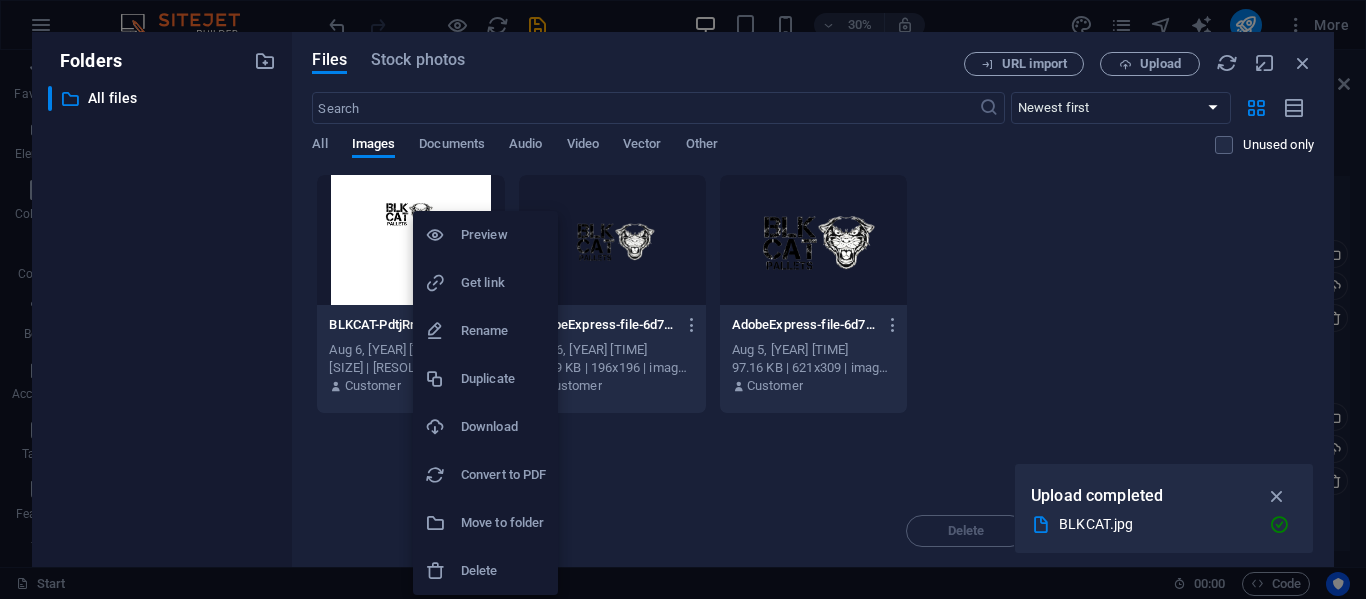 click on "Delete" at bounding box center [485, 571] 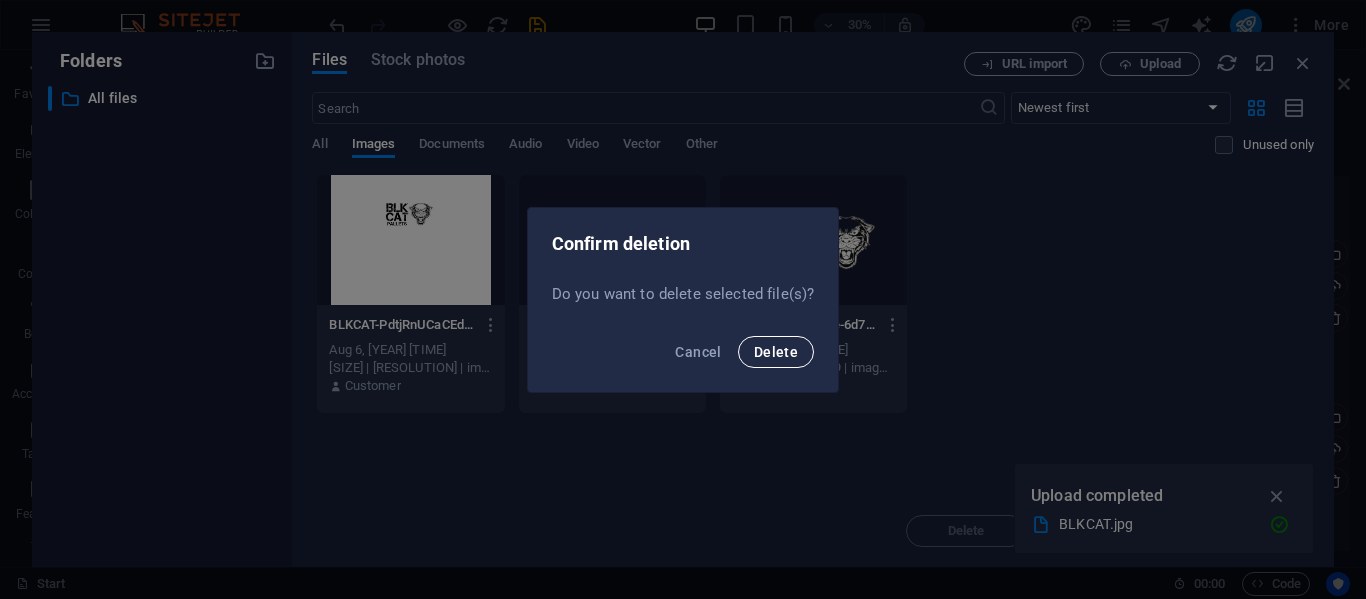 click on "Delete" at bounding box center [776, 352] 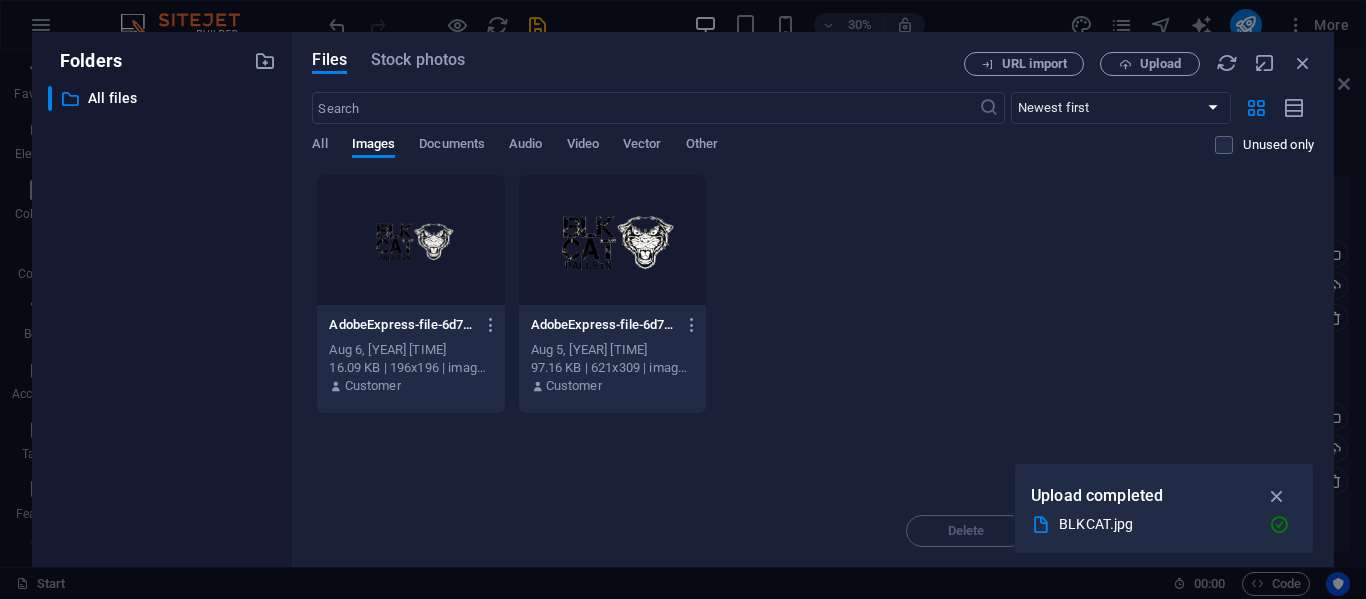 click on "Files Stock photos URL import Upload ​ Newest first Oldest first Name (A-Z) Name (Z-A) Size (0-9) Size (9-0) Resolution (0-9) Resolution (9-0) All Images Documents Audio Video Vector Other Unused only Drop files here to upload them instantly AdobeExpress-file-6d7JbXNpZivemDc8dnuWSw-mhcXeRd4u_aaLzQTbJEm7A.png AdobeExpress-file-6d7JbXNpZivemDc8dnuWSw-mhcXeRd4u_aaLzQTbJEm7A.png Aug 6, 2025 12:26 AM 16.09 KB | 196x196 | image/png Customer AdobeExpress-file-6d7JbXNpZivemDc8dnuWSw.png AdobeExpress-file-6d7JbXNpZivemDc8dnuWSw.png Aug 5, 2025 11:45 PM 97.16 KB | 621x309 | image/png Customer Delete Move Insert" at bounding box center (813, 299) 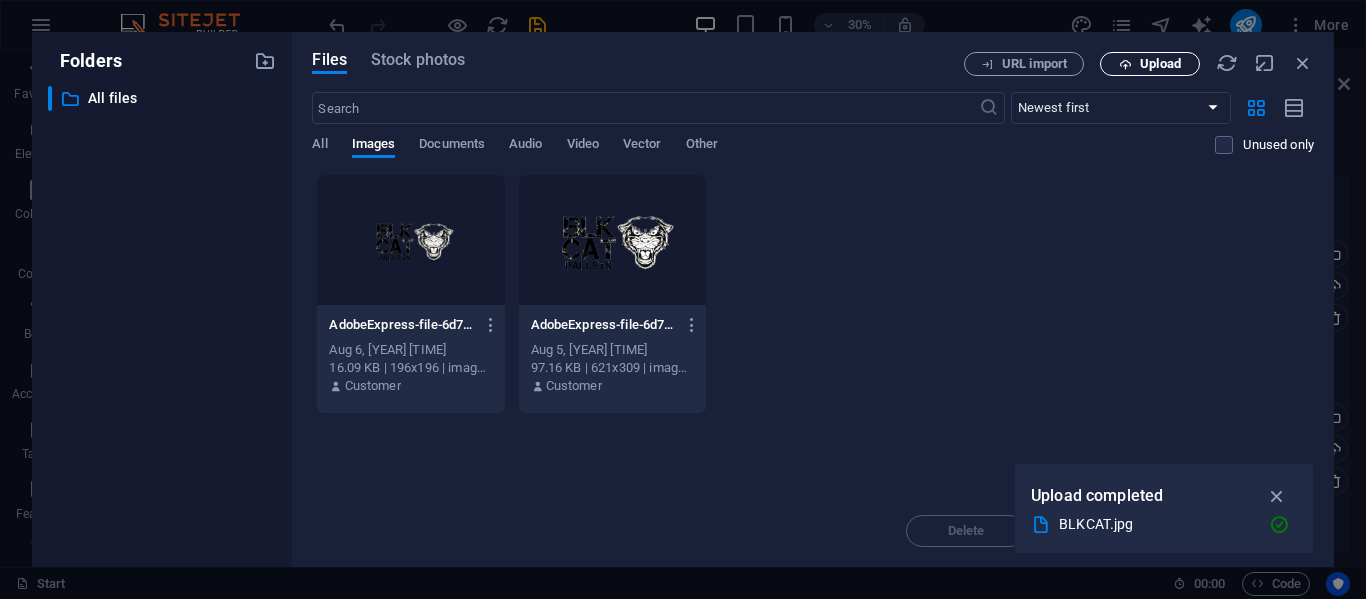 click on "Upload" at bounding box center [1160, 64] 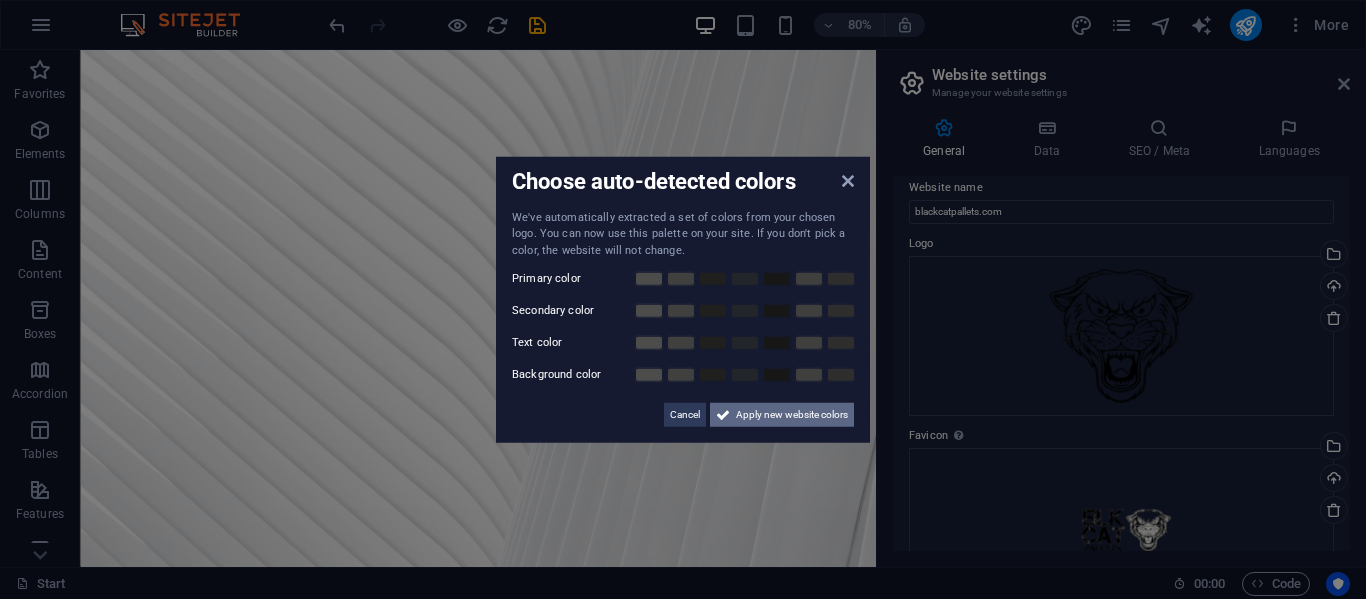 click on "Apply new website colors" at bounding box center (792, 415) 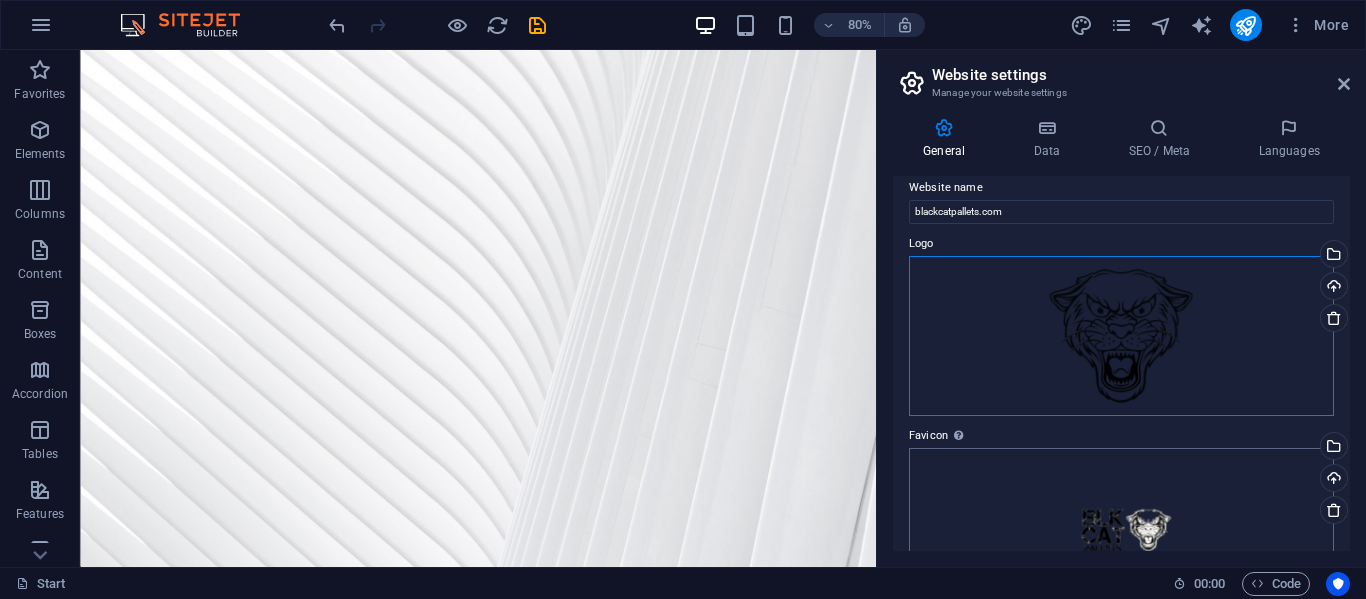 drag, startPoint x: 1276, startPoint y: 356, endPoint x: 1236, endPoint y: 497, distance: 146.56398 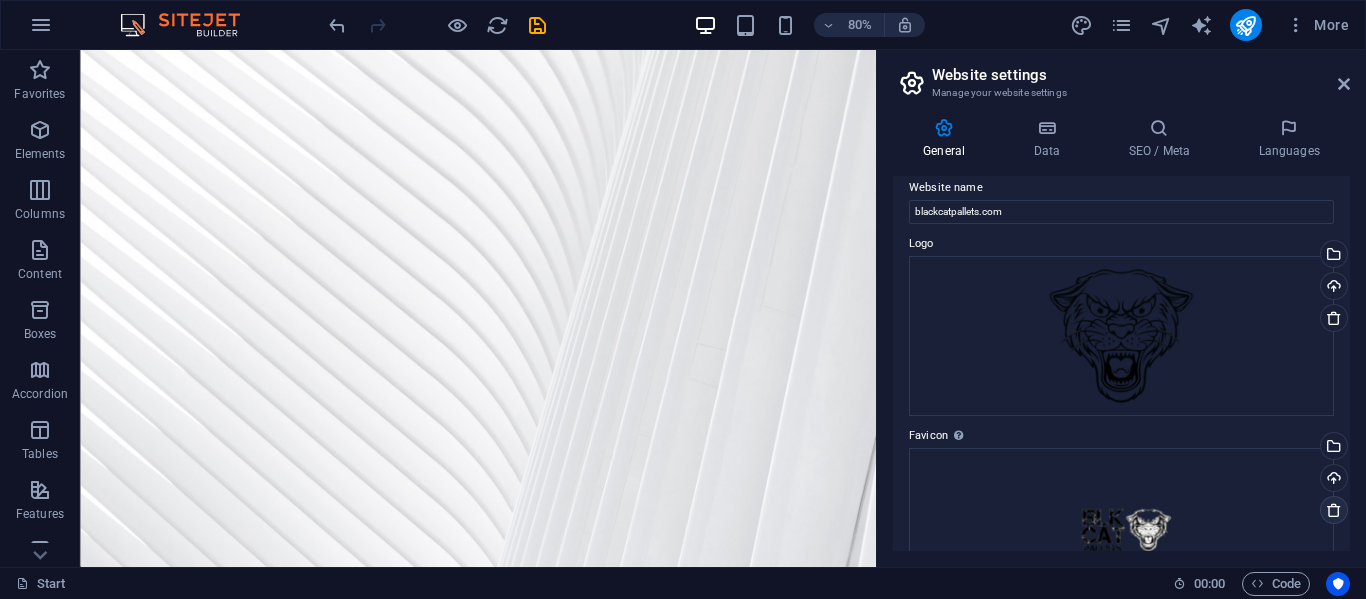 click at bounding box center (1334, 510) 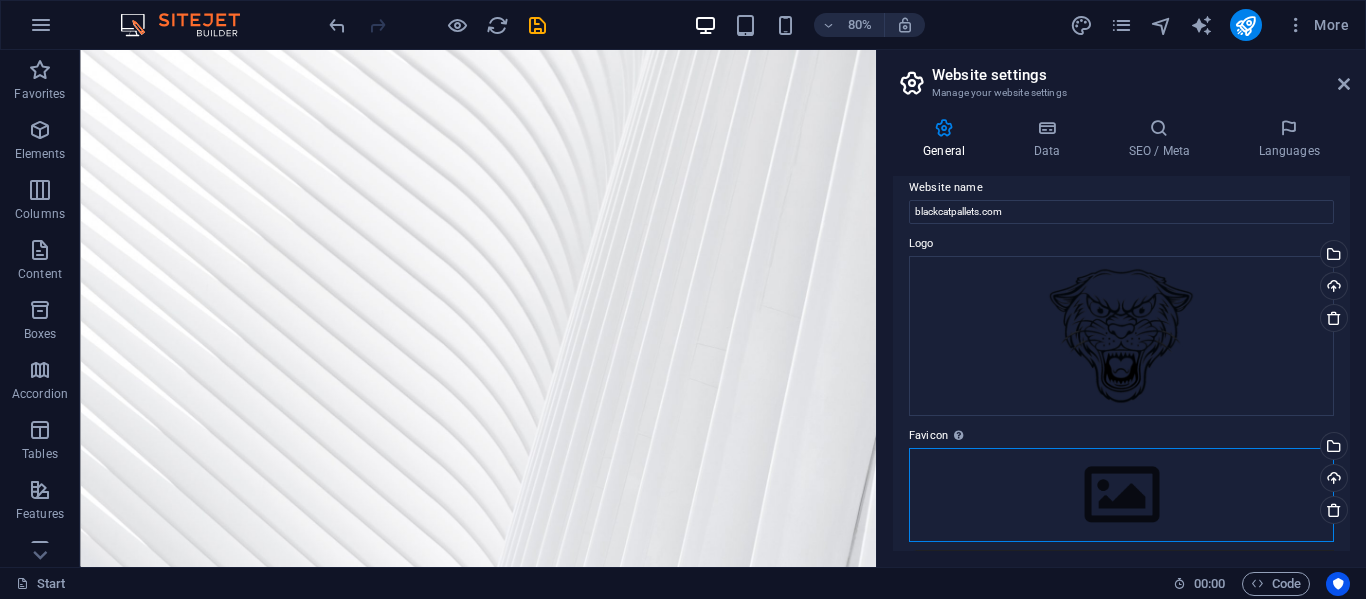 click on "Drag files here, click to choose files or select files from Files or our free stock photos & videos" at bounding box center [1121, 495] 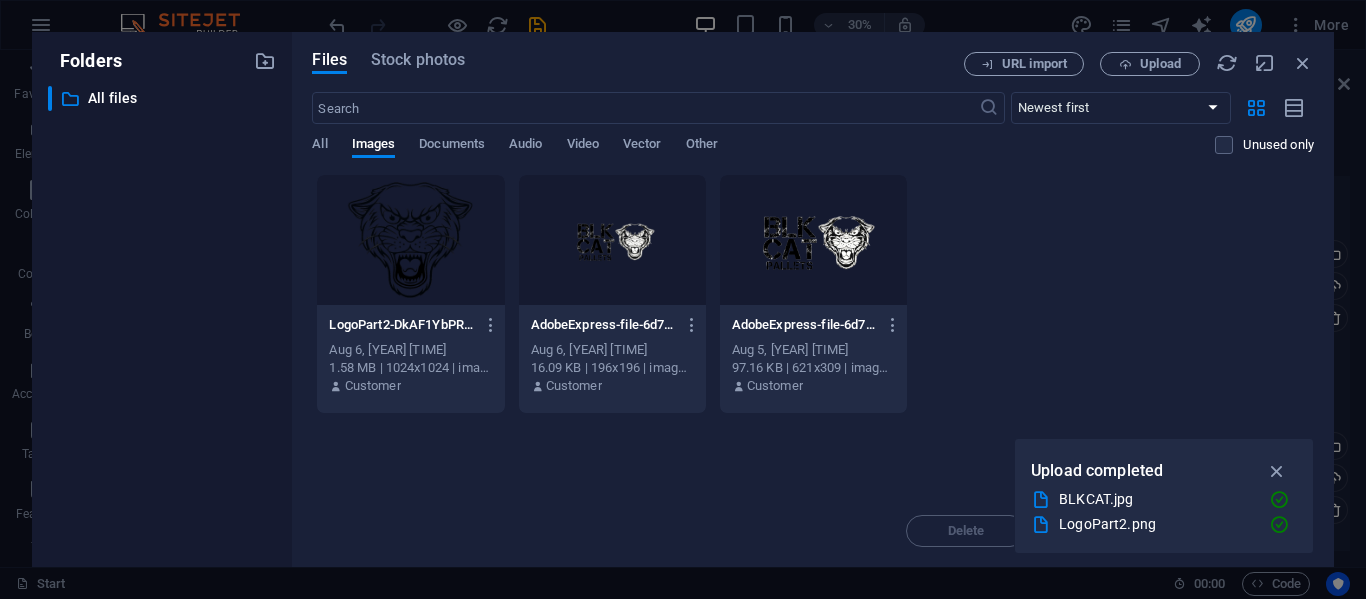 click at bounding box center (410, 240) 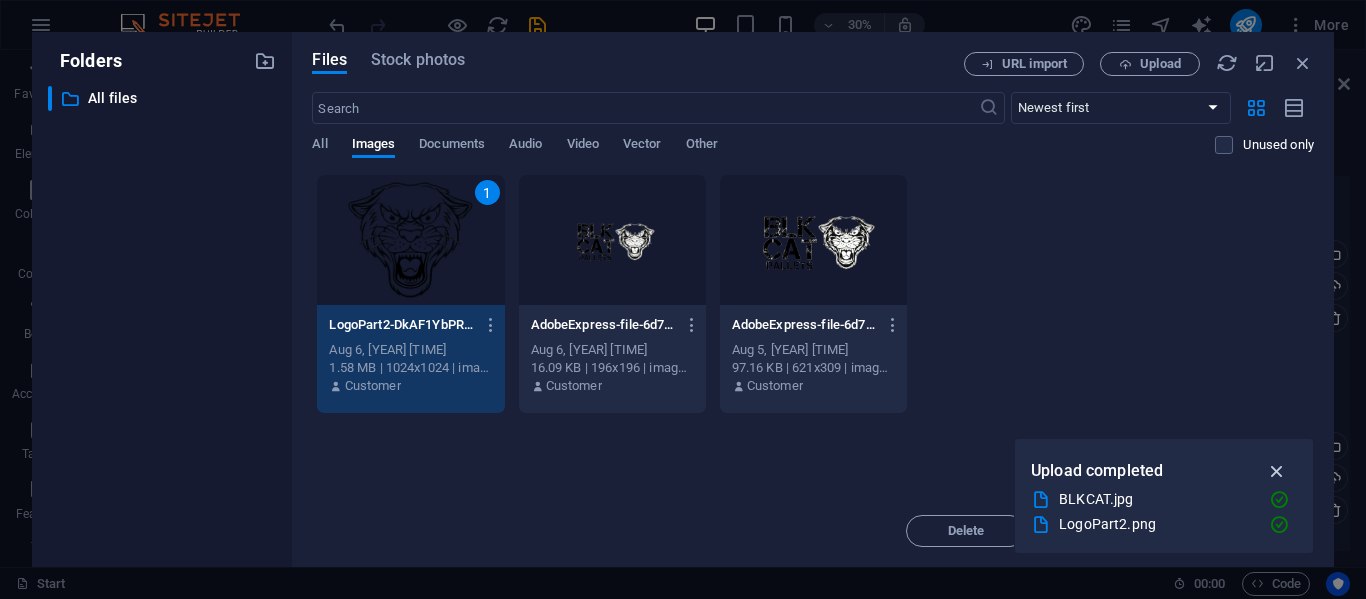 click at bounding box center [1277, 471] 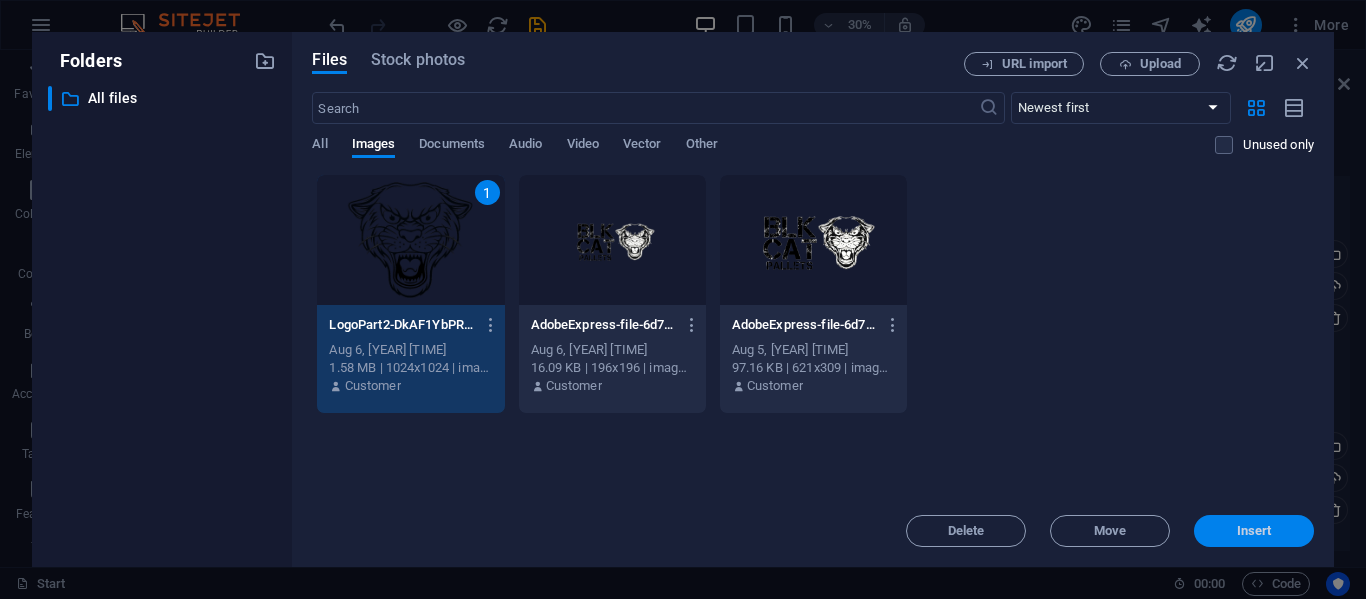 click on "Insert" at bounding box center [1254, 531] 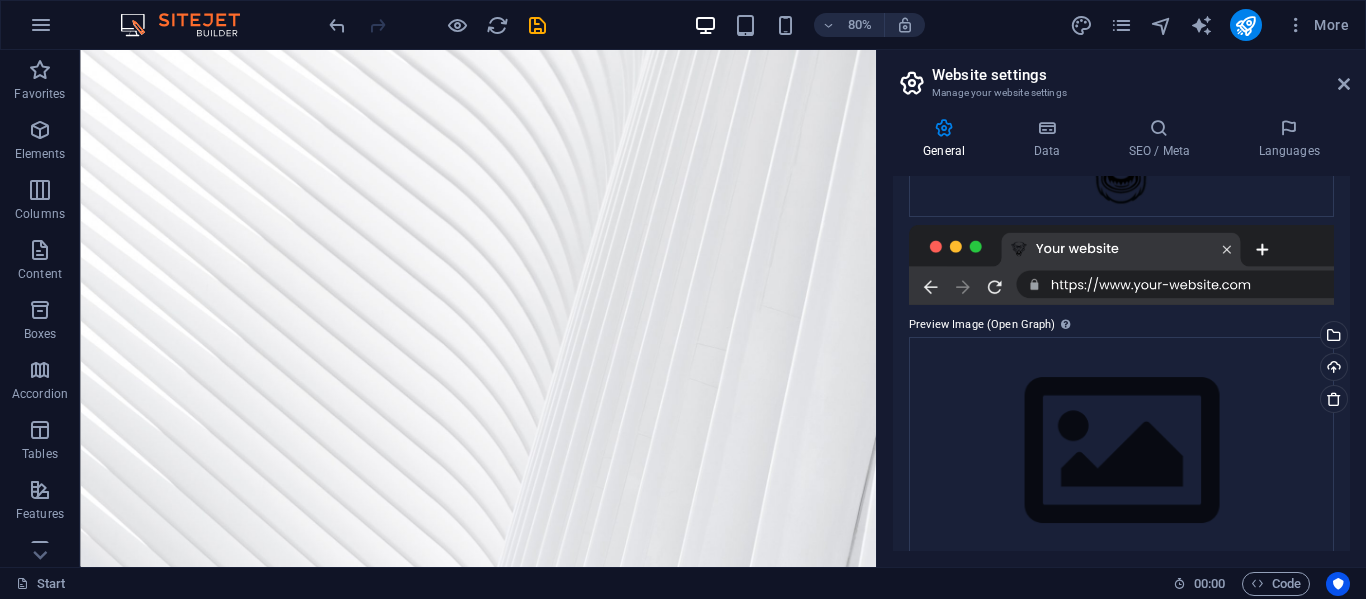 scroll, scrollTop: 408, scrollLeft: 0, axis: vertical 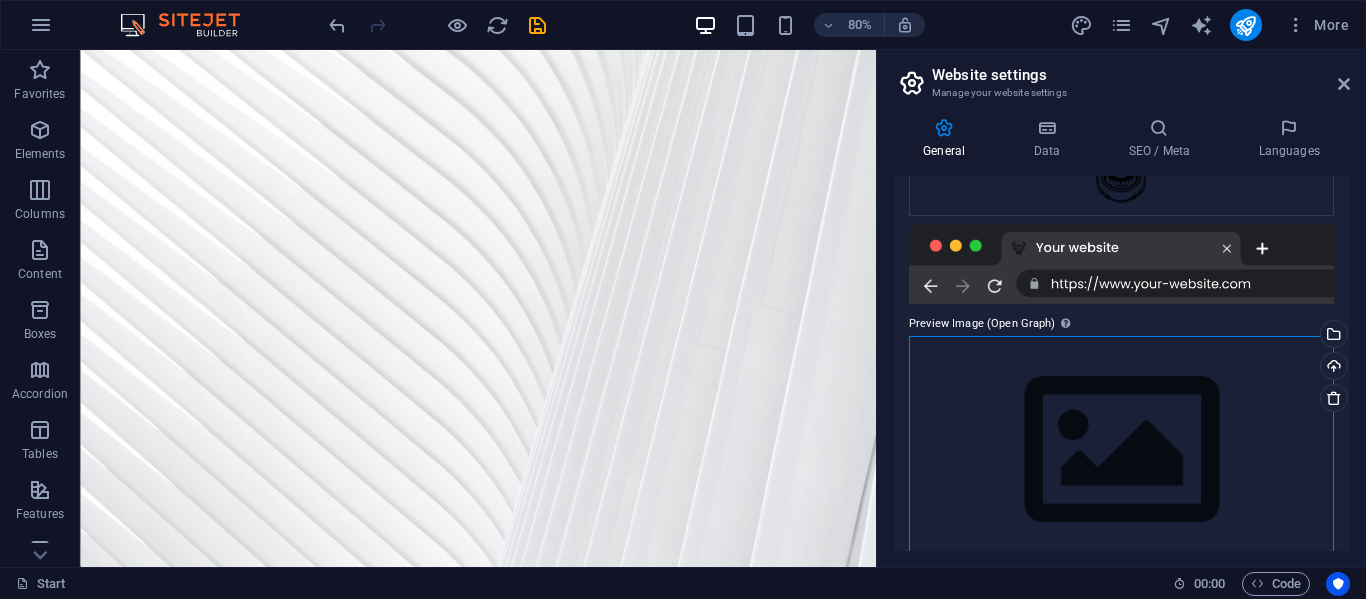 click on "Drag files here, click to choose files or select files from Files or our free stock photos & videos" at bounding box center [1121, 450] 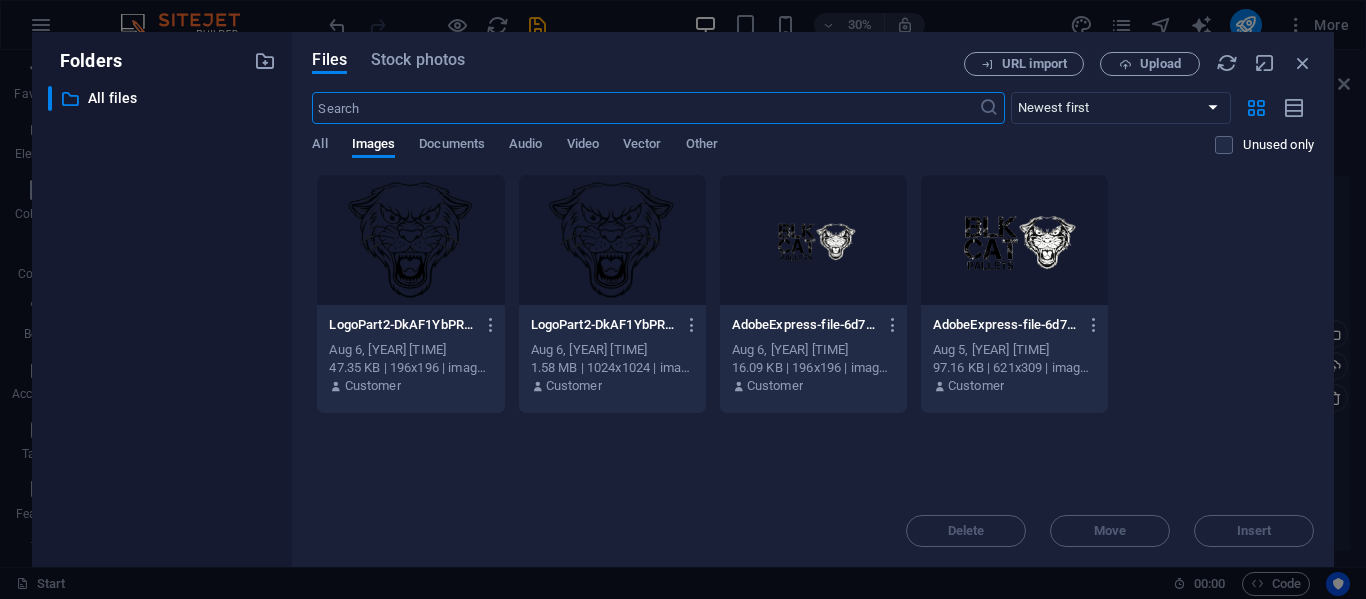 click at bounding box center [813, 240] 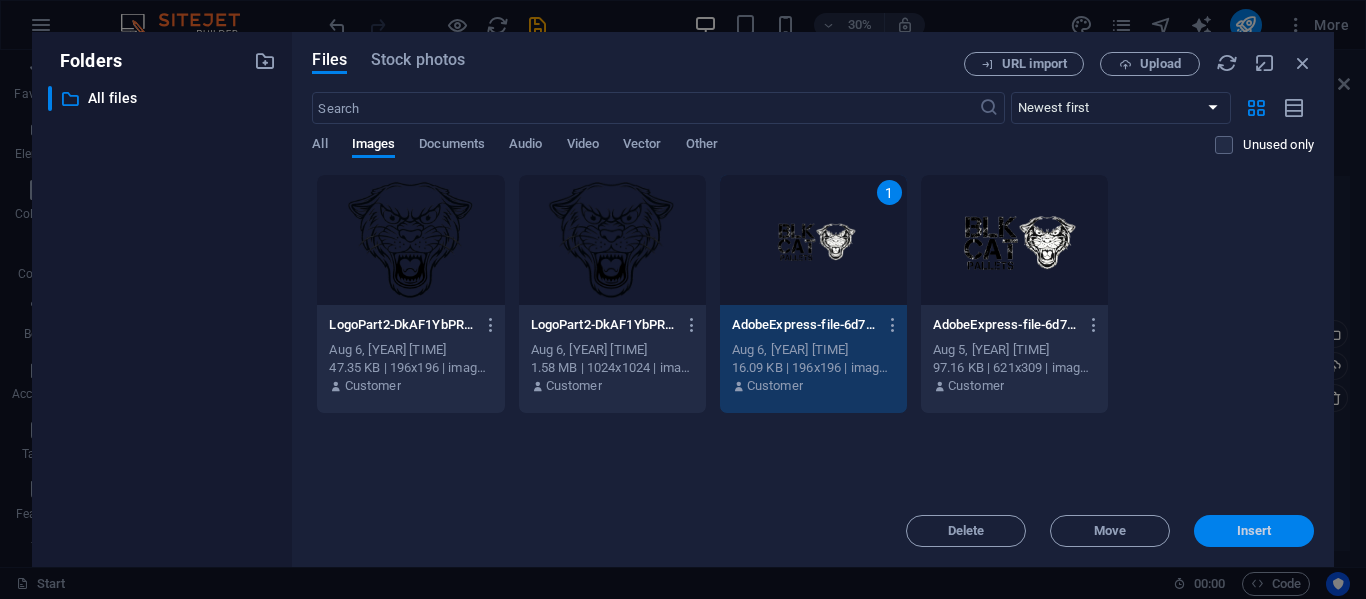 click on "Insert" at bounding box center [1254, 531] 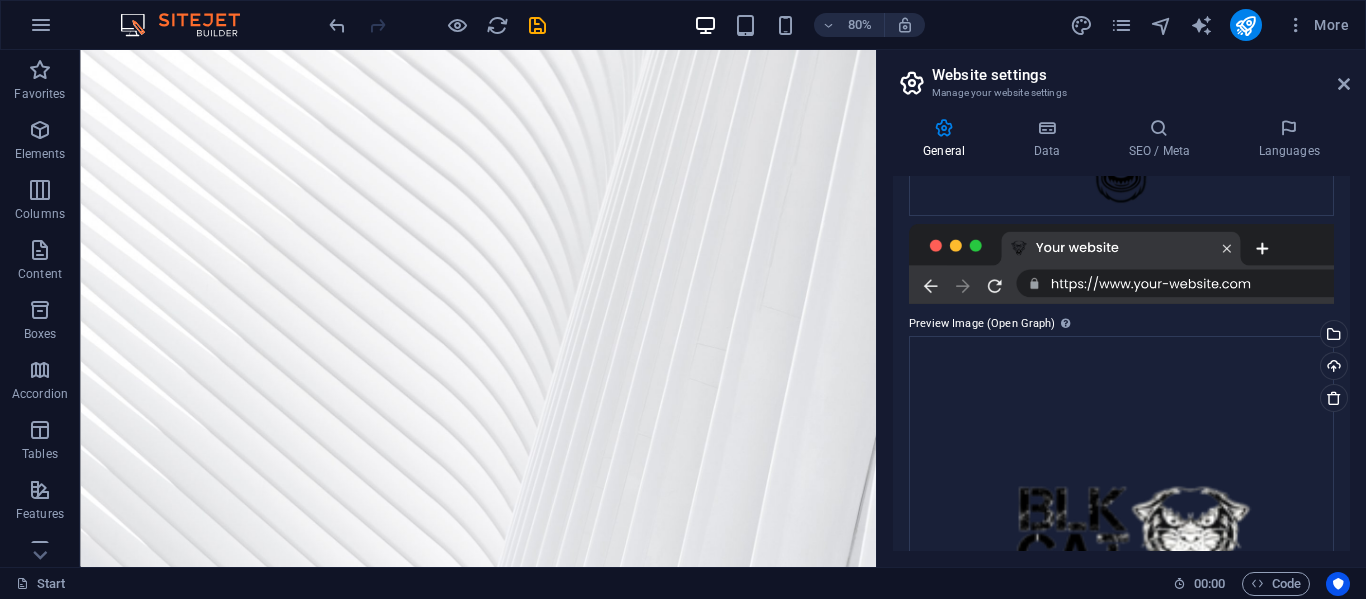 click at bounding box center [1121, 264] 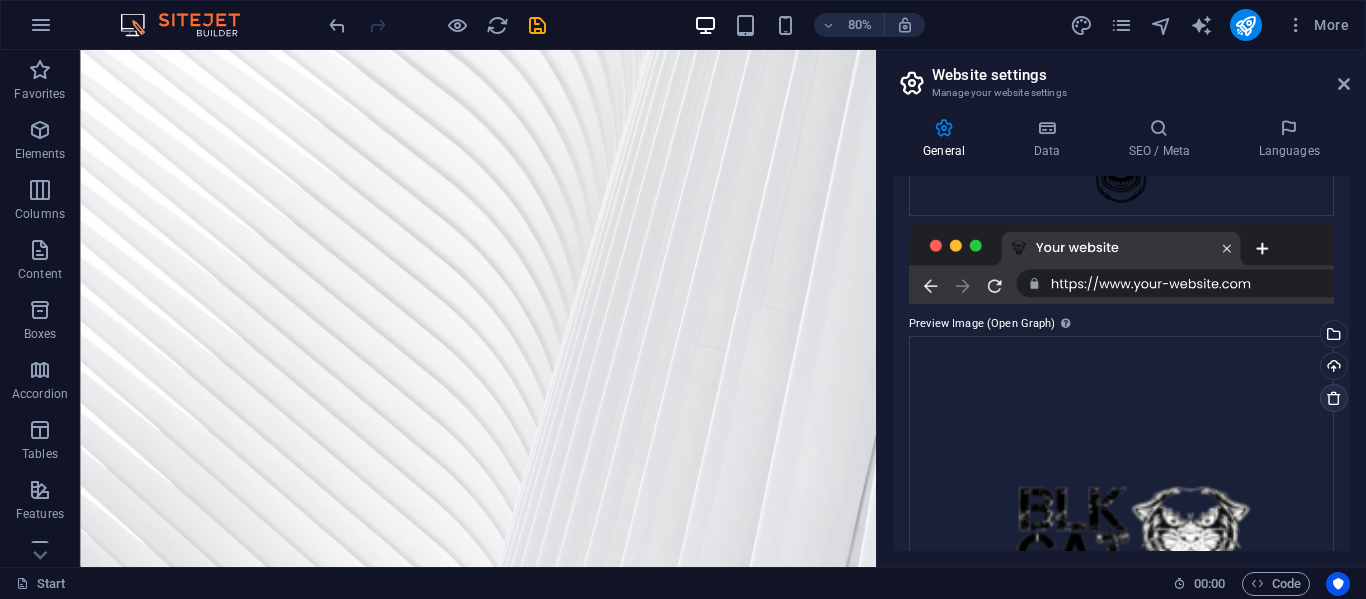 click at bounding box center (1334, 398) 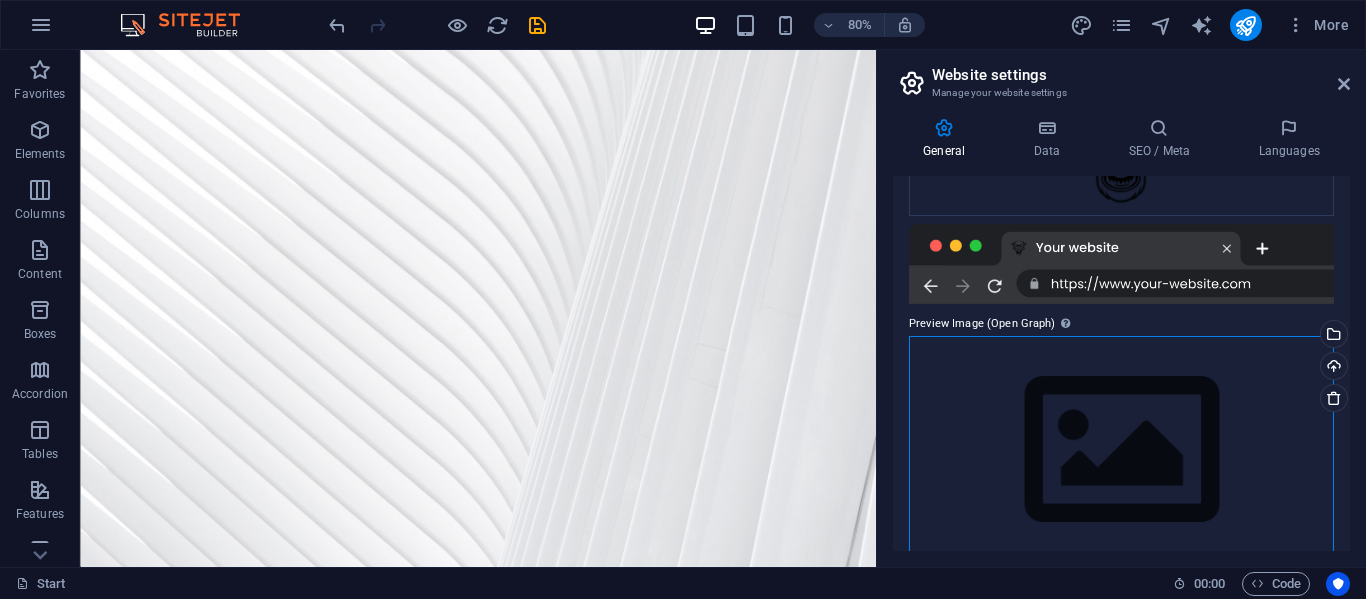 click on "Drag files here, click to choose files or select files from Files or our free stock photos & videos" at bounding box center (1121, 450) 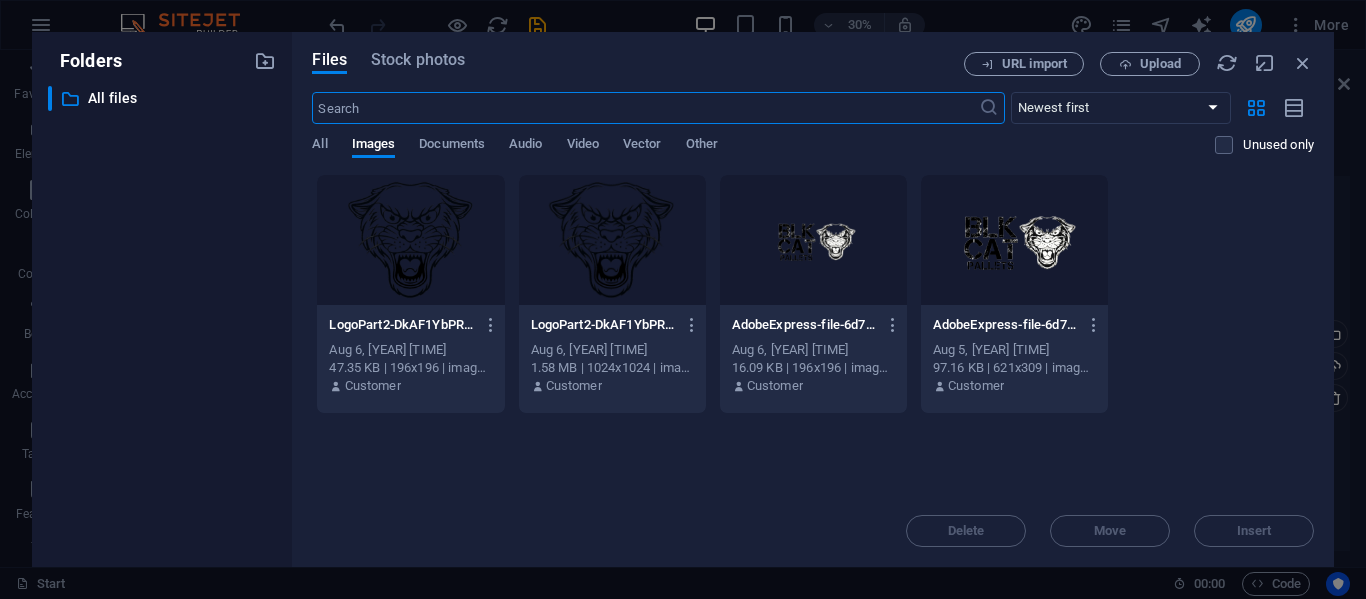 click at bounding box center [612, 240] 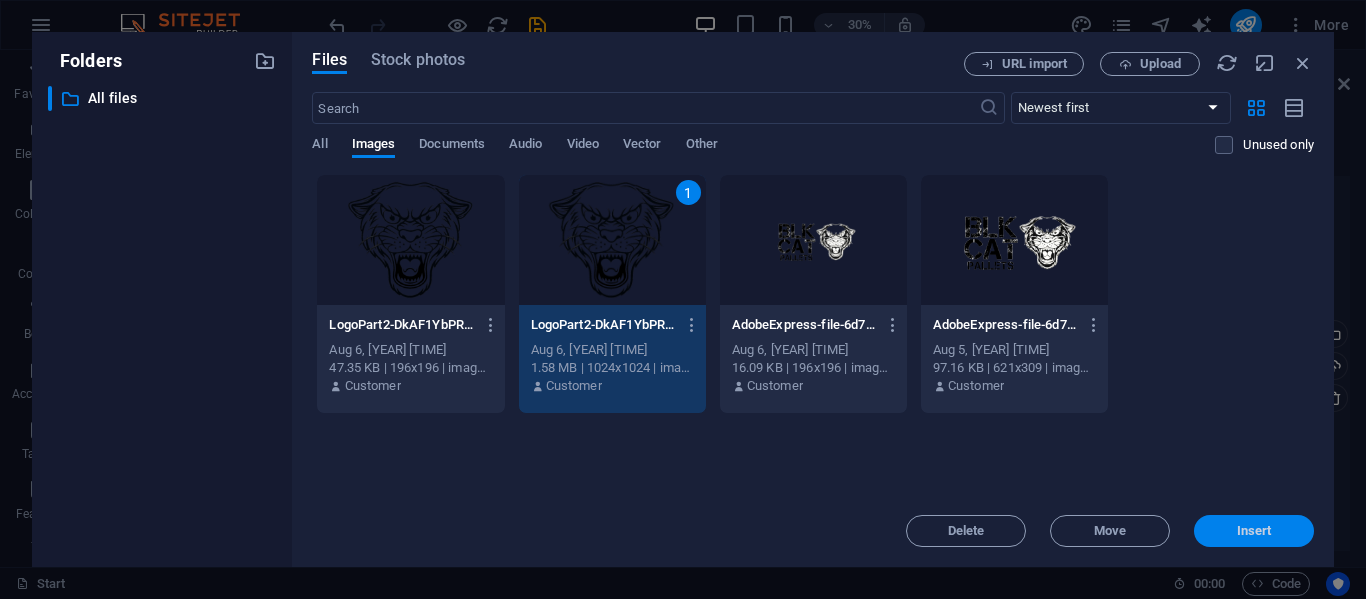 click on "Insert" at bounding box center (1254, 531) 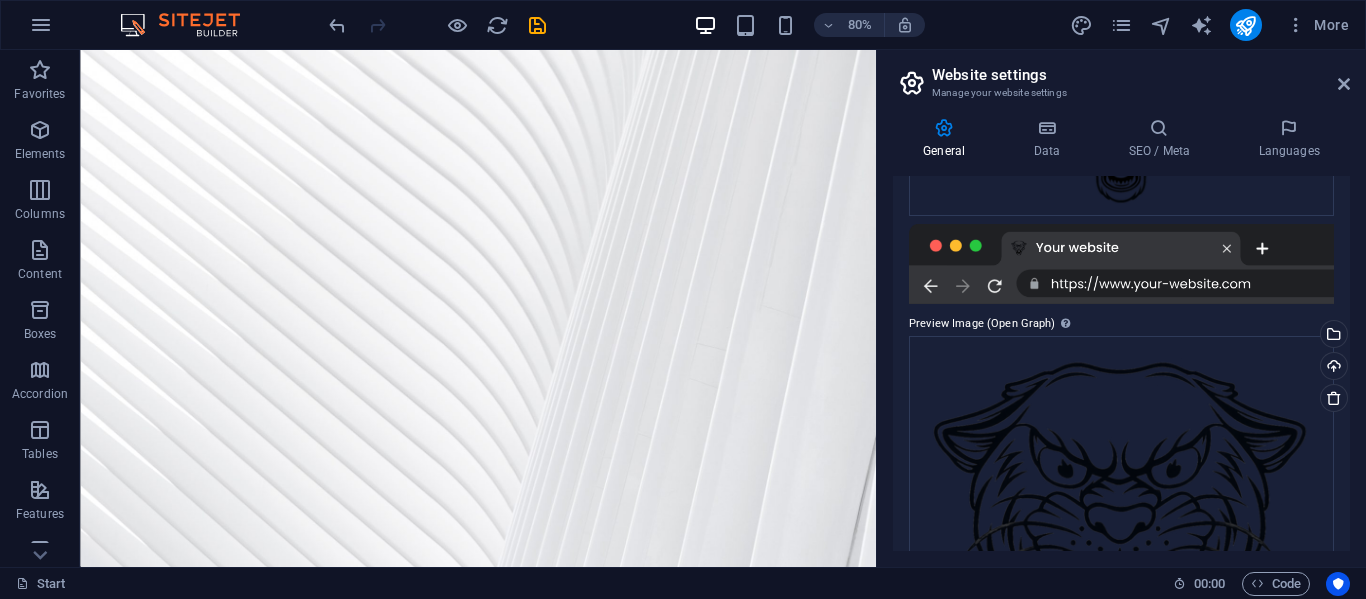 drag, startPoint x: 1350, startPoint y: 368, endPoint x: 1359, endPoint y: 292, distance: 76.53104 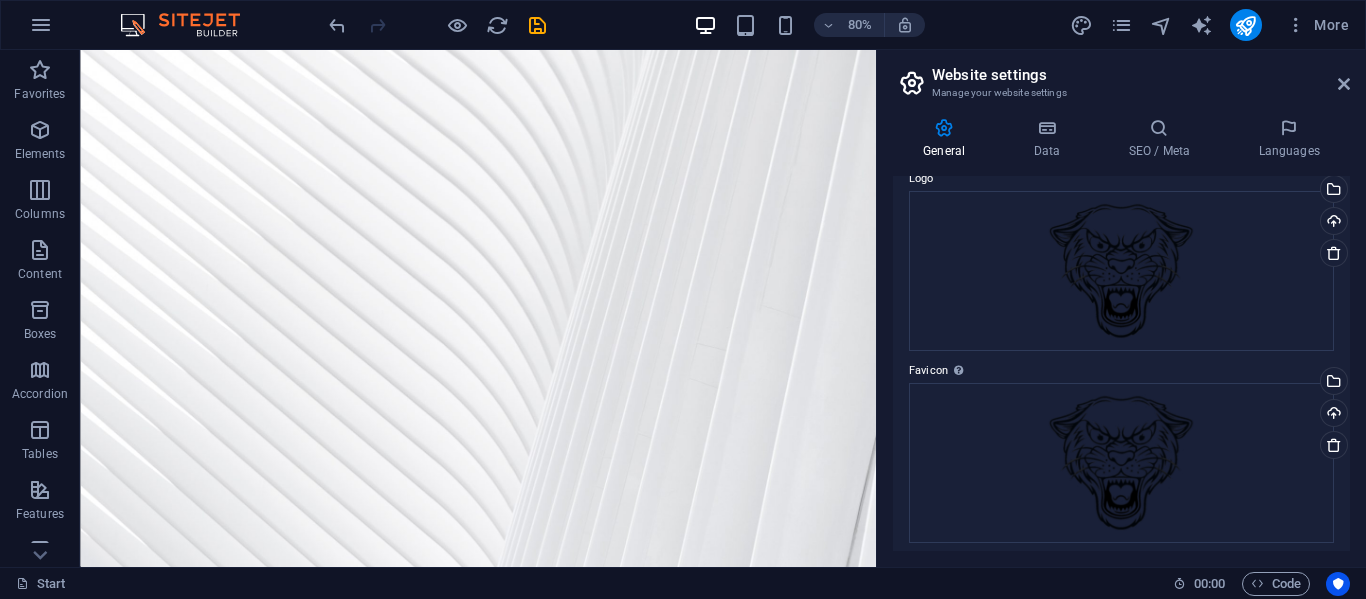 scroll, scrollTop: 0, scrollLeft: 0, axis: both 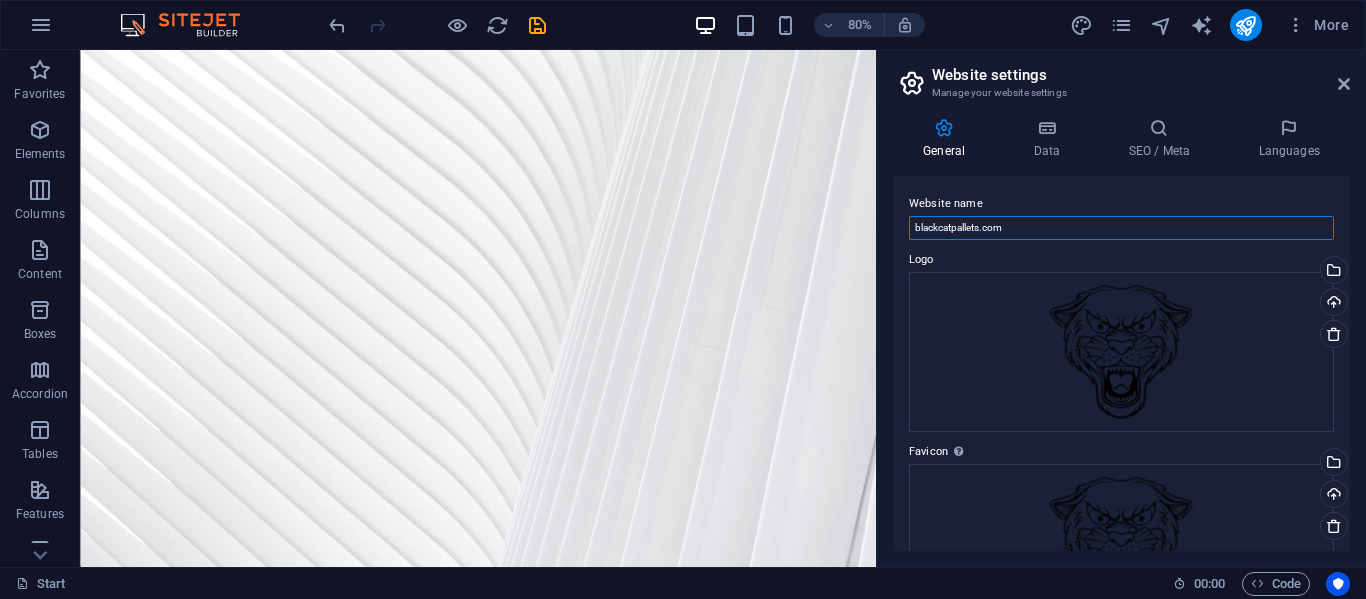 drag, startPoint x: 1096, startPoint y: 224, endPoint x: 883, endPoint y: 219, distance: 213.05867 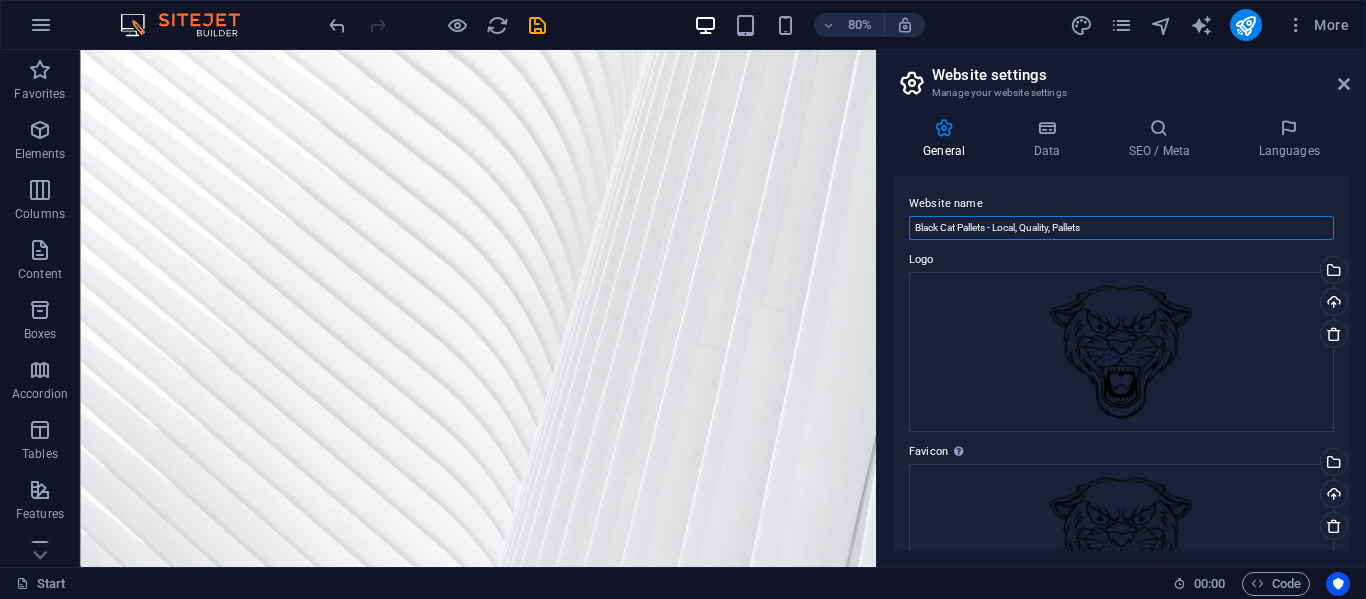type on "Black Cat Pallets - Local, Quality, Pallets" 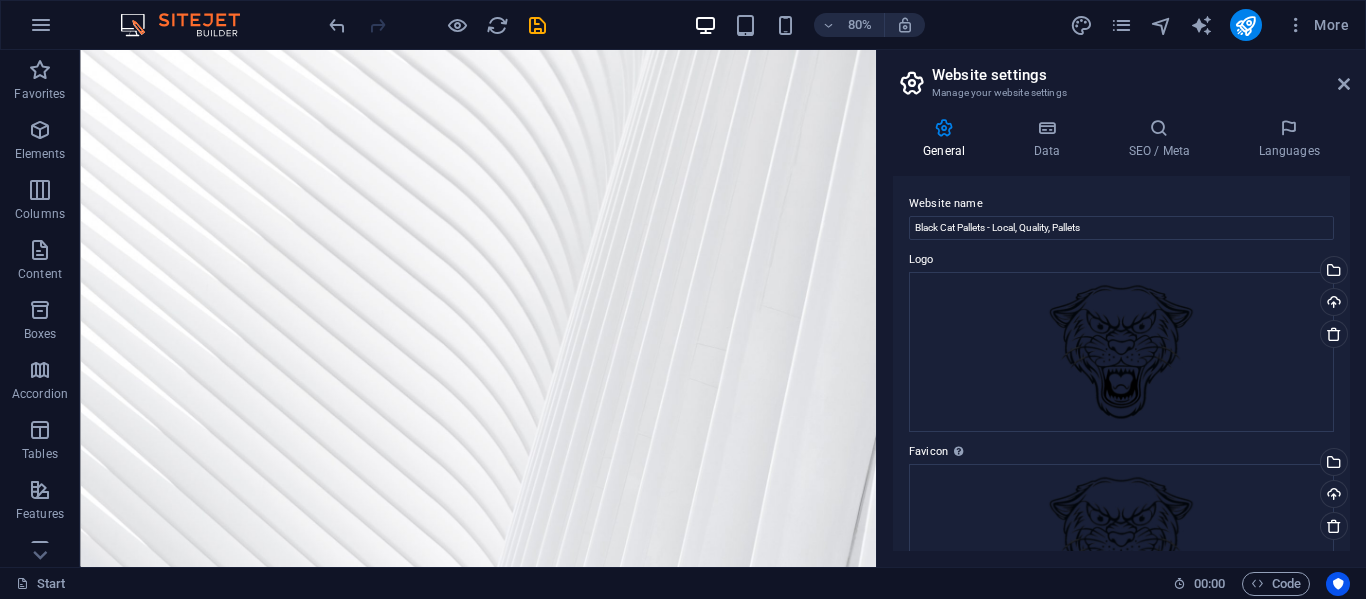 drag, startPoint x: 1350, startPoint y: 204, endPoint x: 1348, endPoint y: 250, distance: 46.043457 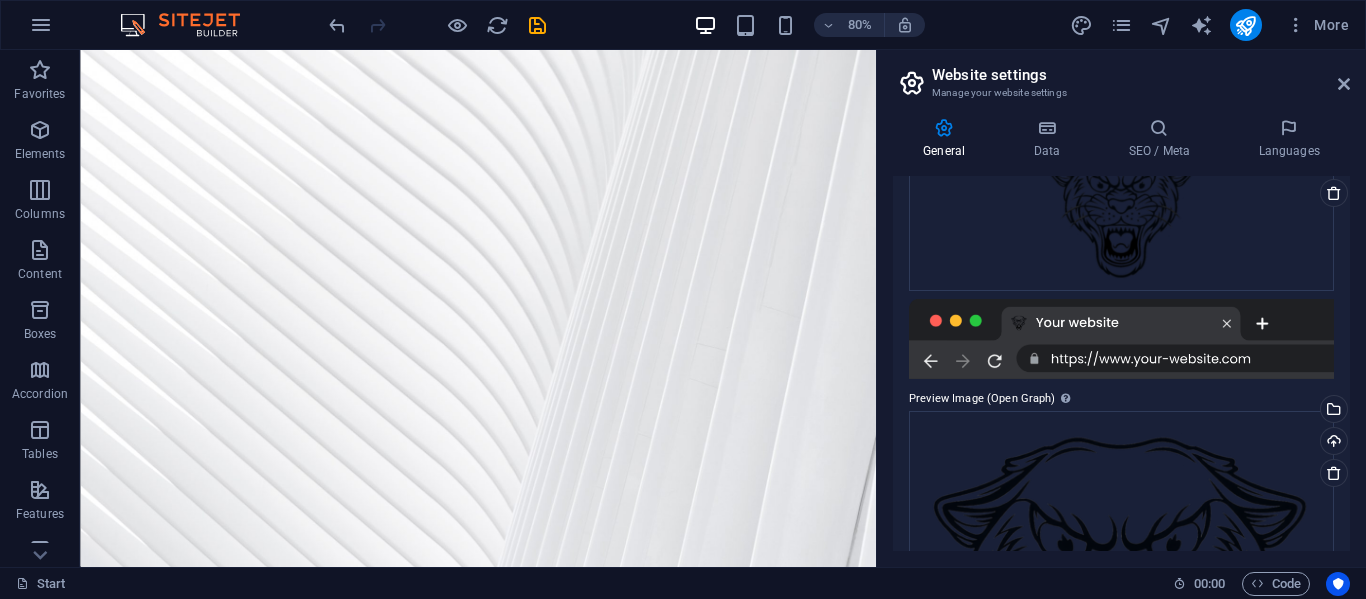 scroll, scrollTop: 0, scrollLeft: 0, axis: both 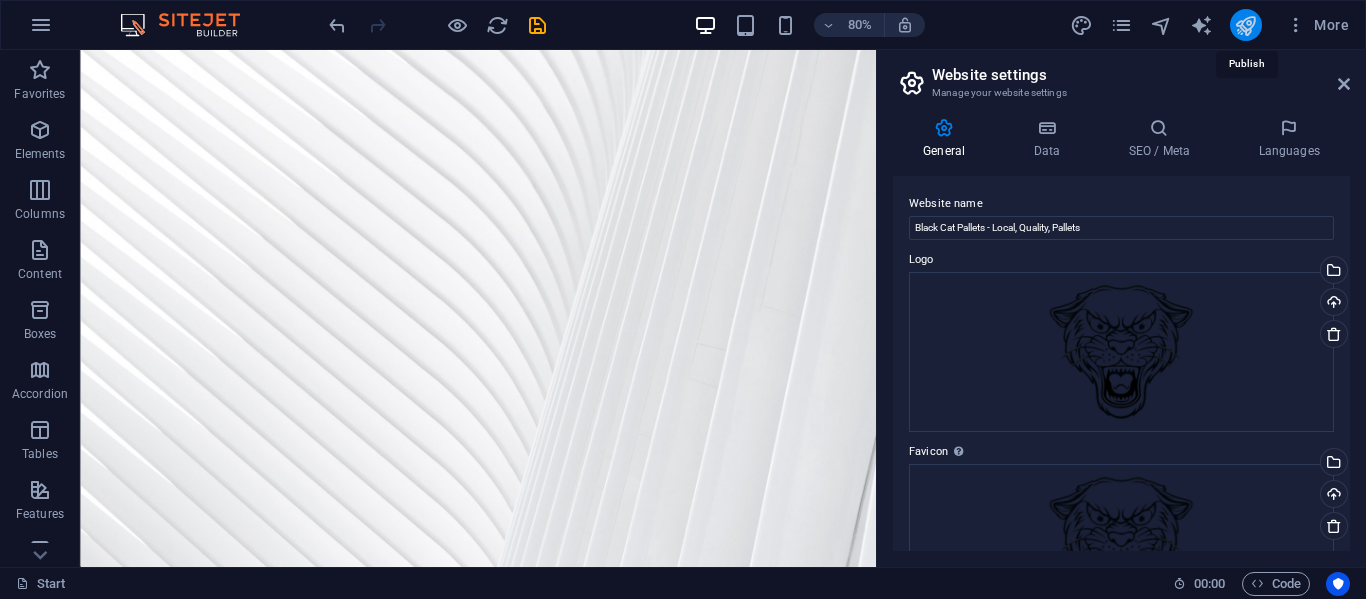click at bounding box center (1245, 25) 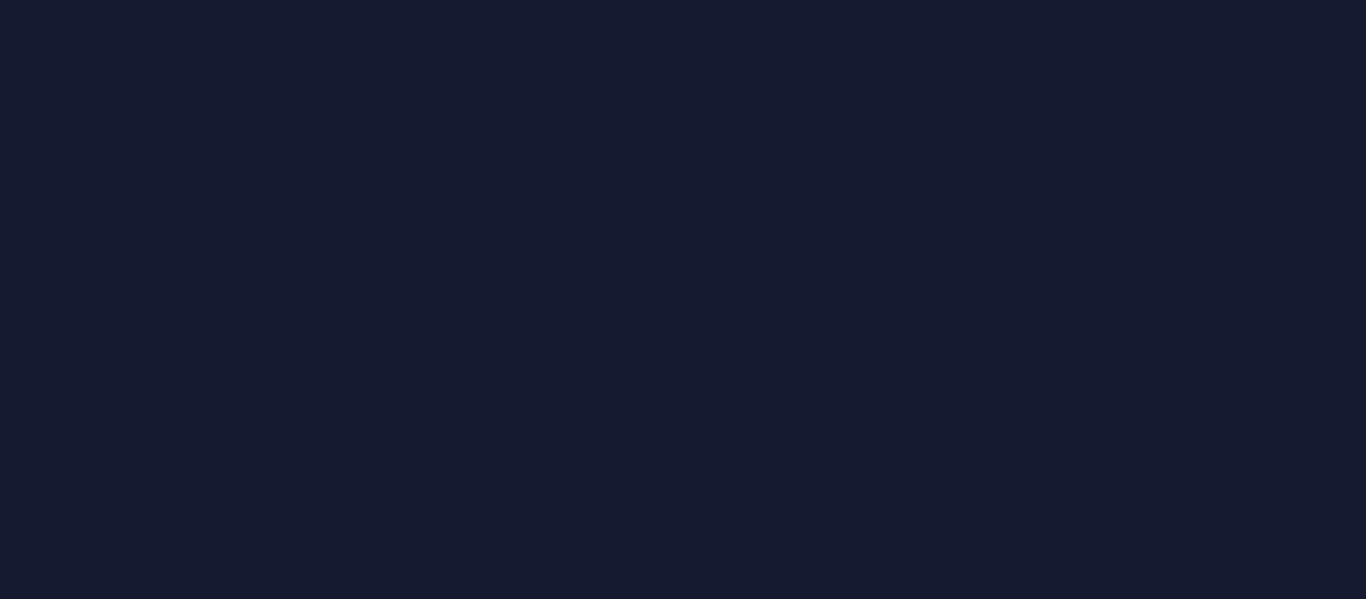 scroll, scrollTop: 0, scrollLeft: 0, axis: both 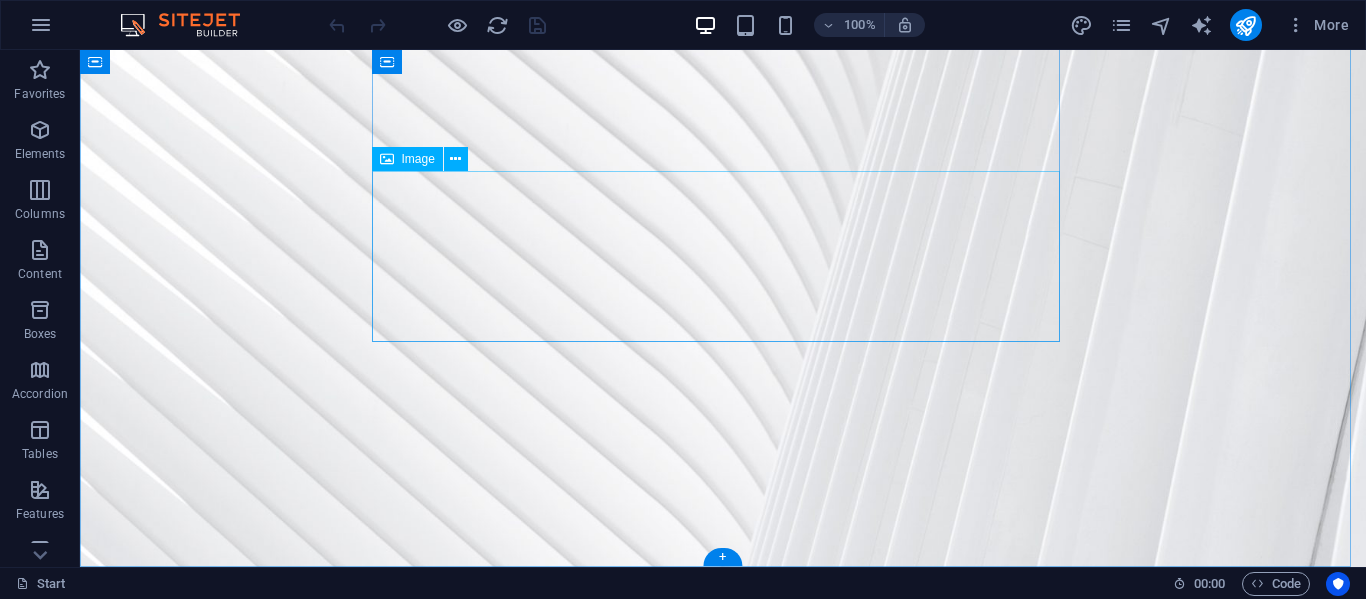 click at bounding box center [723, 1010] 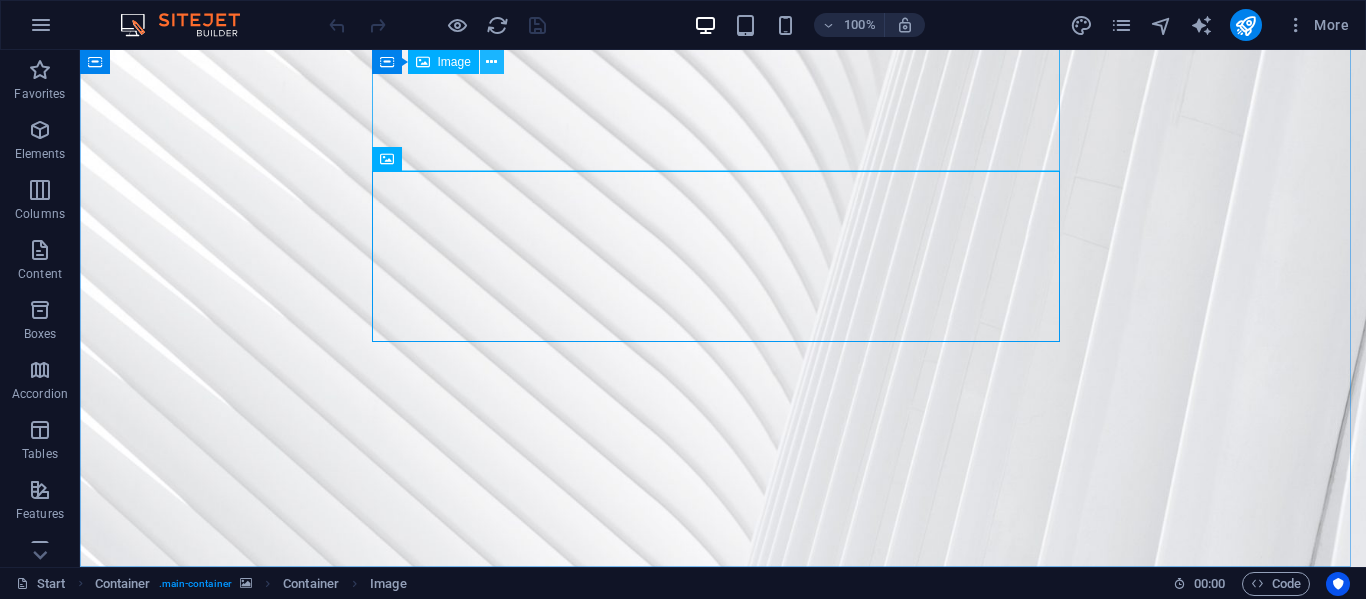 click at bounding box center [491, 62] 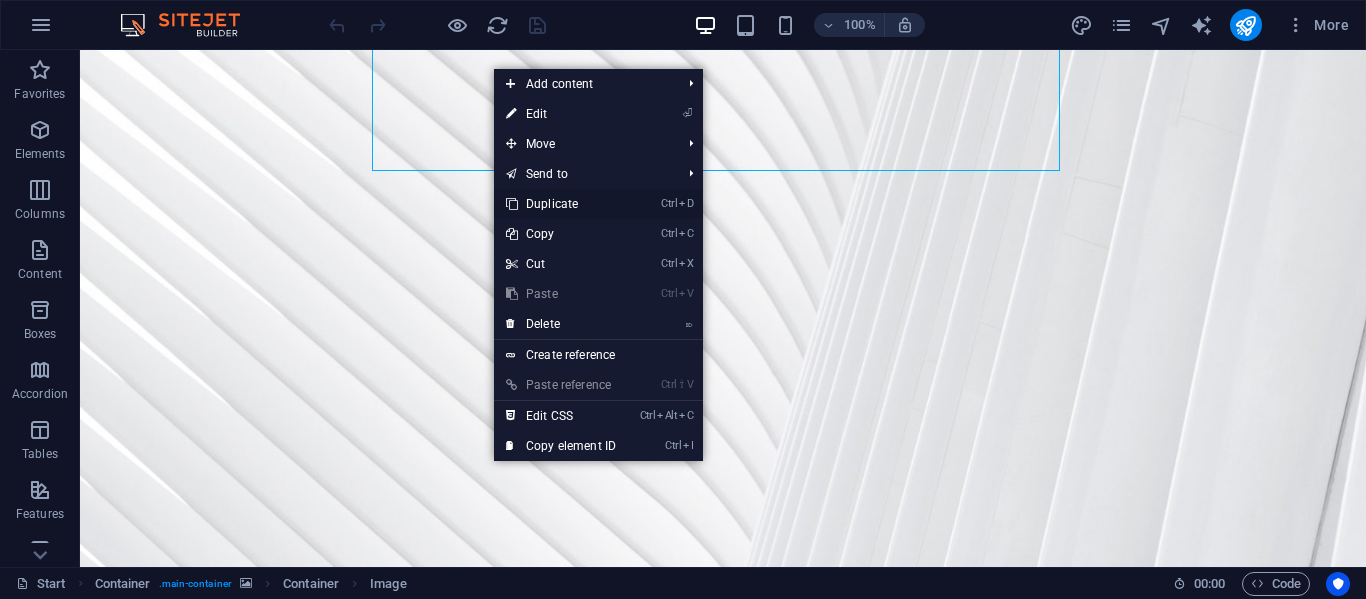 click on "Ctrl D  Duplicate" at bounding box center (561, 204) 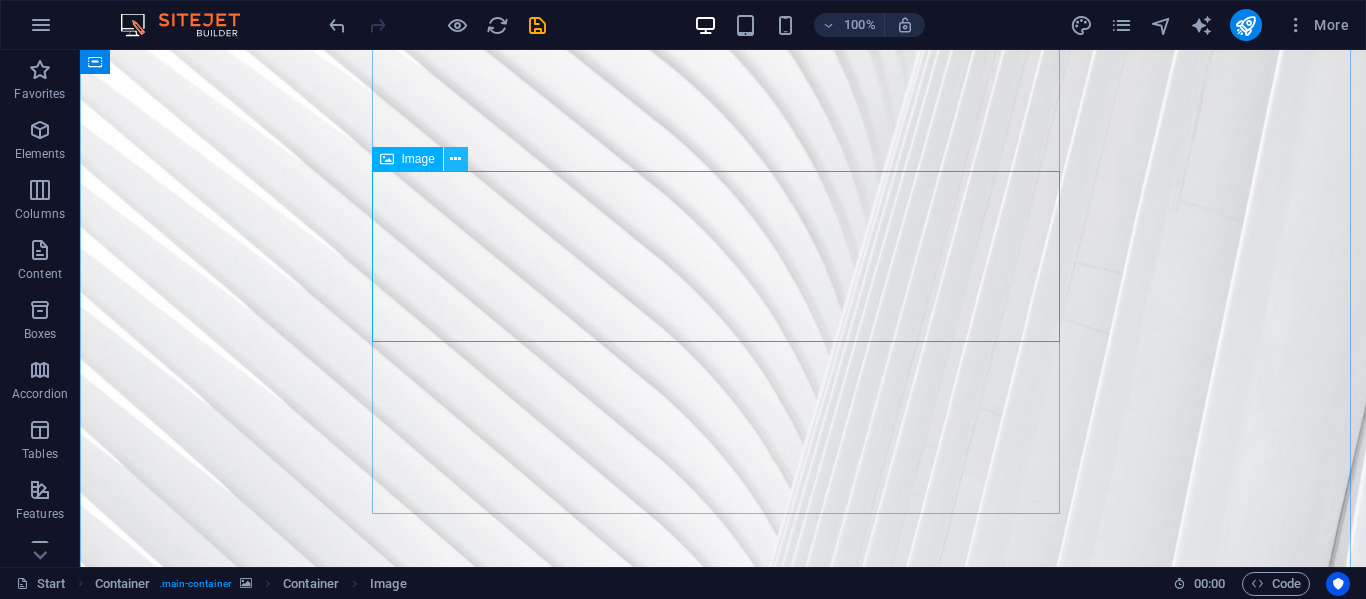 click at bounding box center [455, 159] 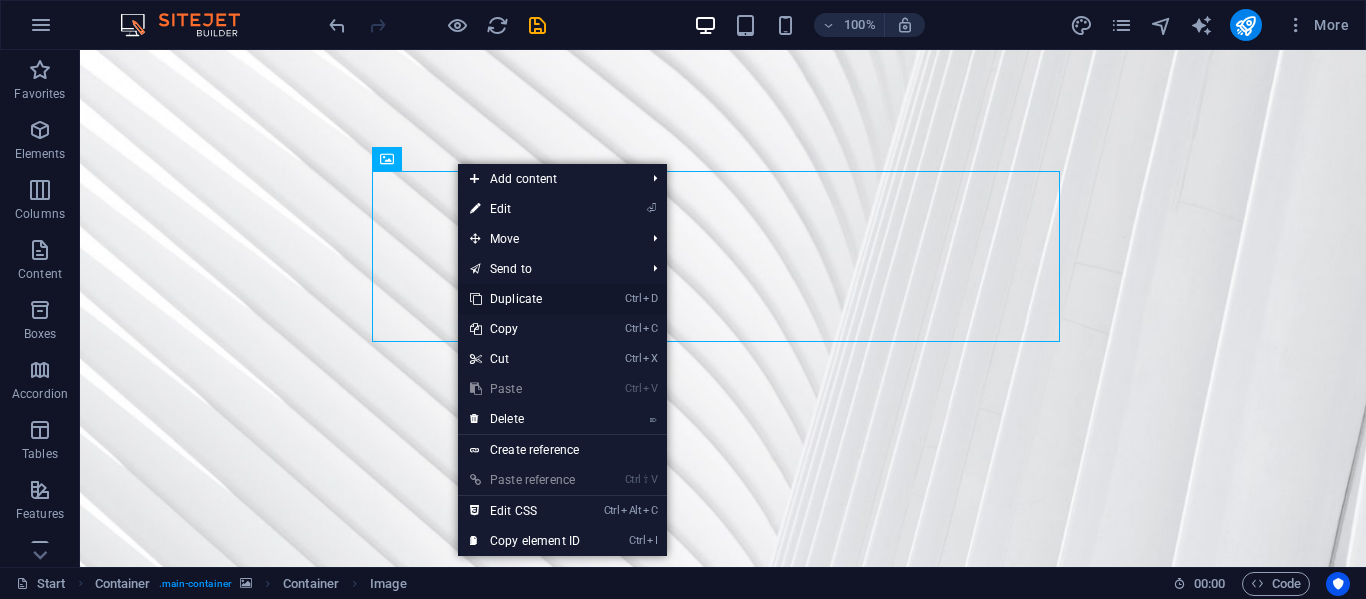 click on "Ctrl D  Duplicate" at bounding box center (525, 299) 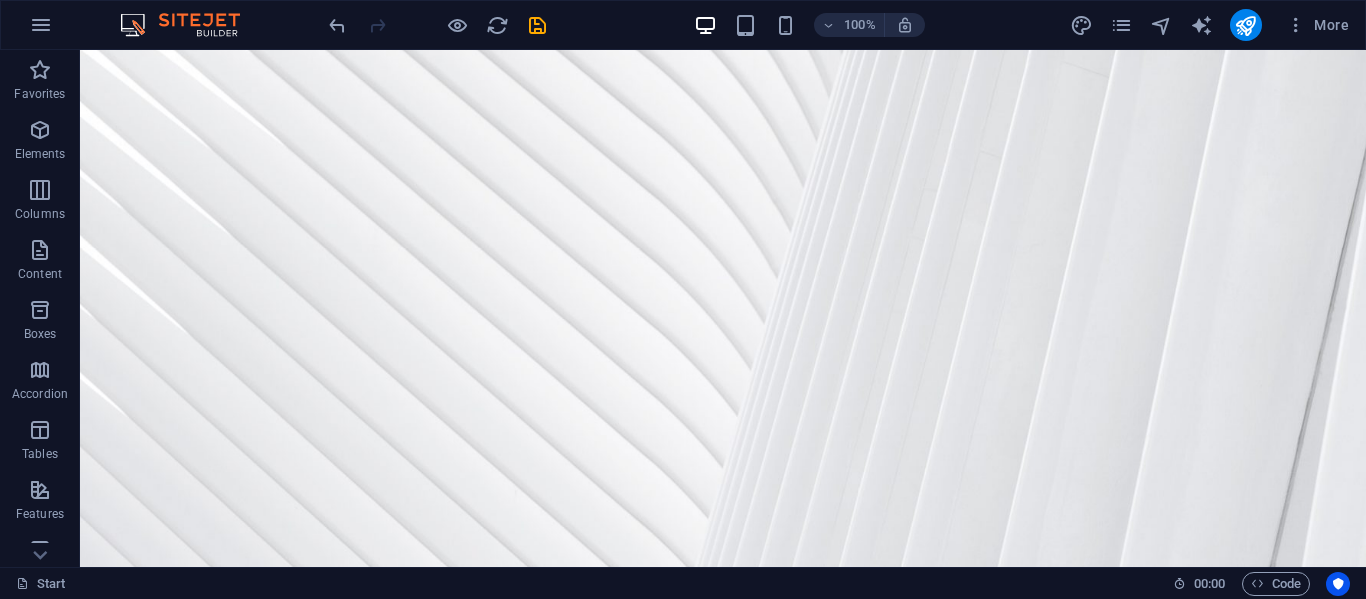 scroll, scrollTop: 0, scrollLeft: 0, axis: both 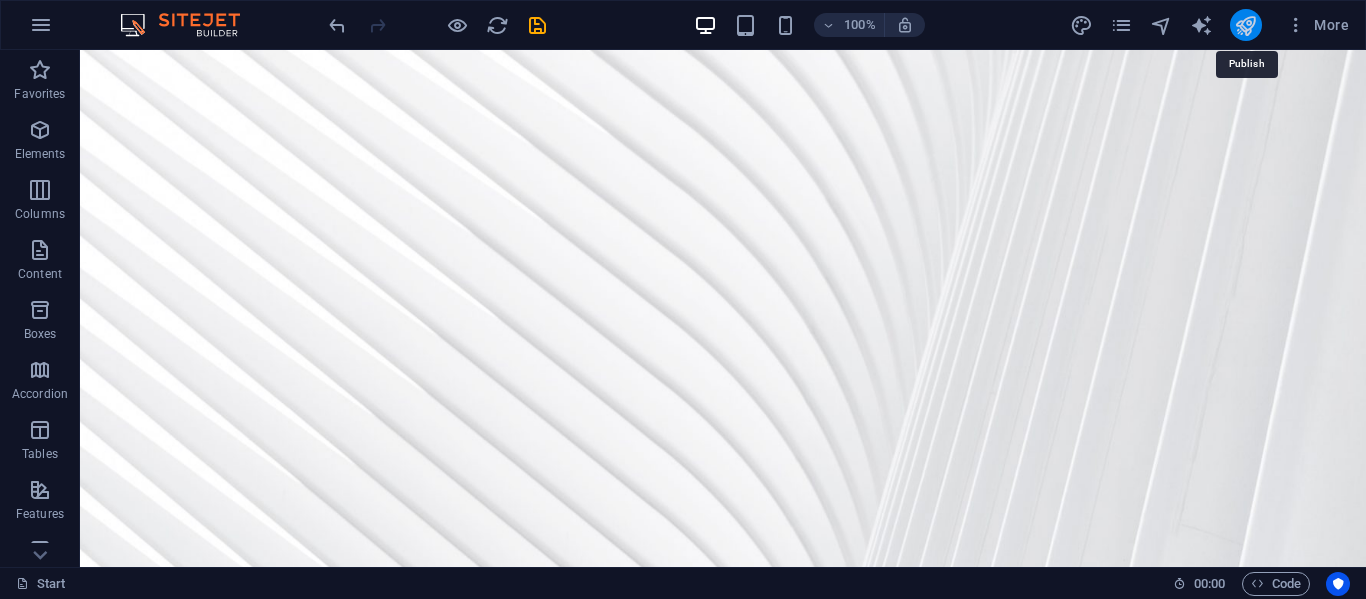 click at bounding box center (1245, 25) 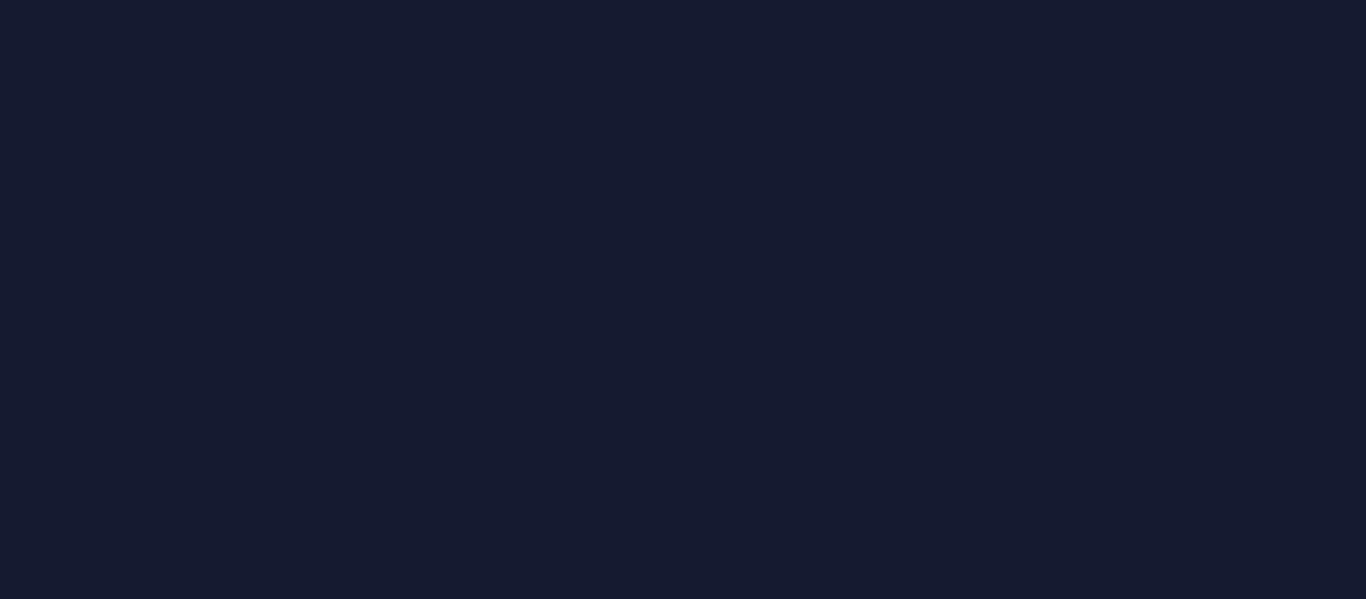 scroll, scrollTop: 0, scrollLeft: 0, axis: both 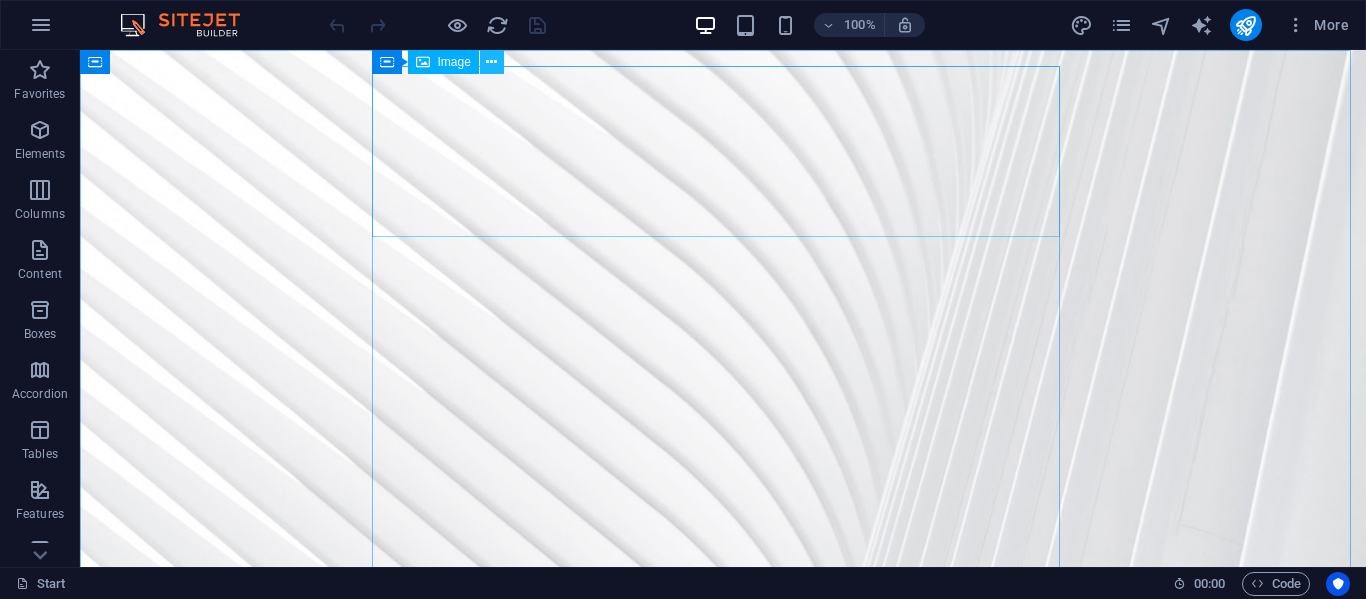 click at bounding box center [492, 62] 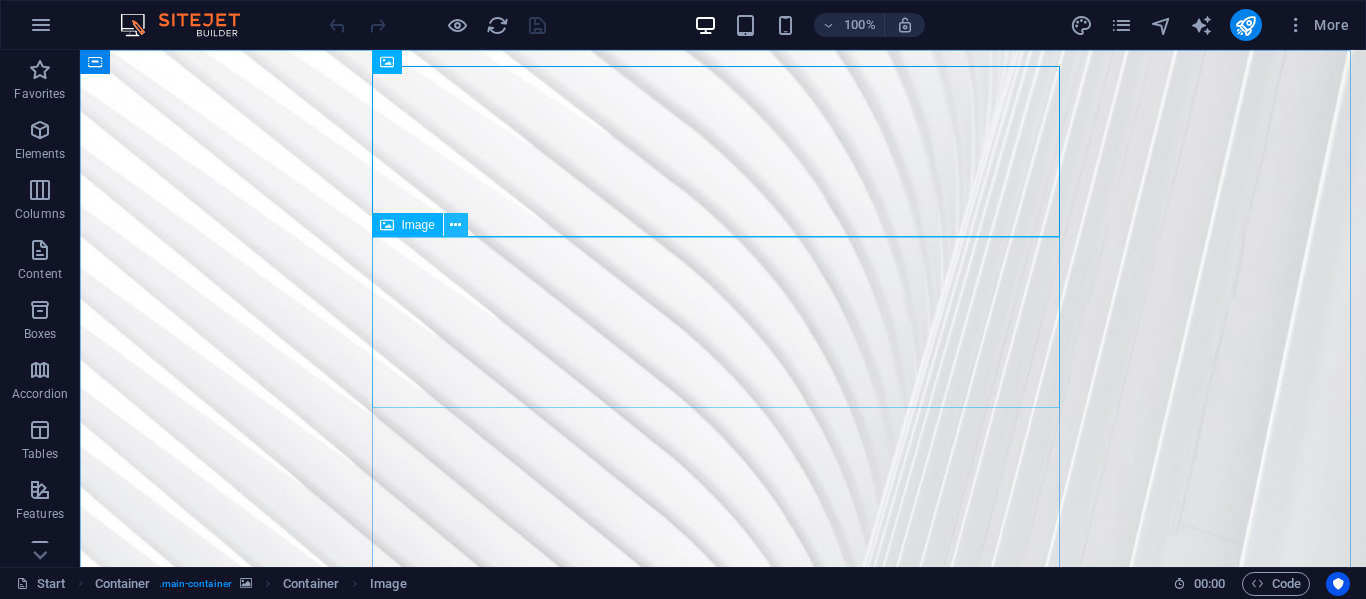 click at bounding box center [456, 225] 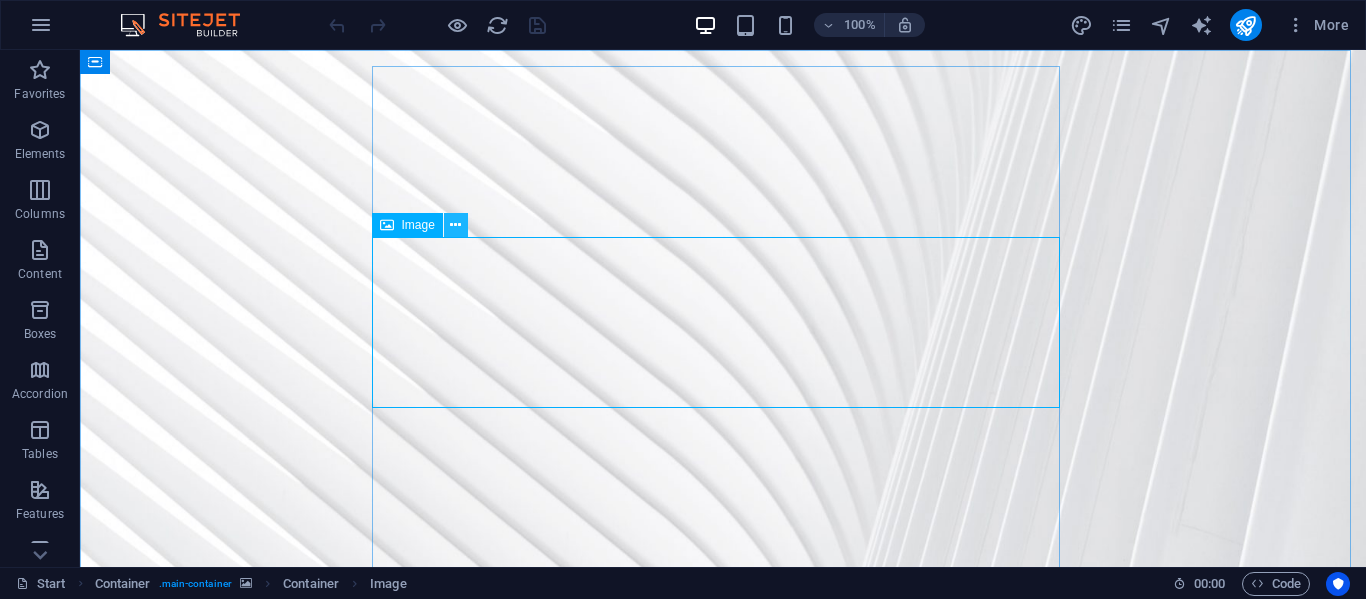 click at bounding box center [455, 225] 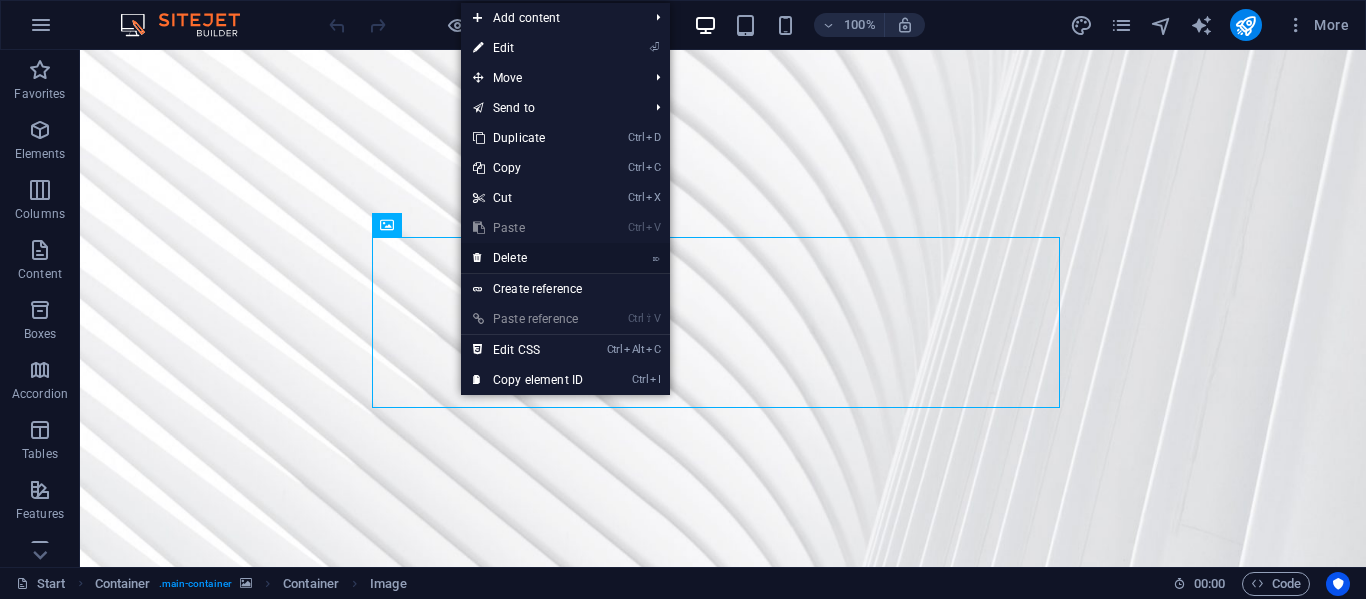 click on "⌦  Delete" at bounding box center (528, 258) 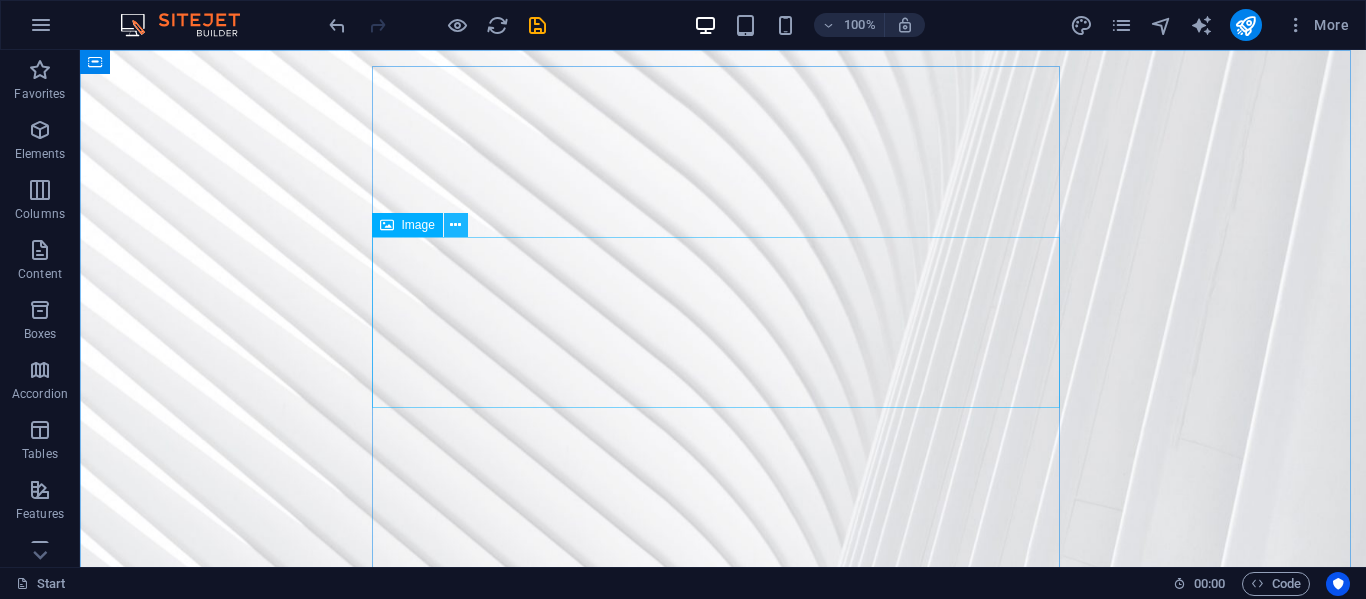 click at bounding box center (455, 225) 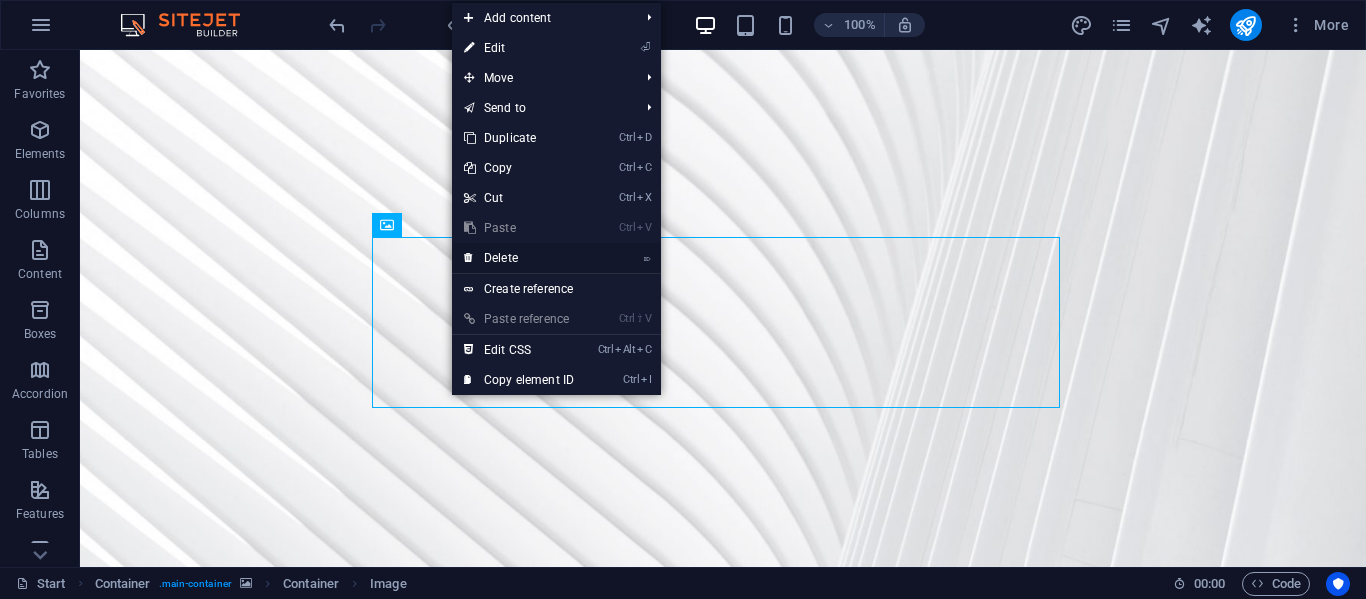 click on "⌦  Delete" at bounding box center (519, 258) 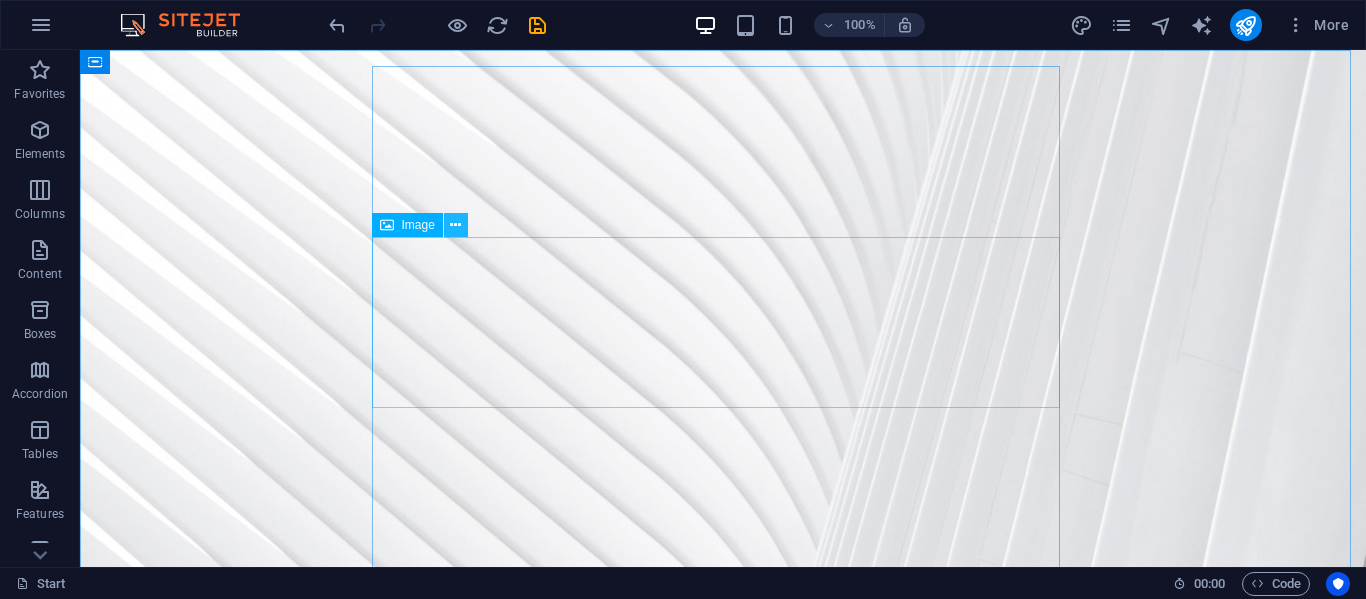 click at bounding box center [455, 225] 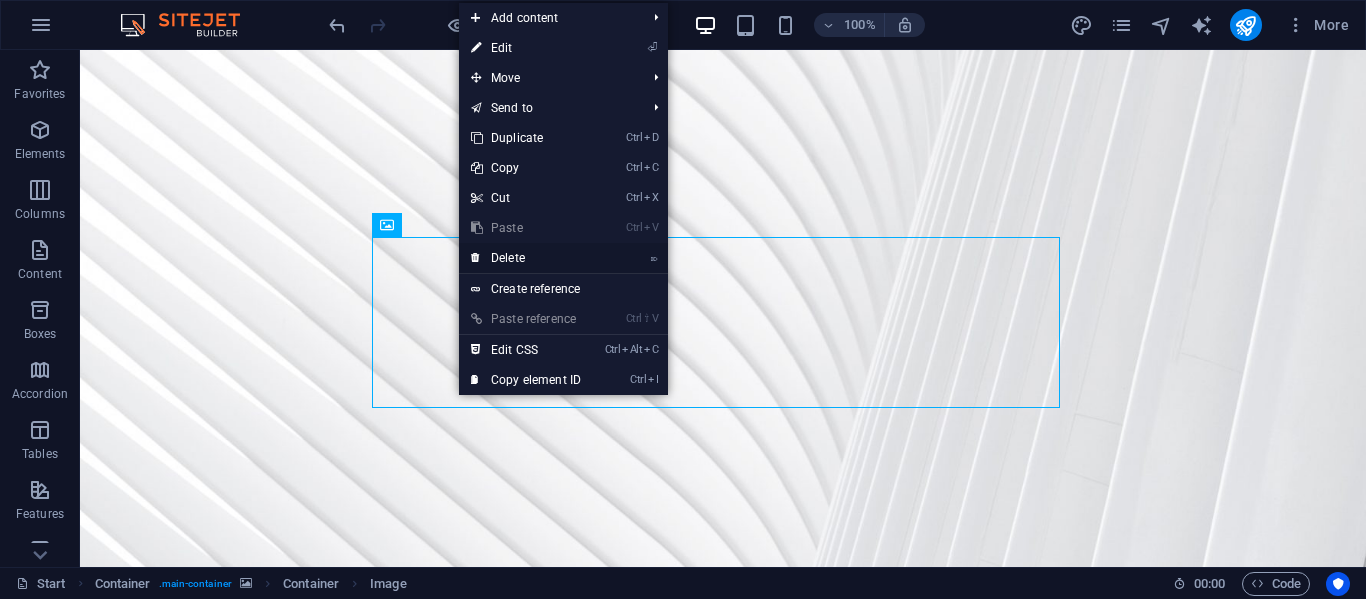 click on "⌦  Delete" at bounding box center [526, 258] 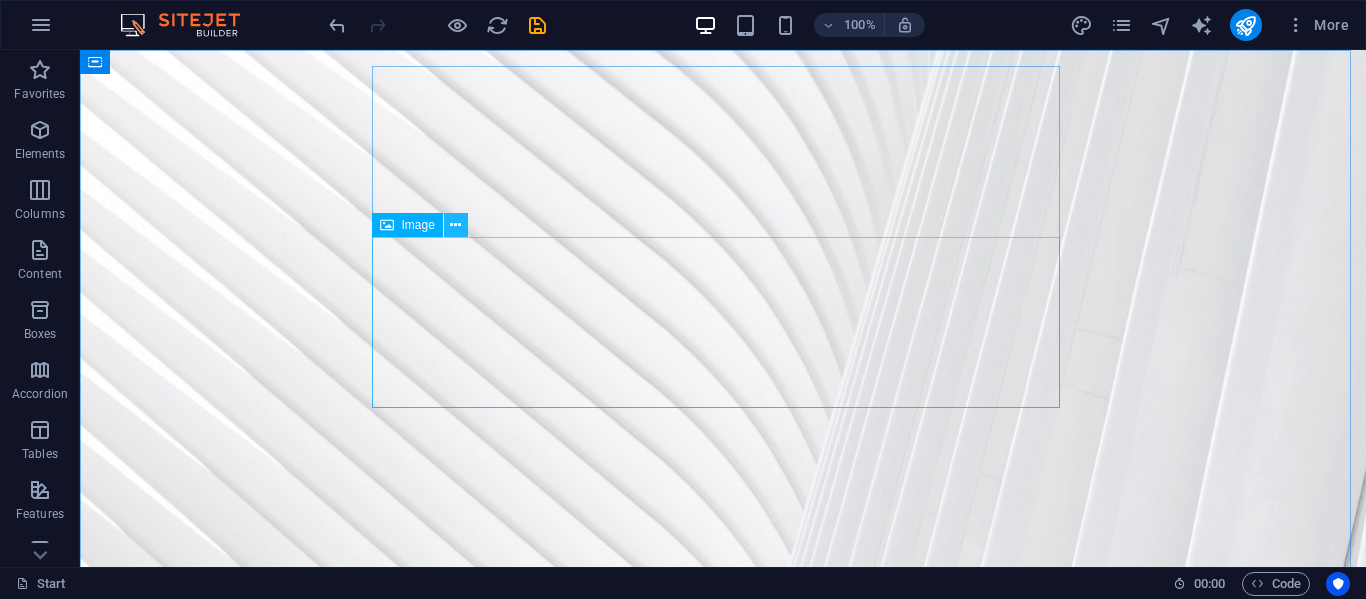 click at bounding box center [456, 225] 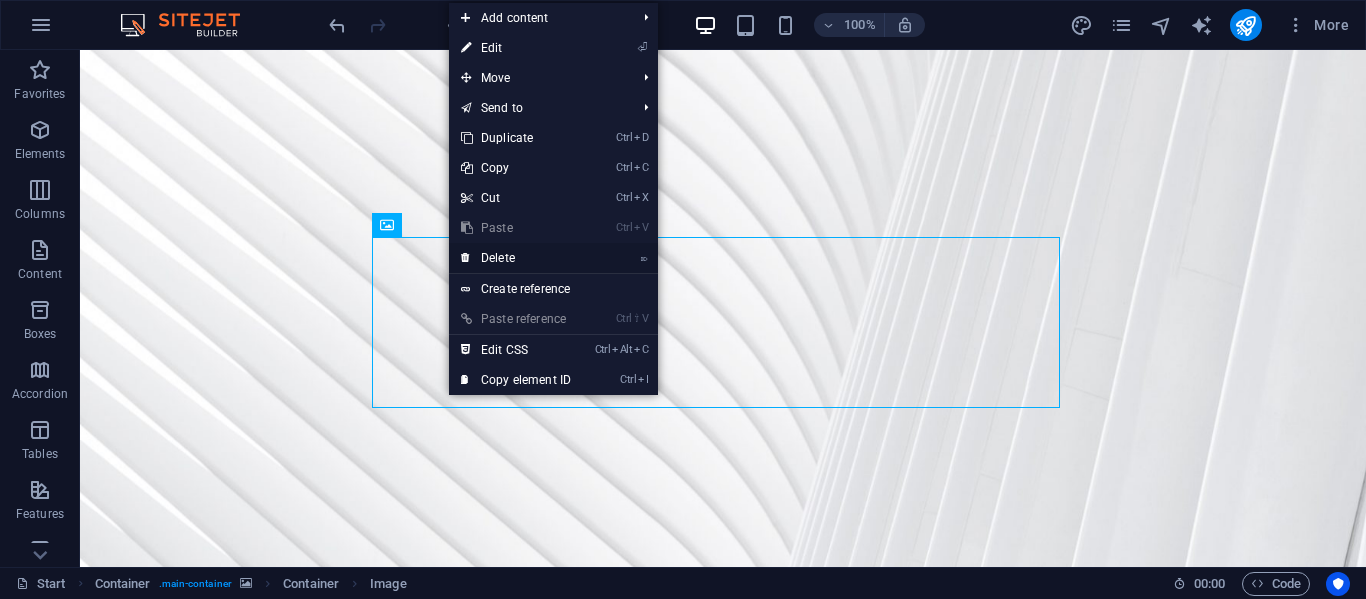 click on "⌦  Delete" at bounding box center (516, 258) 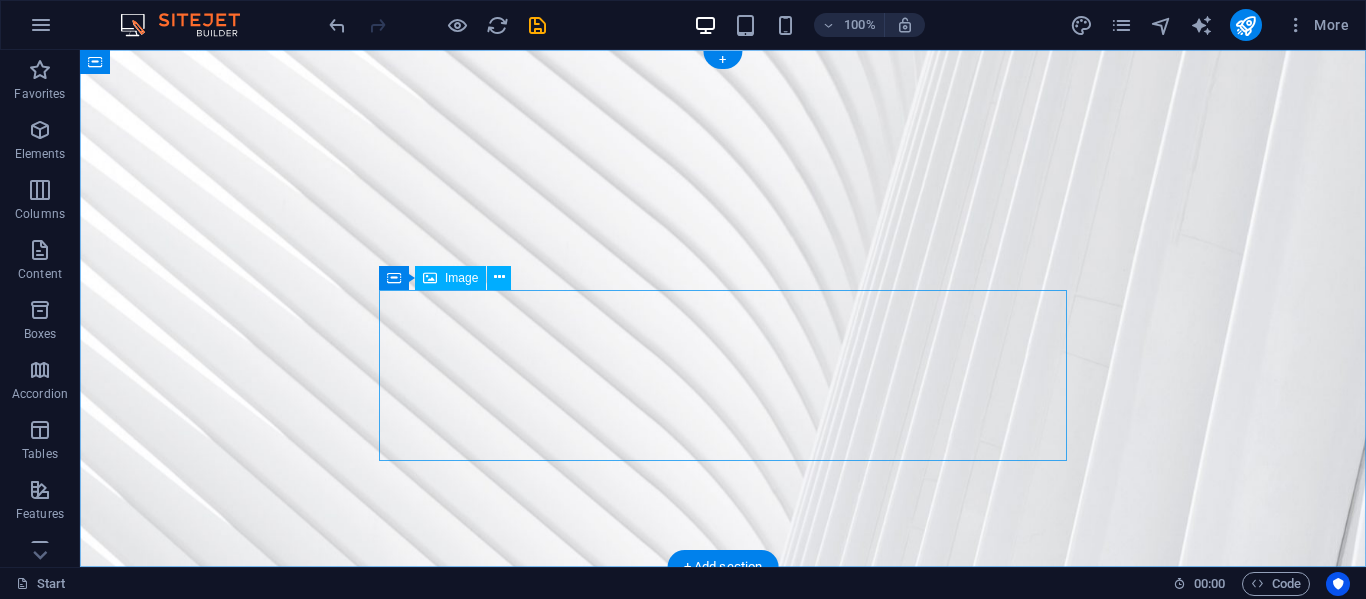 click at bounding box center [723, 839] 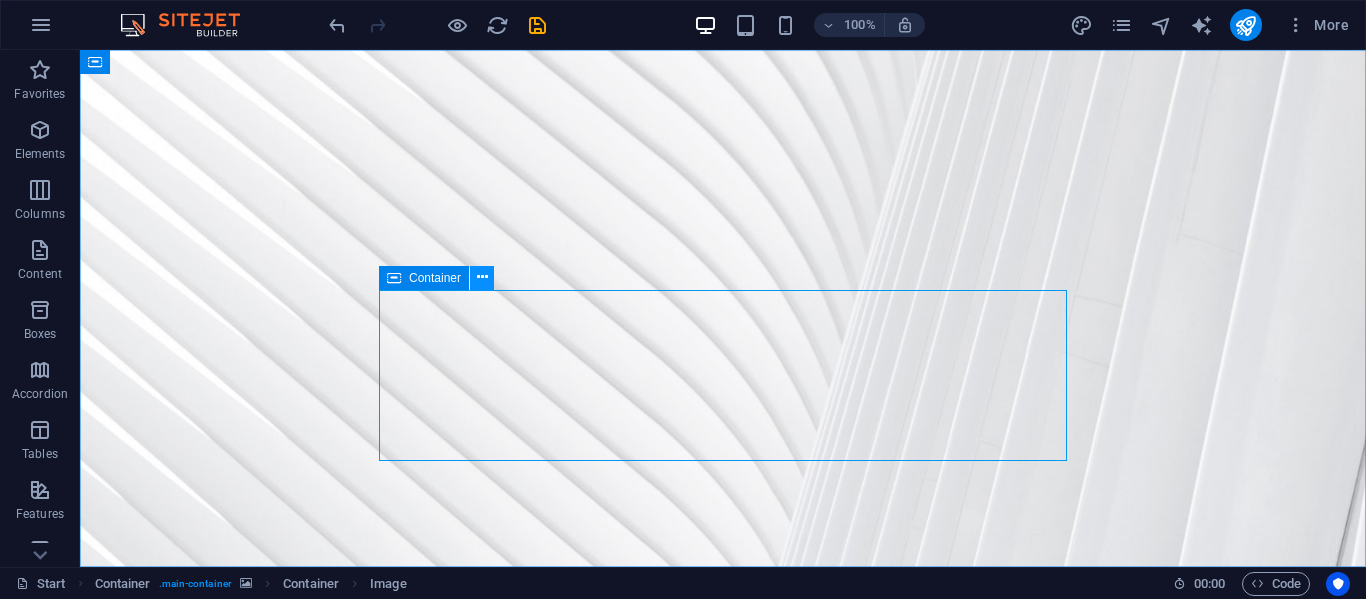 click at bounding box center (482, 277) 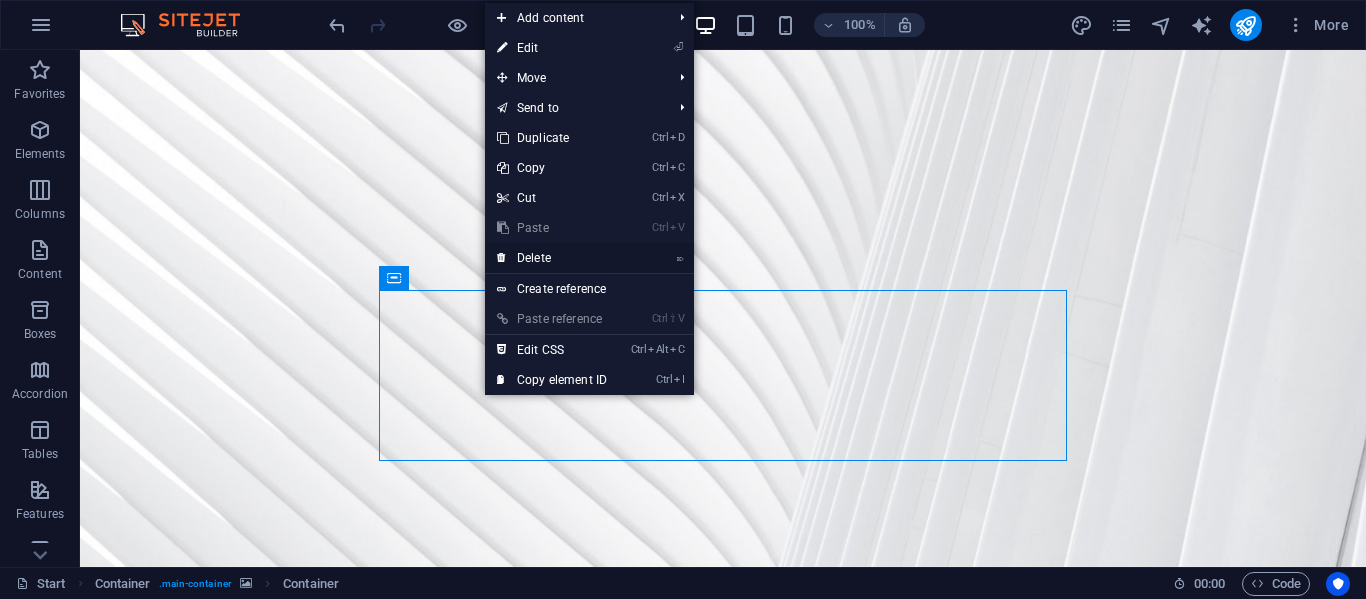 click on "⌦  Delete" at bounding box center (552, 258) 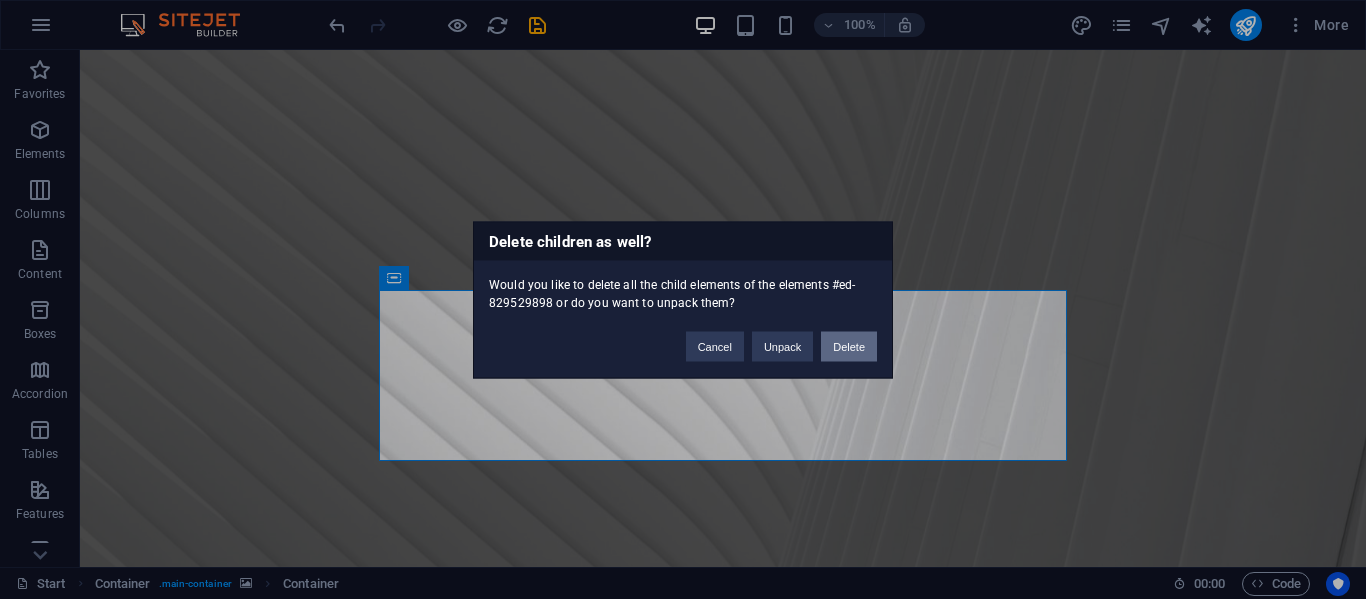 click on "Delete" at bounding box center [849, 346] 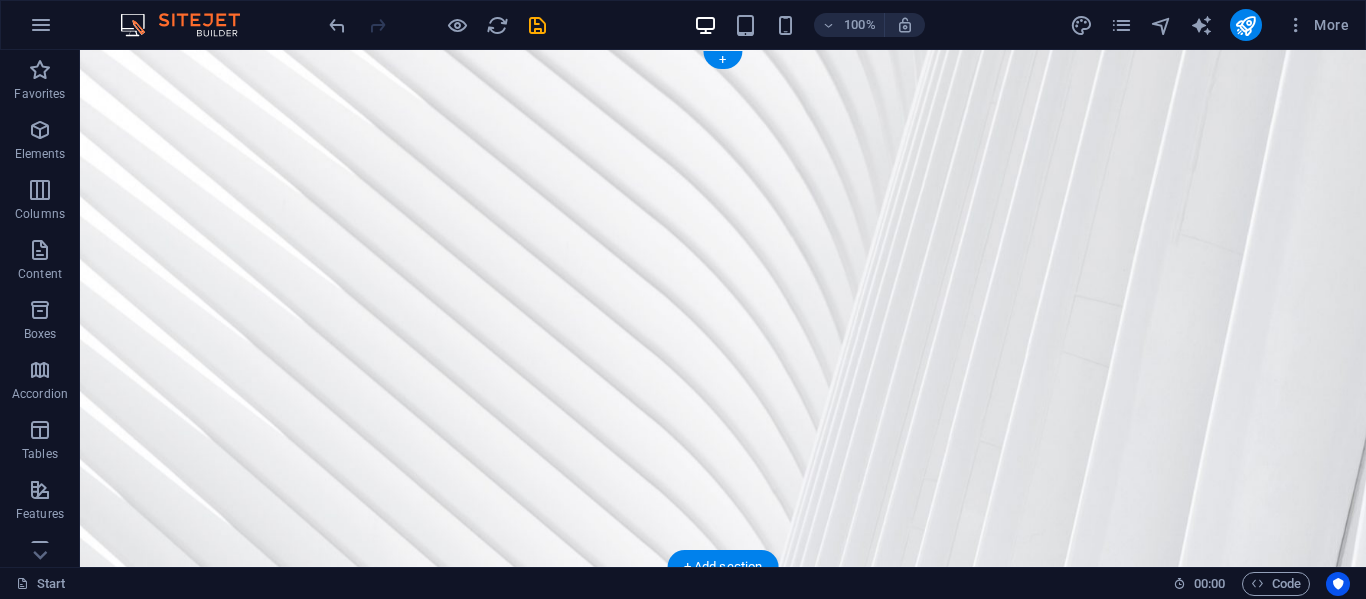 click at bounding box center [723, 308] 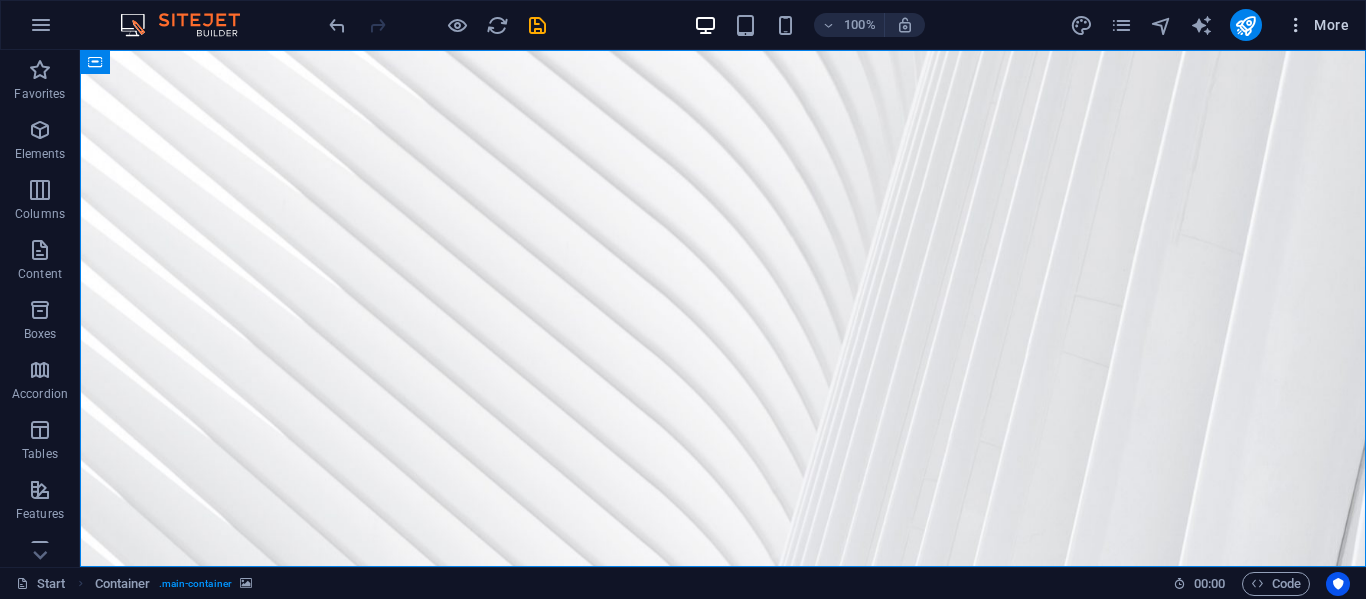click on "More" at bounding box center [1317, 25] 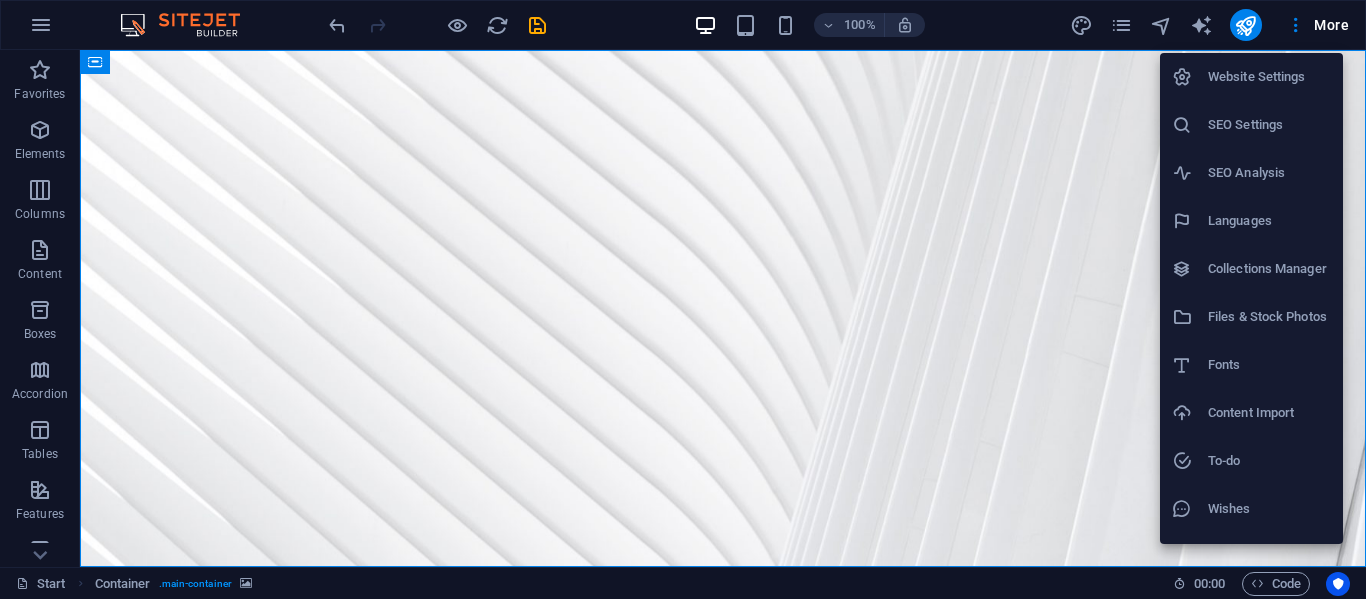 click on "Website Settings" at bounding box center (1269, 77) 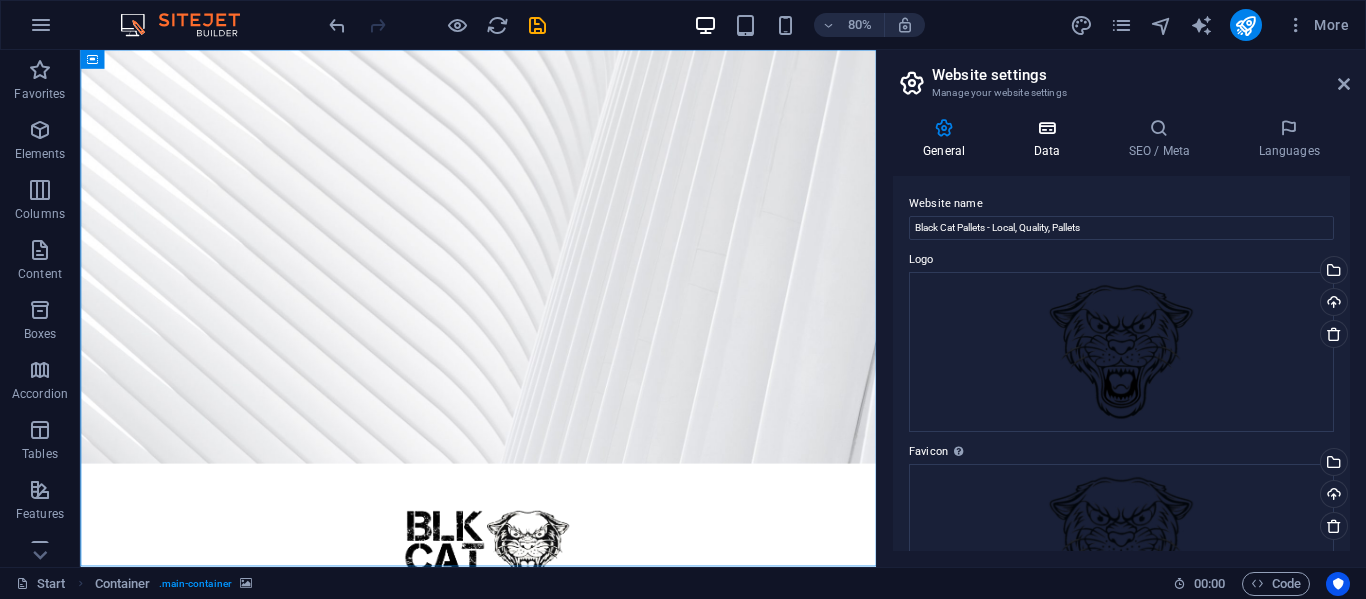 click on "Data" at bounding box center [1050, 139] 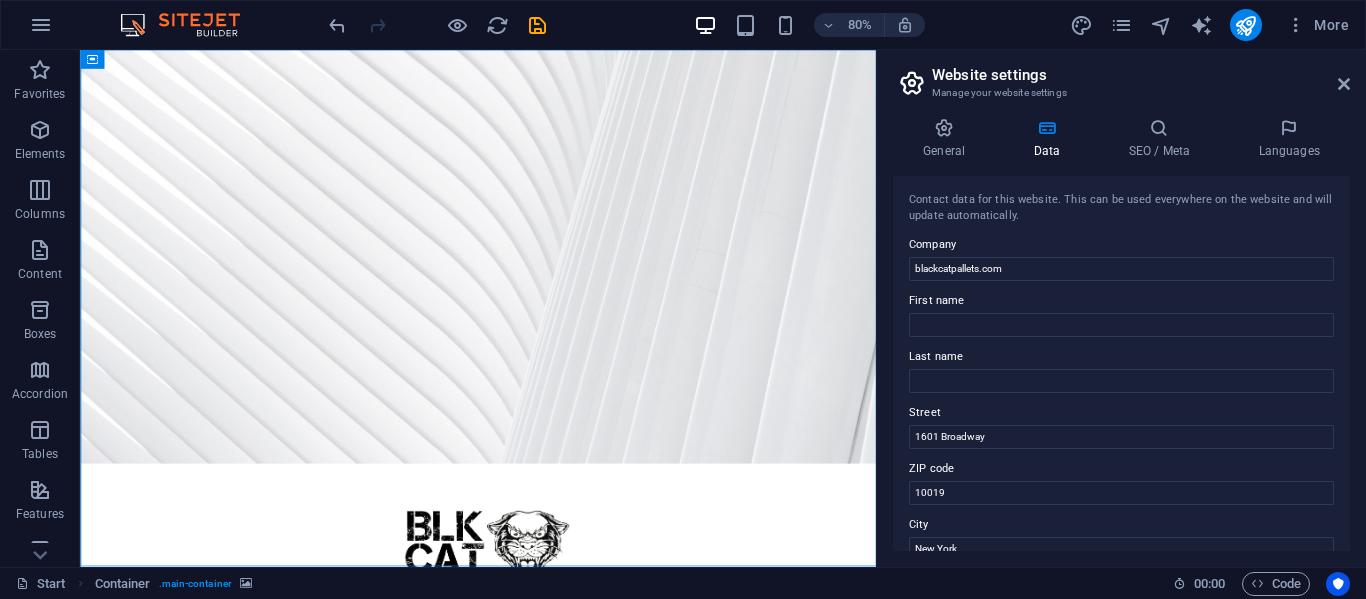drag, startPoint x: 1350, startPoint y: 255, endPoint x: 1350, endPoint y: 336, distance: 81 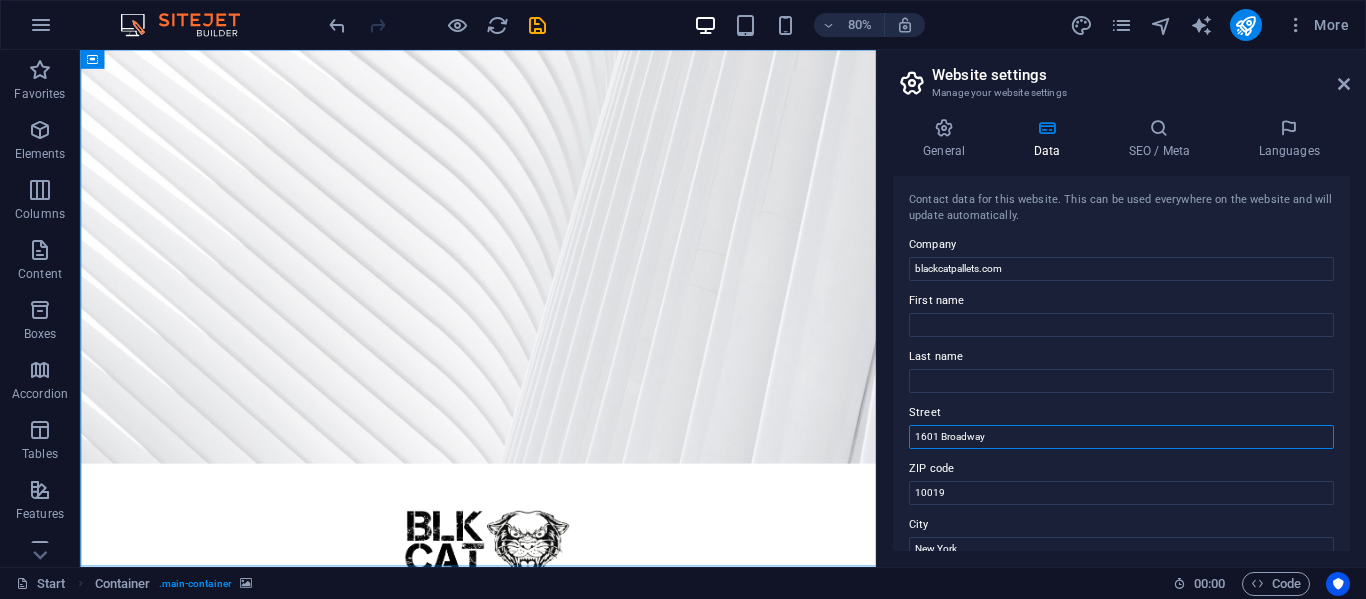 drag, startPoint x: 1236, startPoint y: 479, endPoint x: 1020, endPoint y: 536, distance: 223.39427 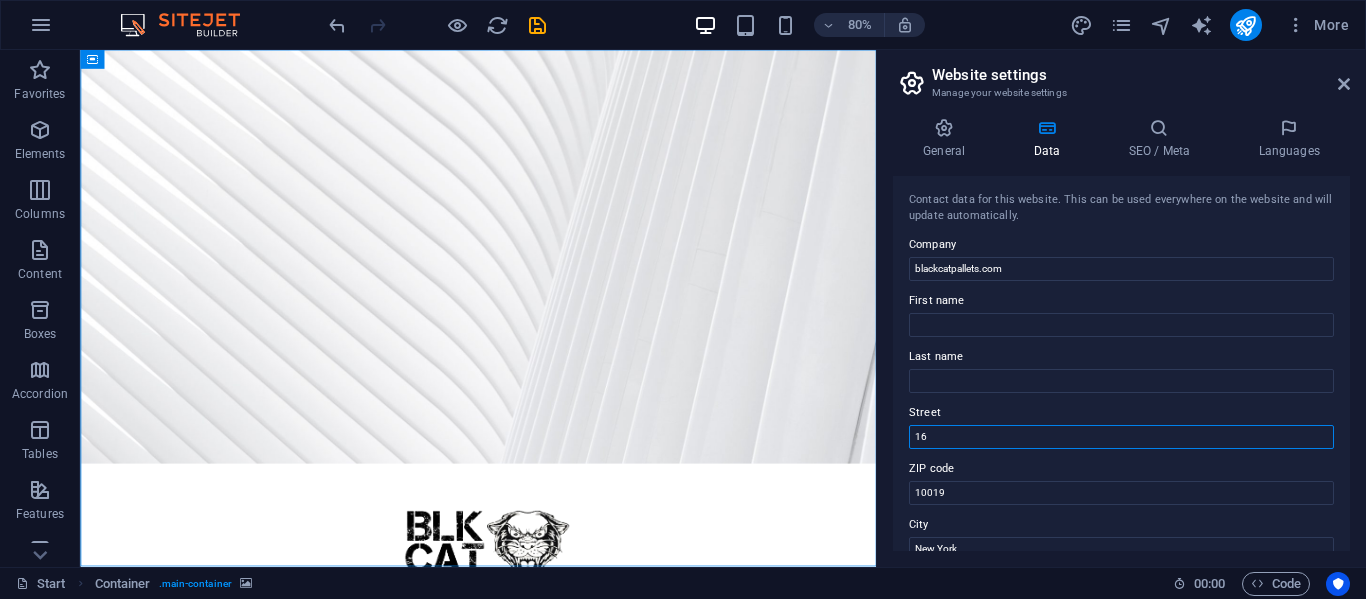 type on "1" 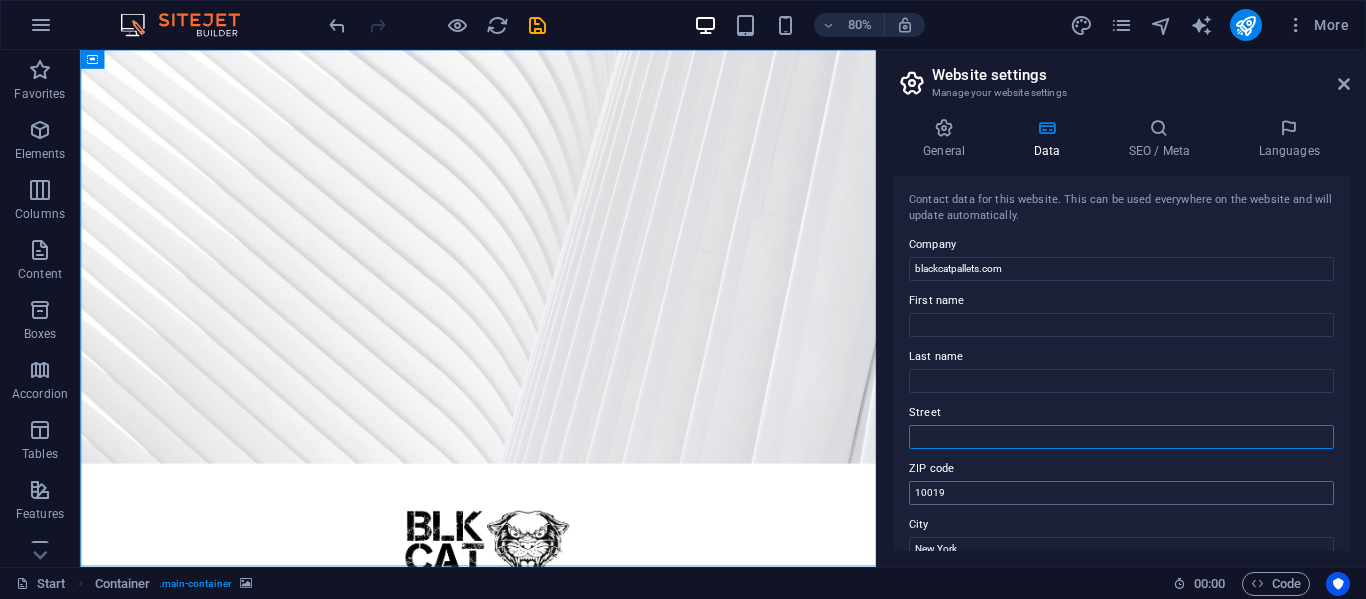 type 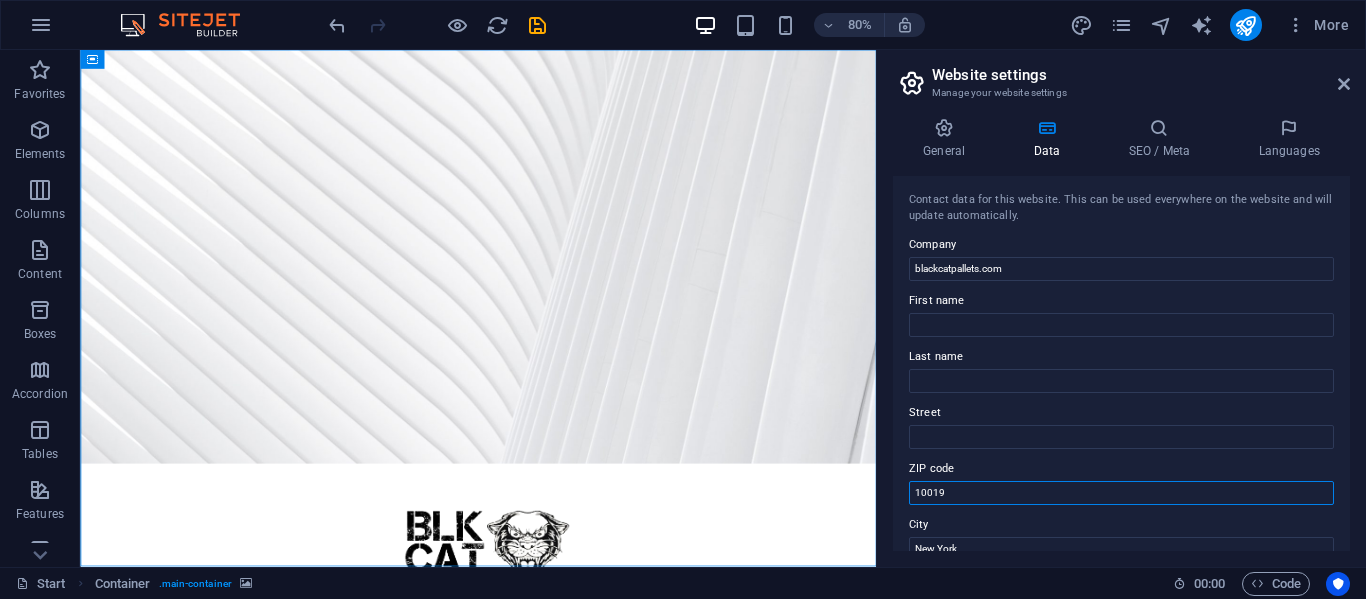click on "10019" at bounding box center (1121, 493) 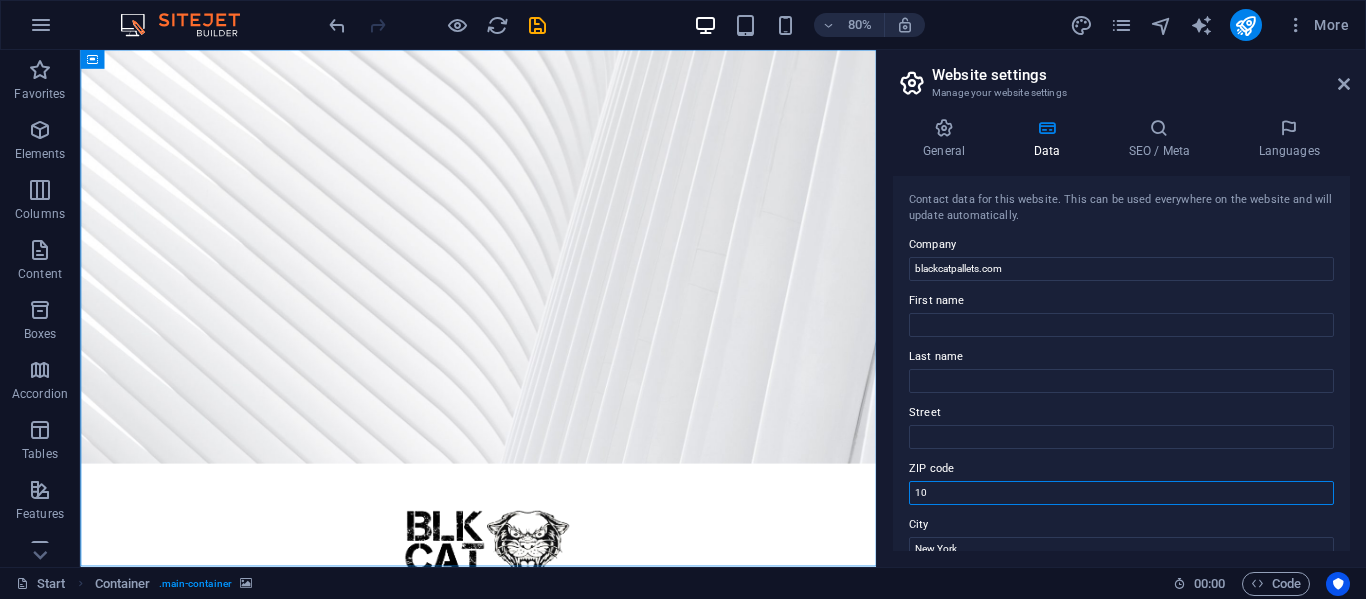 type on "1" 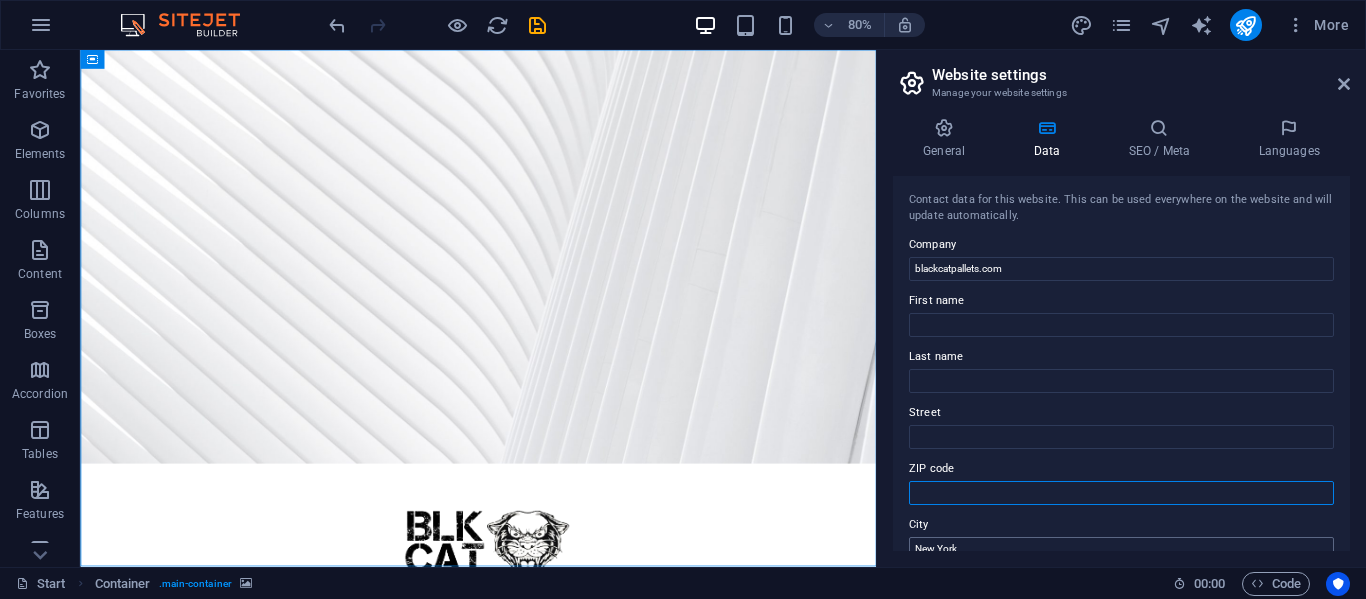 type 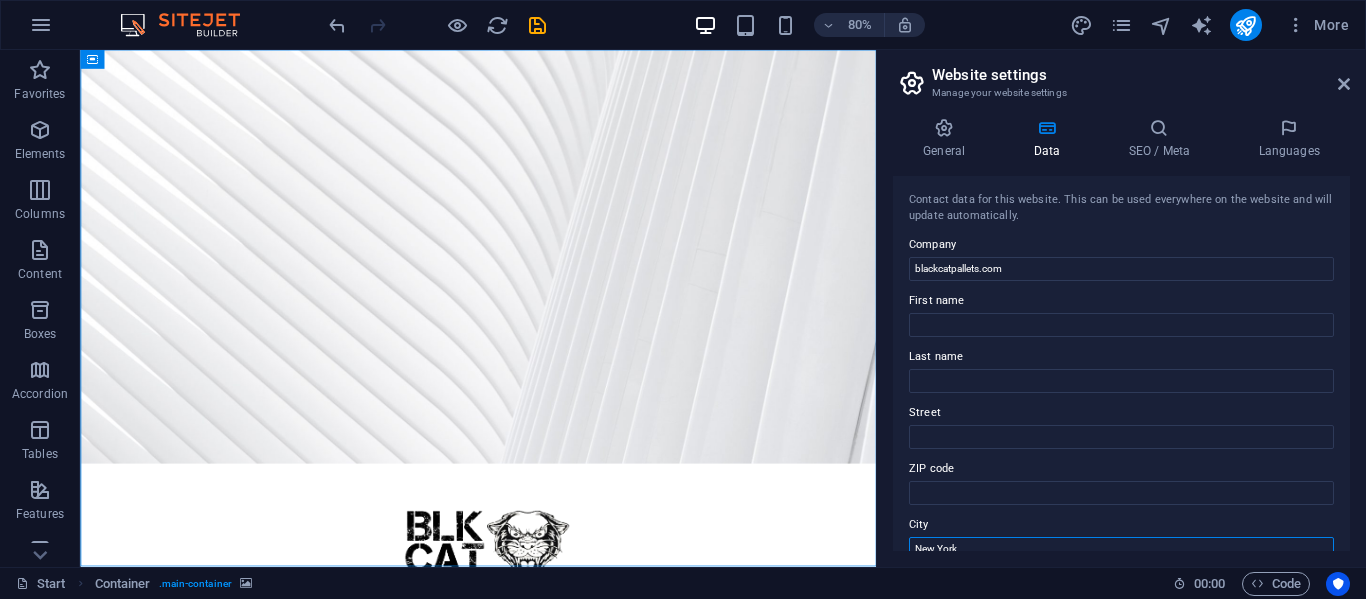 click on "New York" at bounding box center (1121, 549) 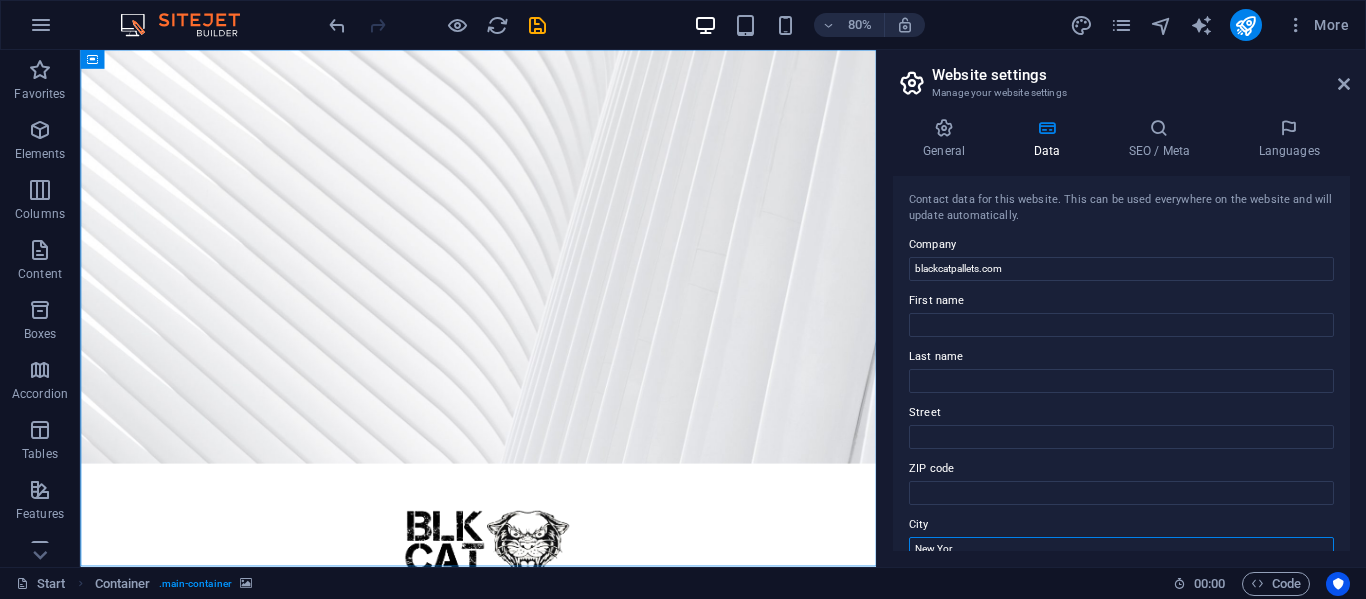 scroll, scrollTop: 4, scrollLeft: 0, axis: vertical 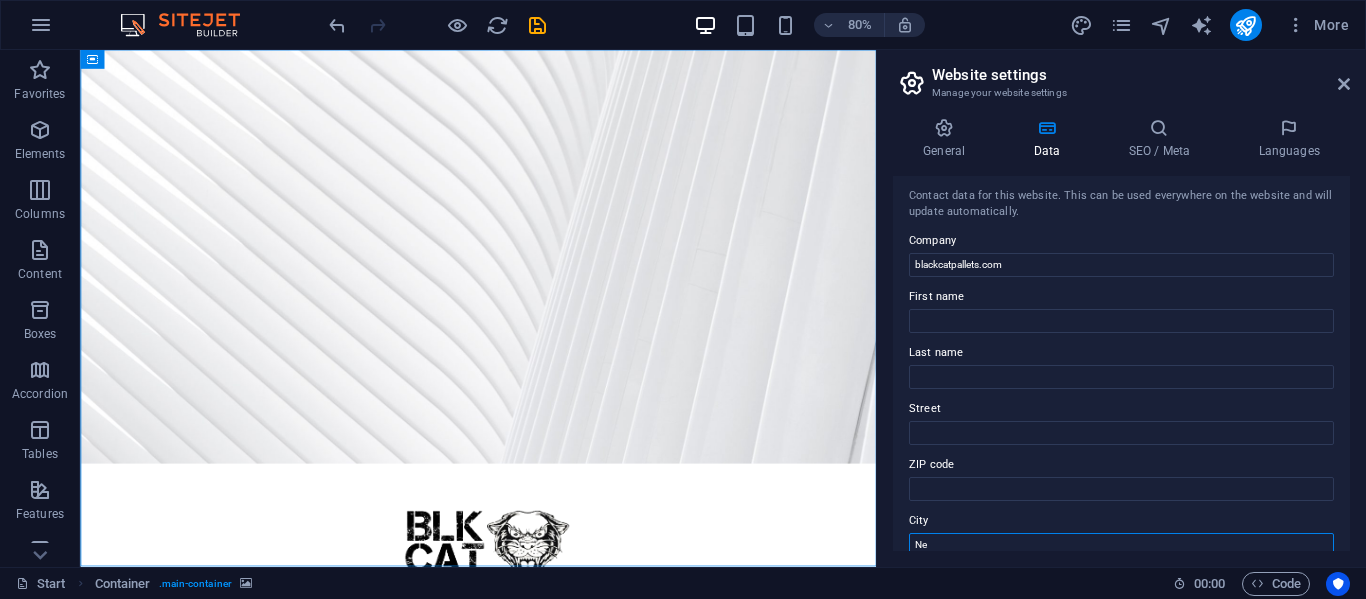 type on "N" 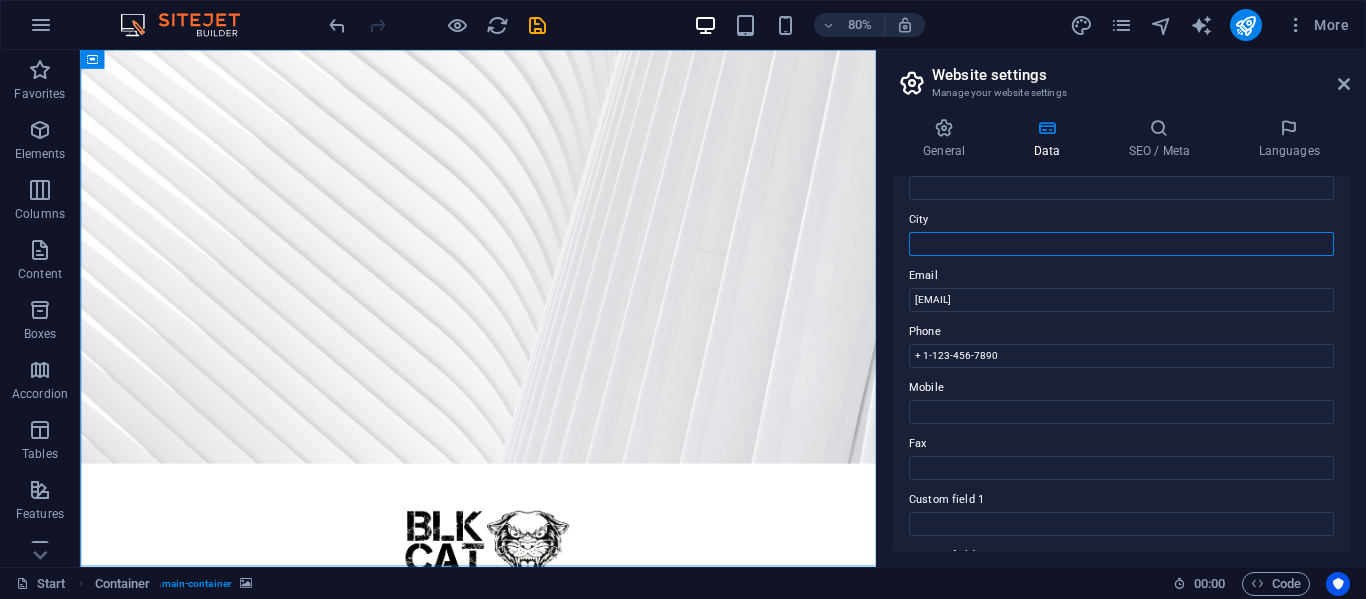 scroll, scrollTop: 309, scrollLeft: 0, axis: vertical 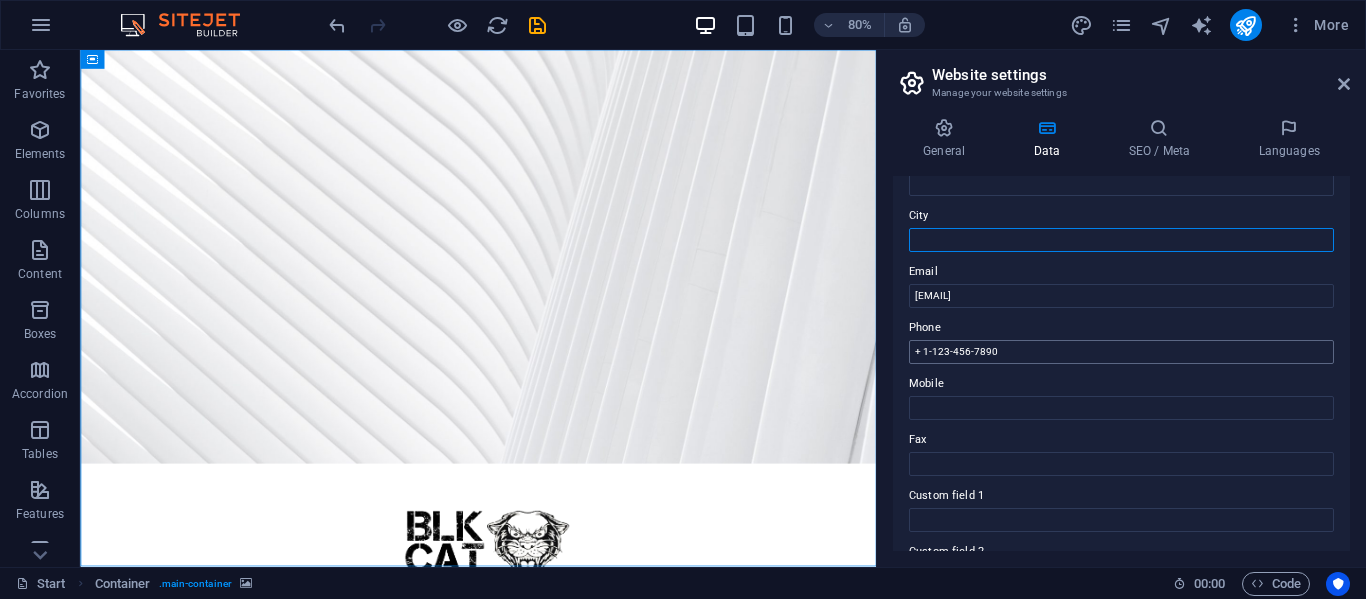 type 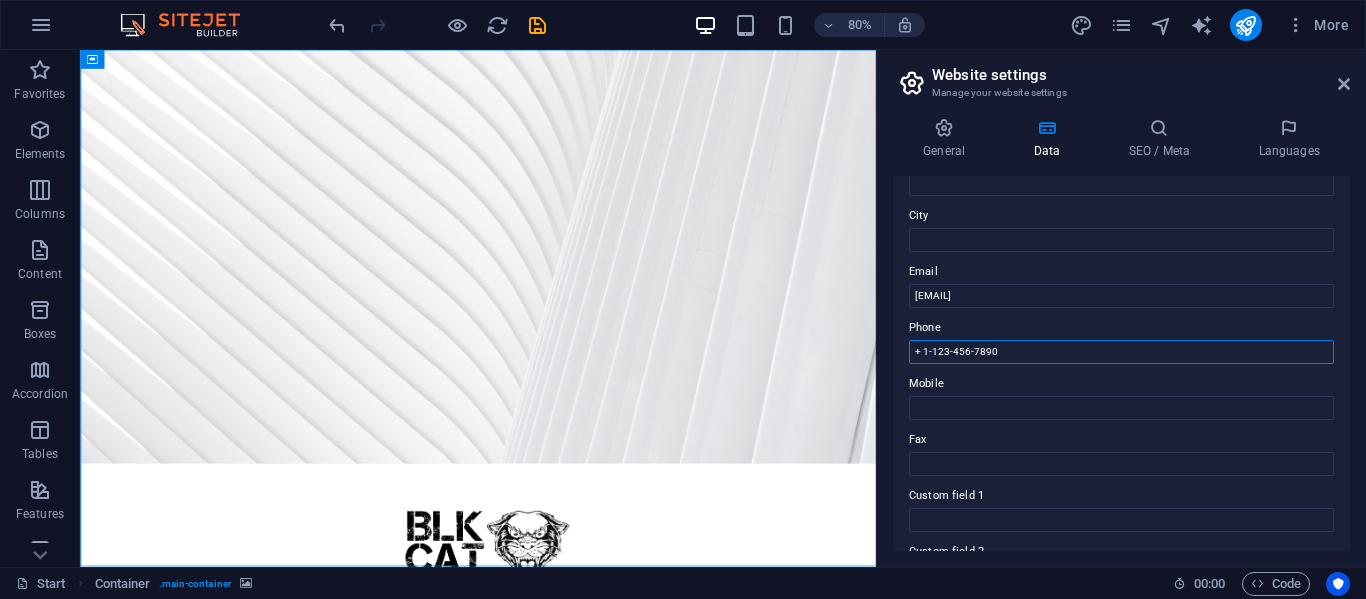 drag, startPoint x: 1154, startPoint y: 342, endPoint x: 903, endPoint y: 368, distance: 252.34302 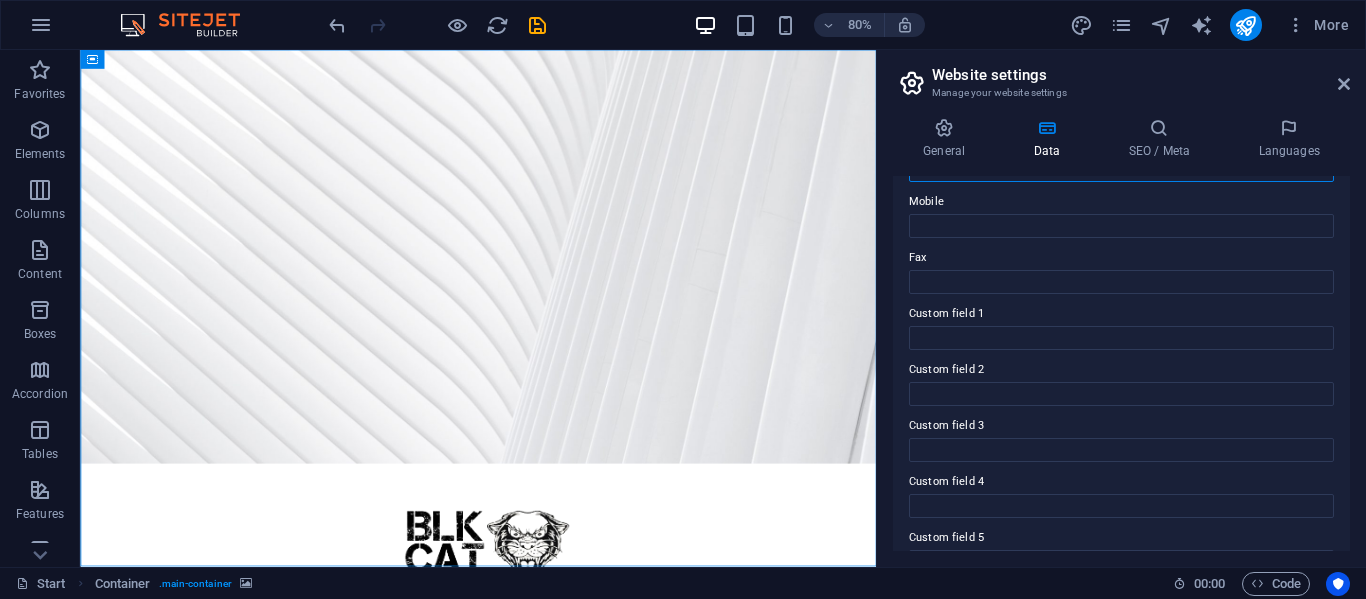 scroll, scrollTop: 473, scrollLeft: 0, axis: vertical 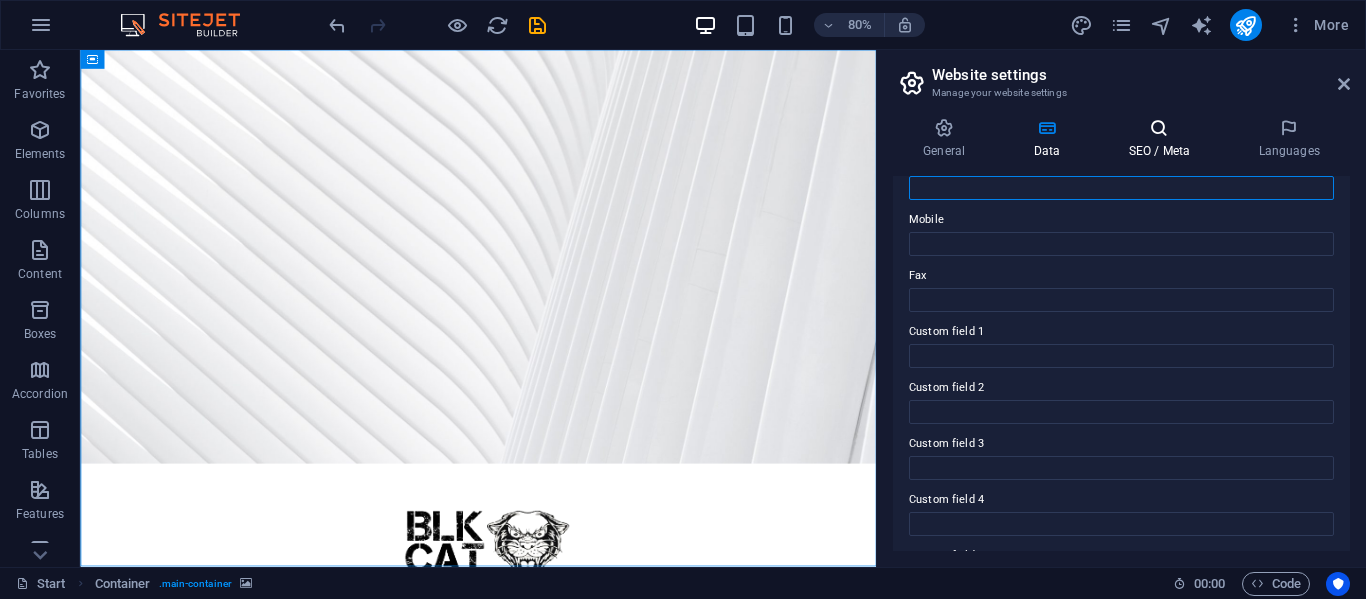 type 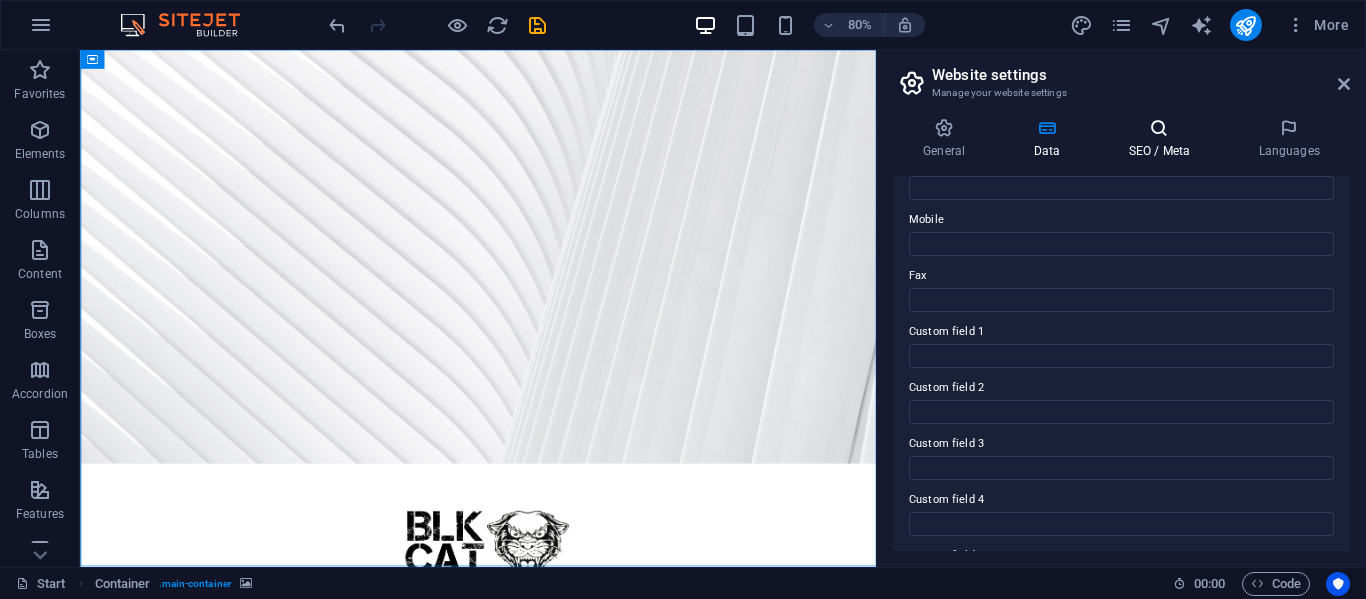click at bounding box center (1159, 128) 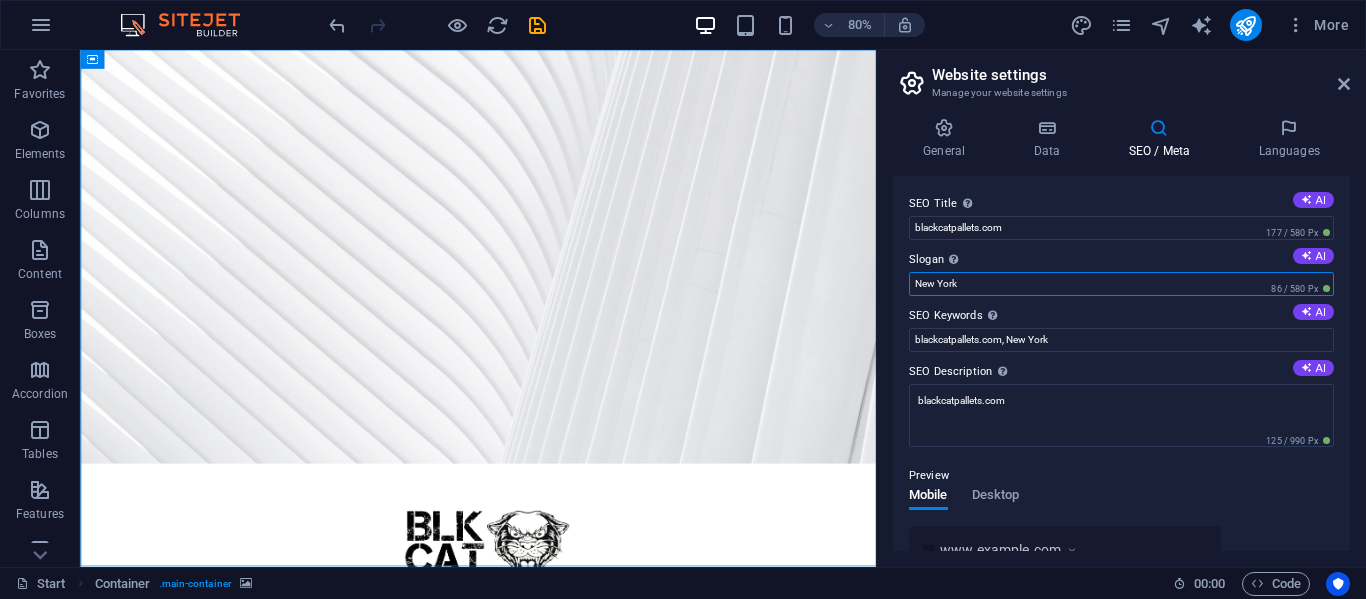 click on "New York" at bounding box center (1121, 284) 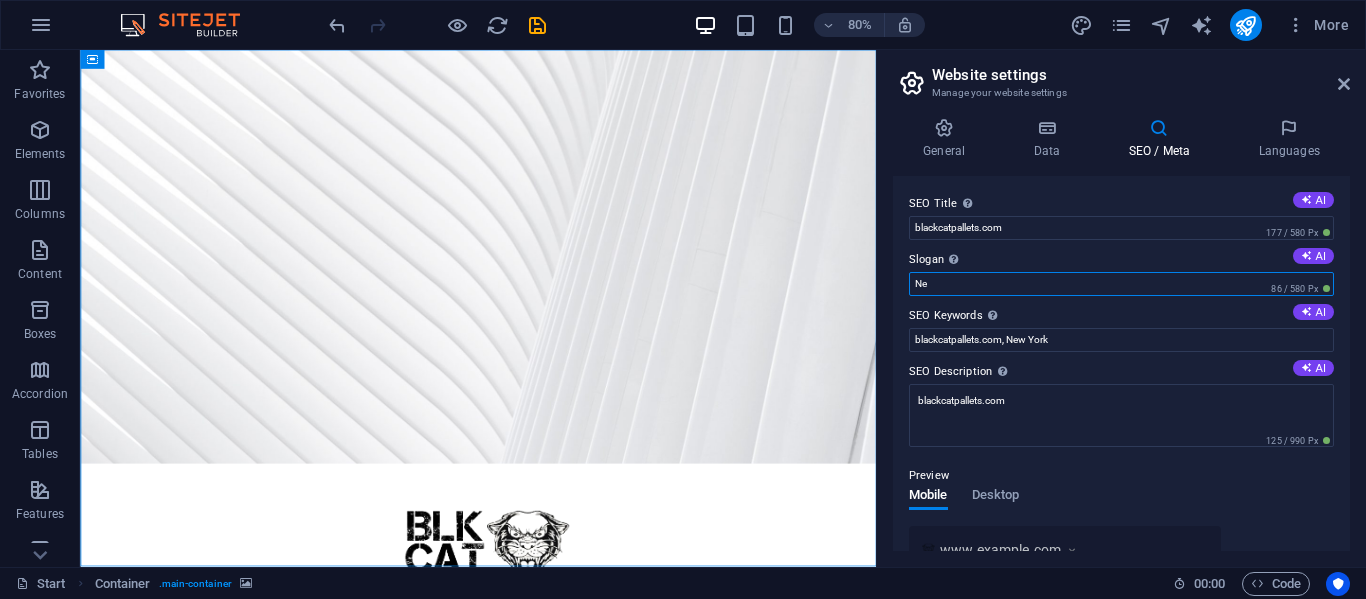 type on "N" 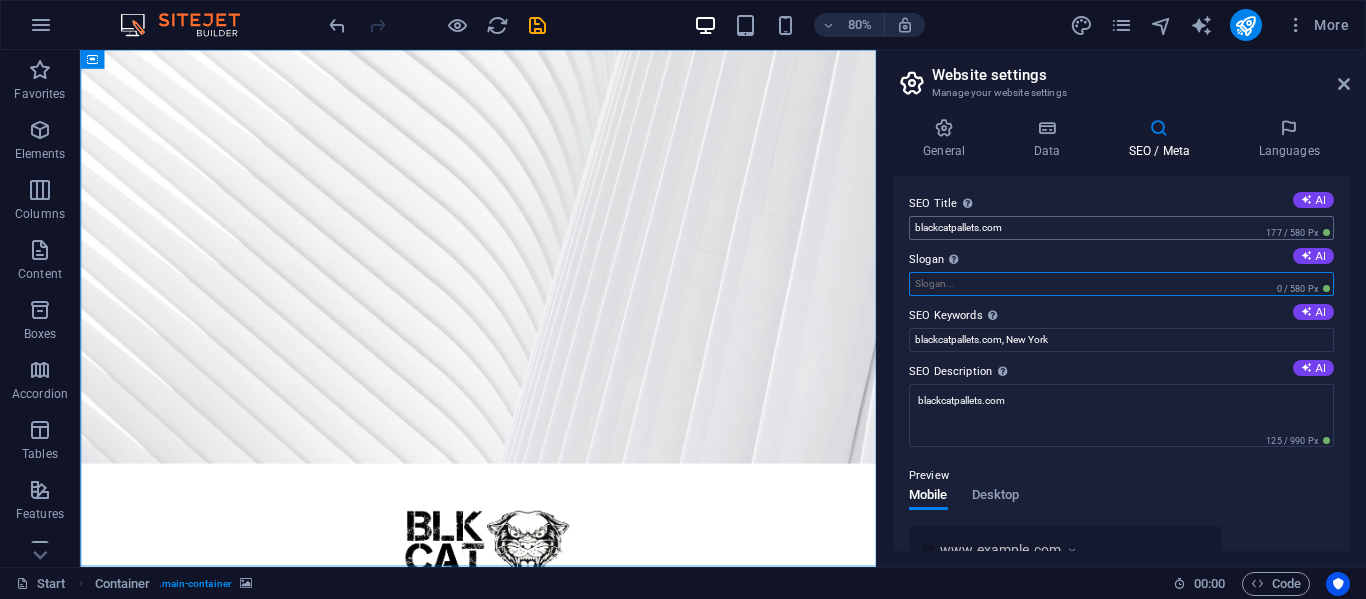 type 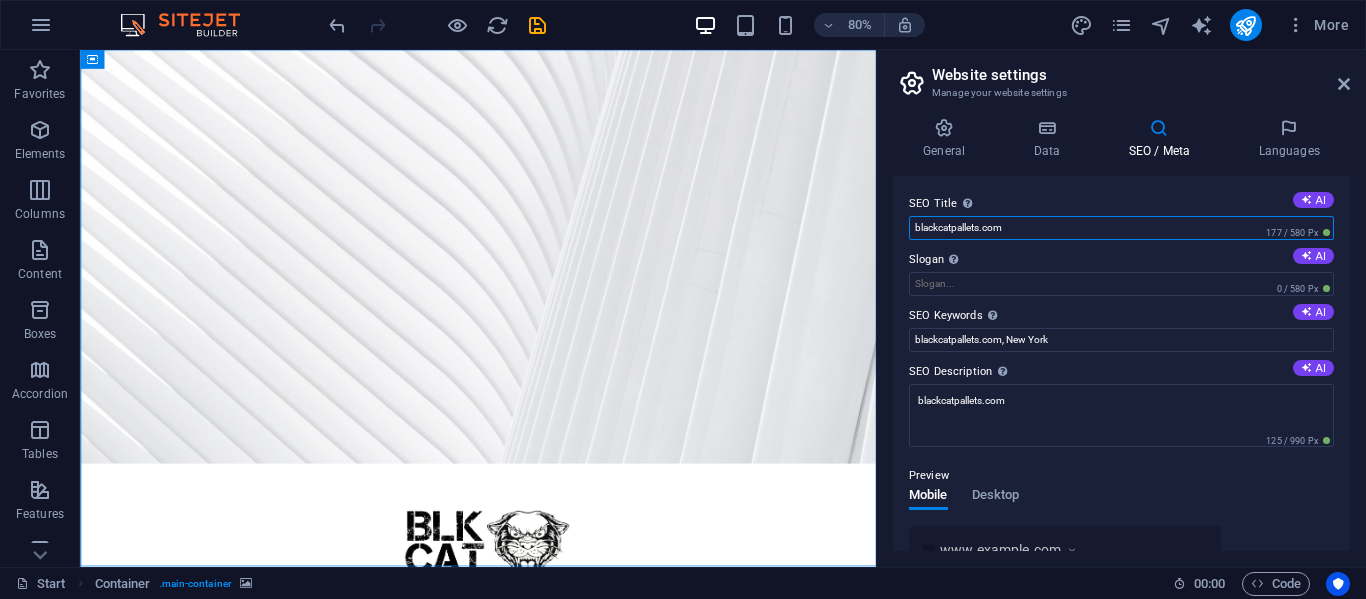 drag, startPoint x: 1127, startPoint y: 222, endPoint x: 1015, endPoint y: 201, distance: 113.951744 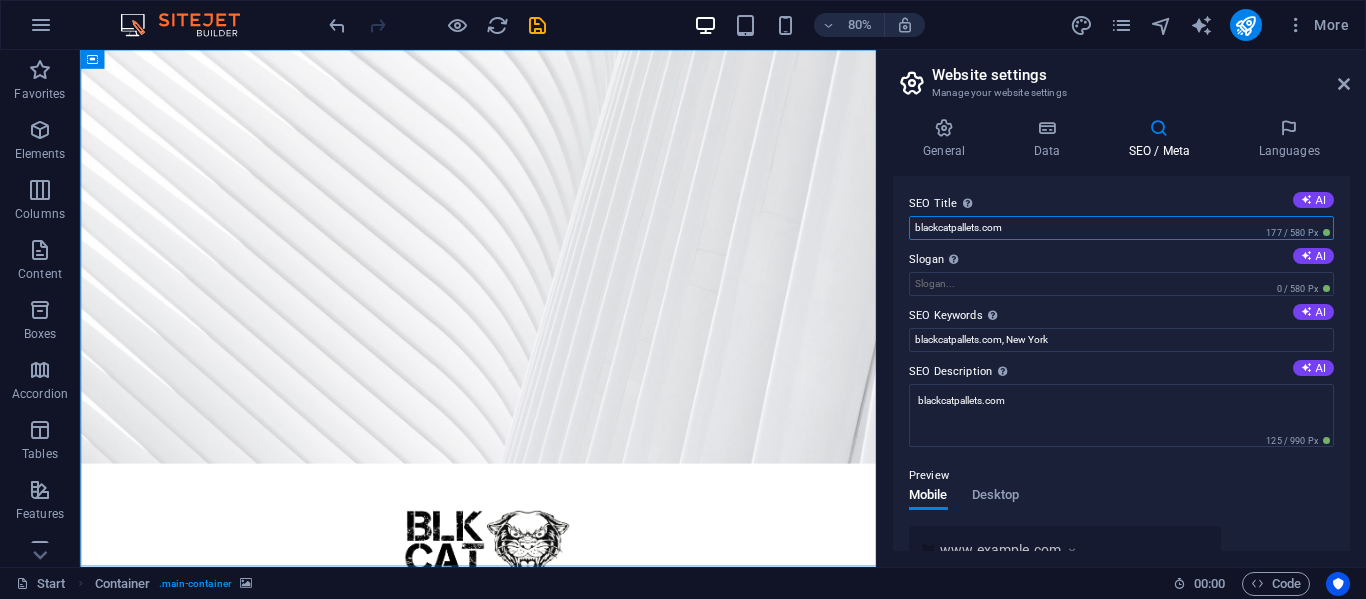 drag, startPoint x: 1028, startPoint y: 225, endPoint x: 901, endPoint y: 218, distance: 127.192764 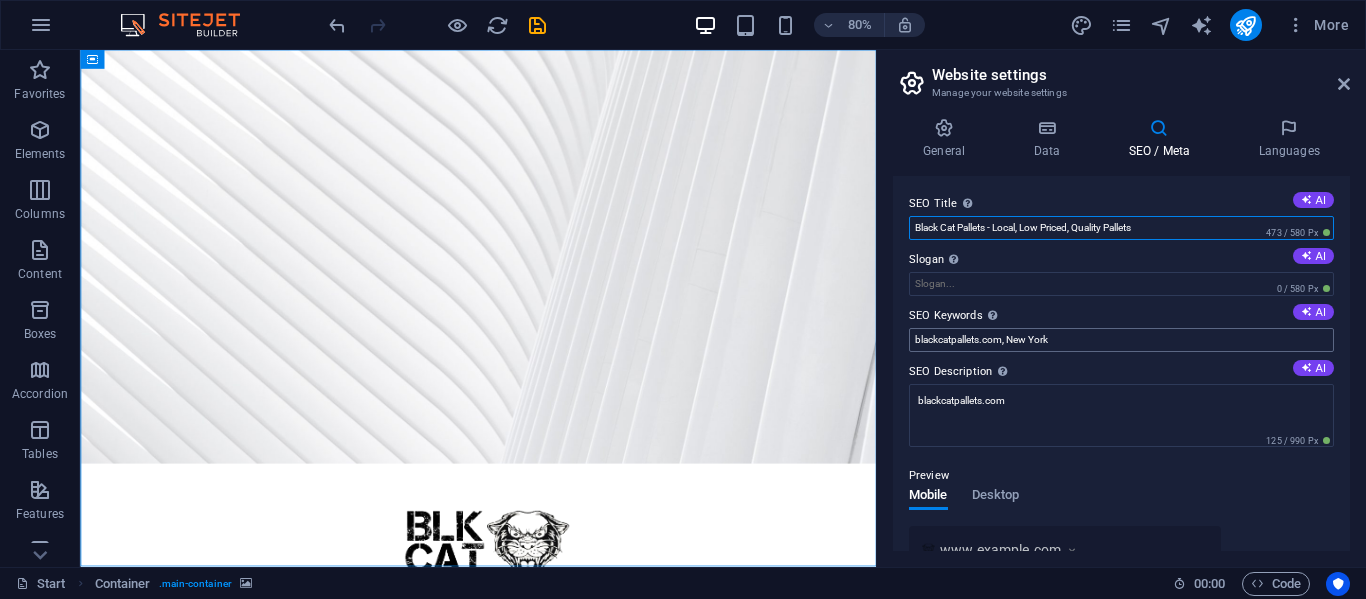 type on "Black Cat Pallets - Local, Low Priced, Quality Pallets" 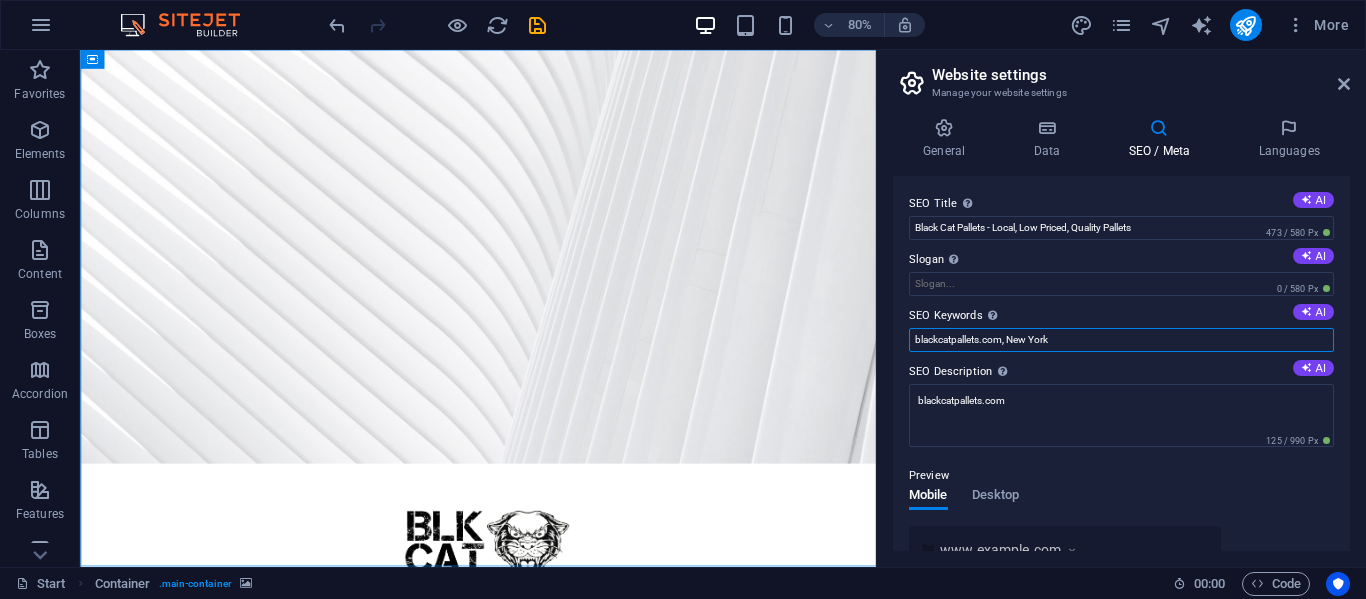 click on "blackcatpallets.com, New York" at bounding box center (1121, 340) 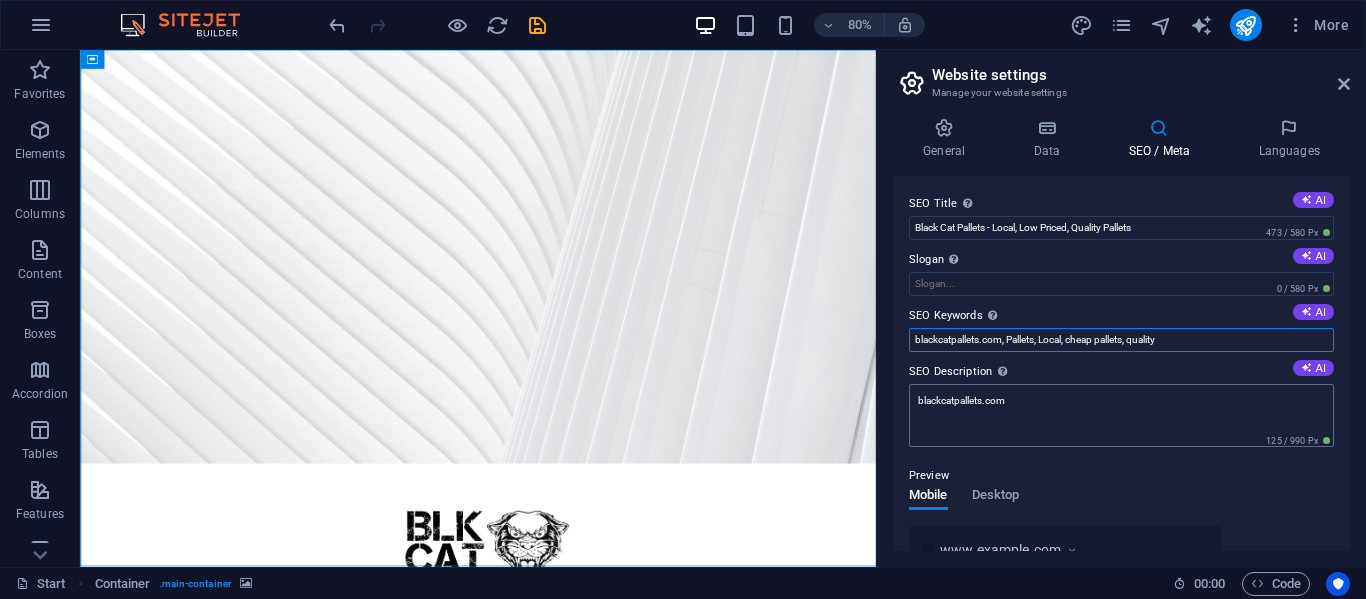 type on "blackcatpallets.com, Pallets, Local, cheap pallets, quality" 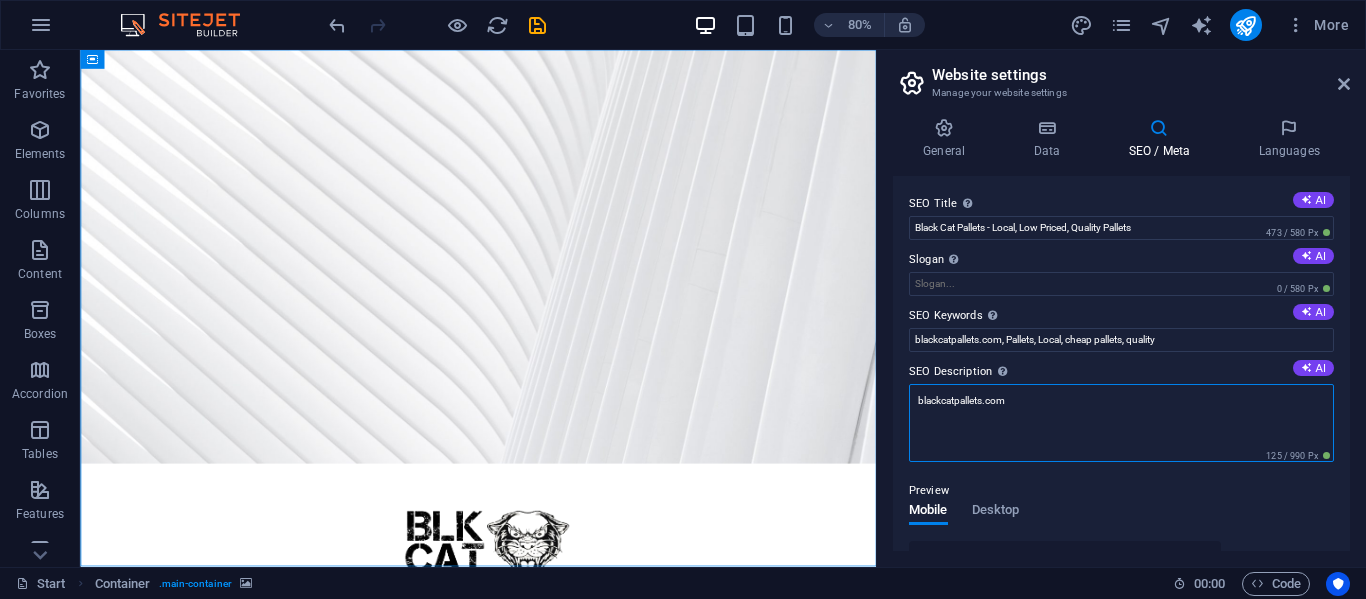 drag, startPoint x: 1063, startPoint y: 396, endPoint x: 1027, endPoint y: 404, distance: 36.878178 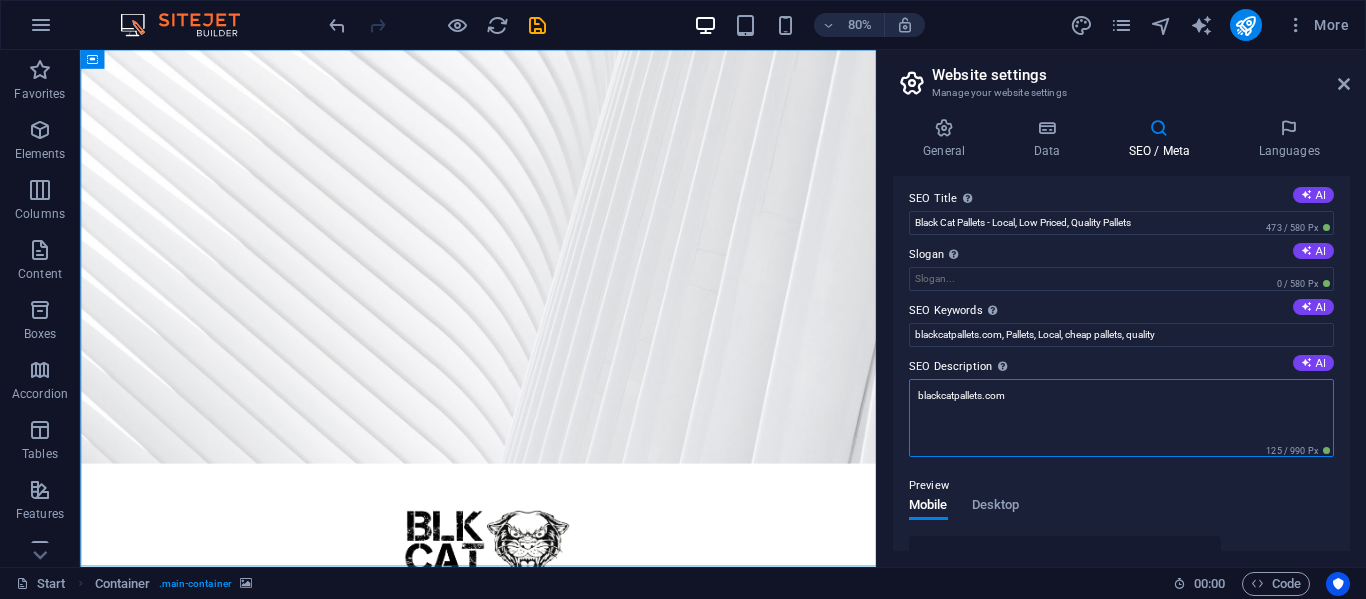 scroll, scrollTop: 0, scrollLeft: 0, axis: both 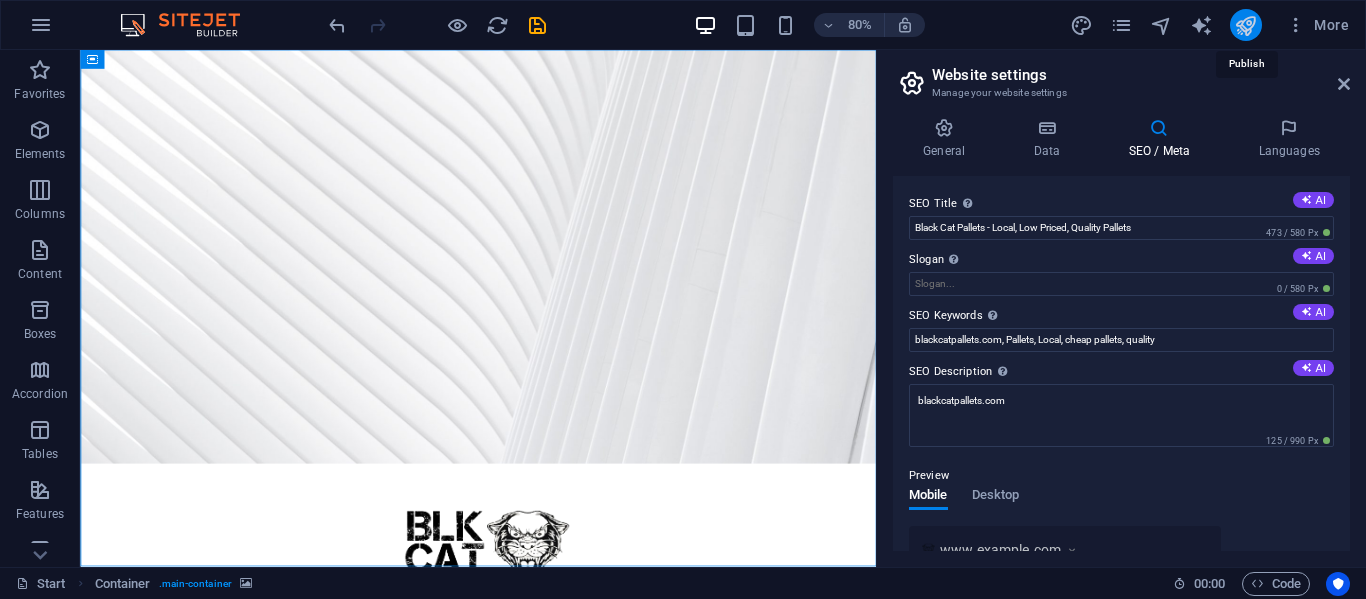 click at bounding box center (1245, 25) 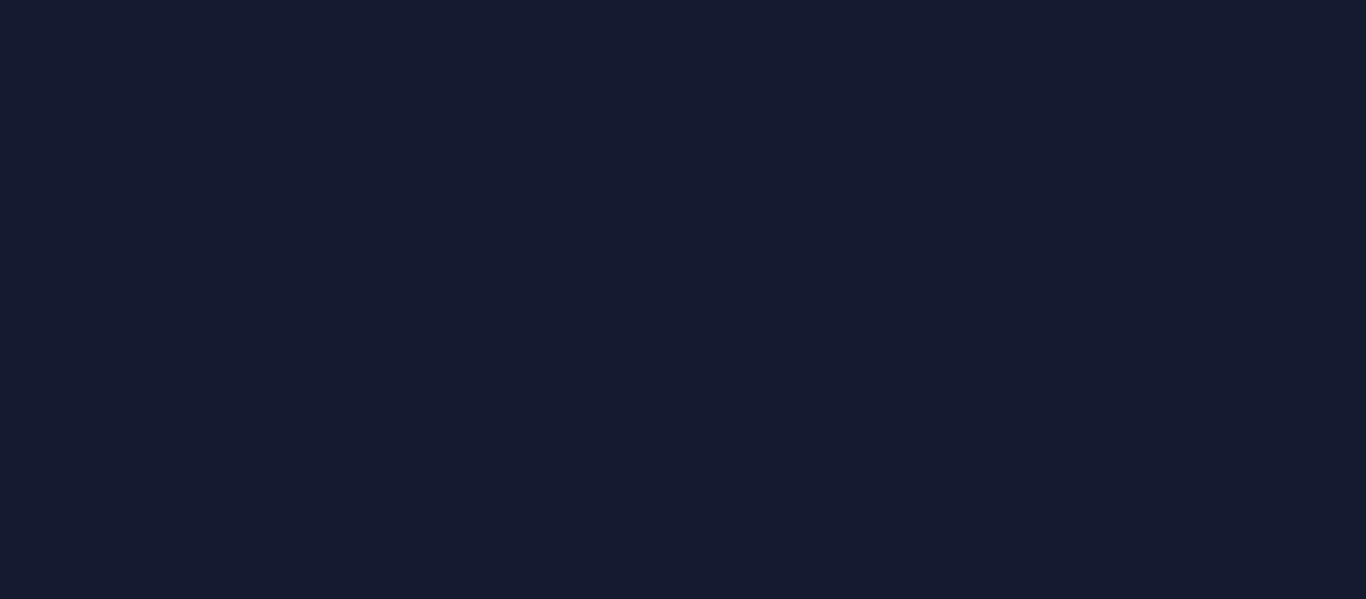 scroll, scrollTop: 0, scrollLeft: 0, axis: both 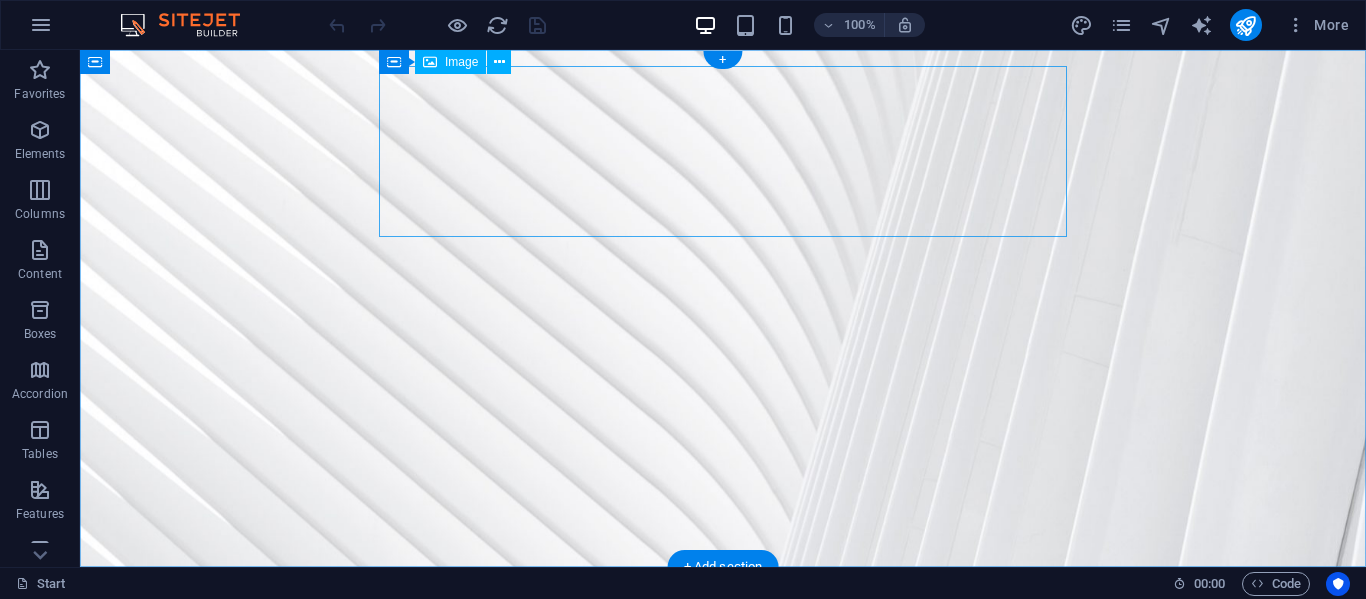 click at bounding box center (723, 668) 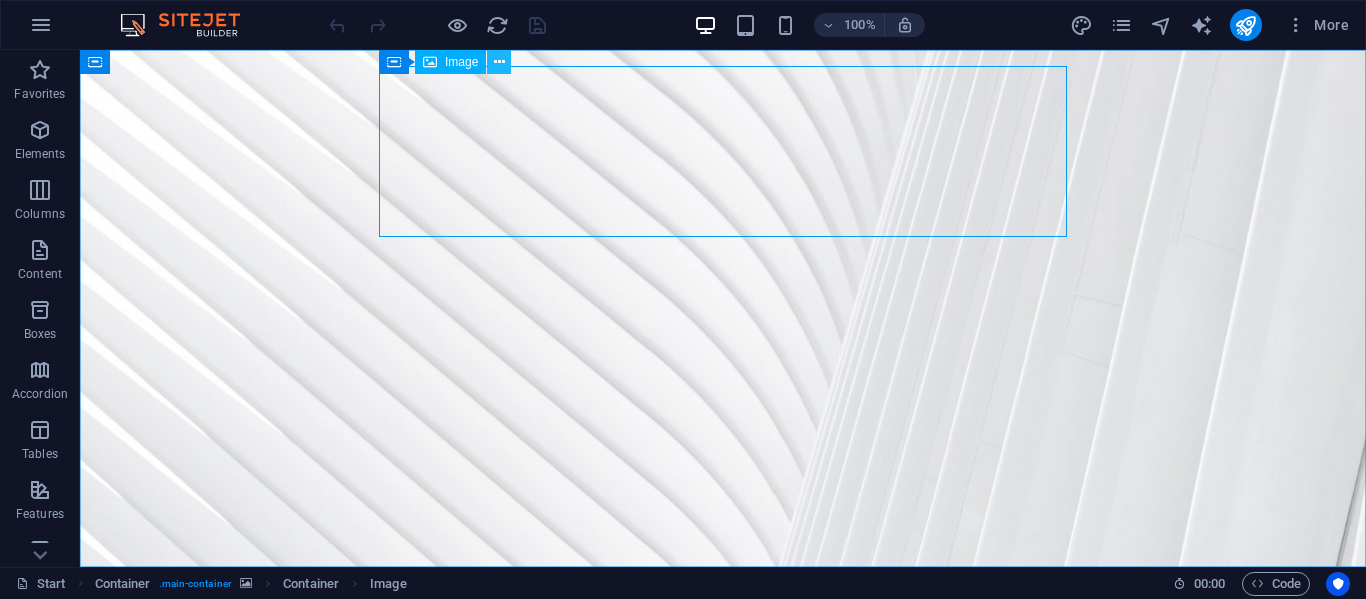 click at bounding box center (499, 62) 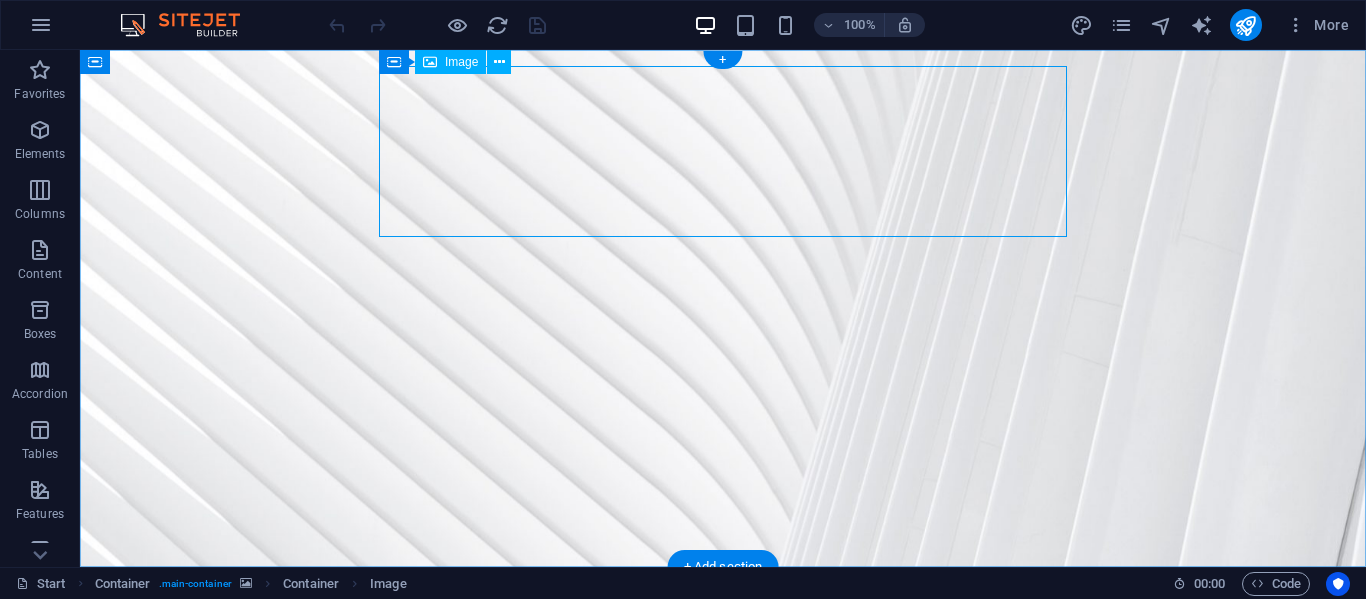 click at bounding box center (723, 668) 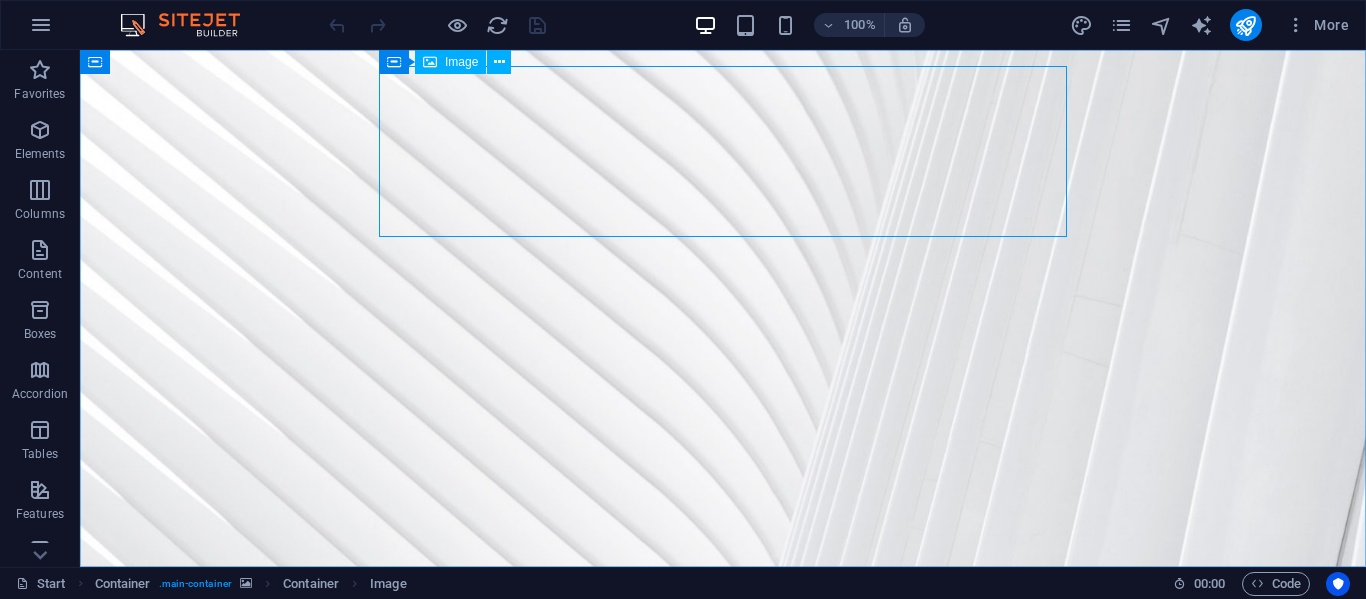 click on "Image" at bounding box center [461, 62] 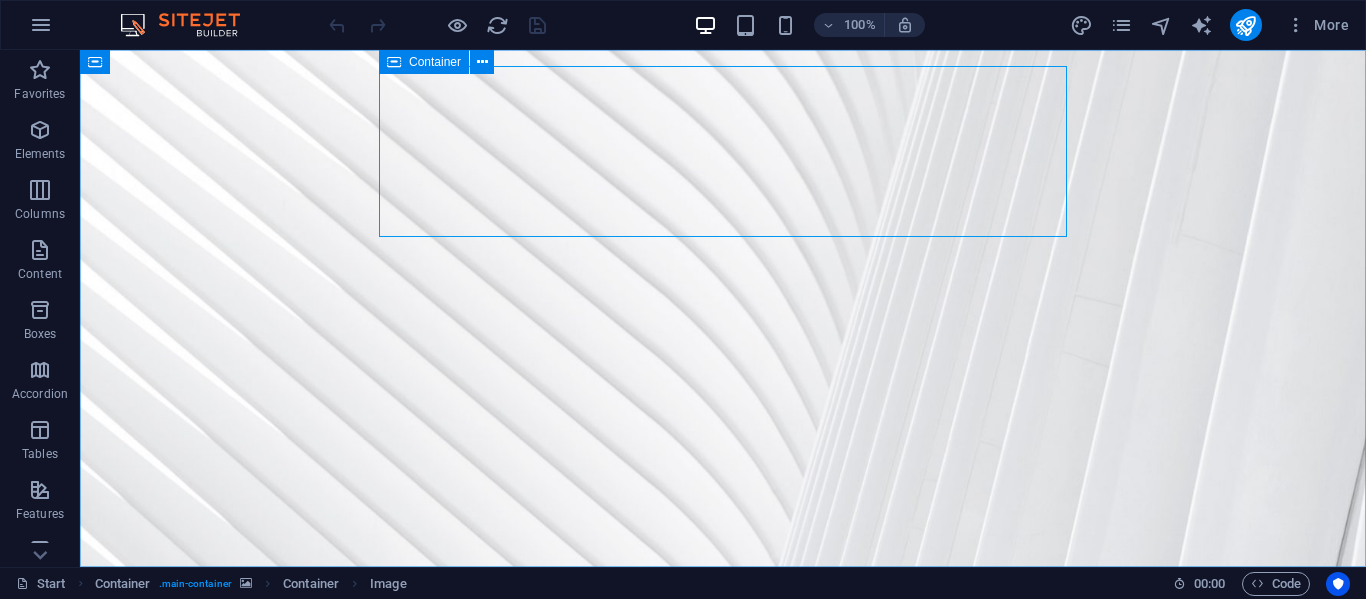 click at bounding box center (394, 62) 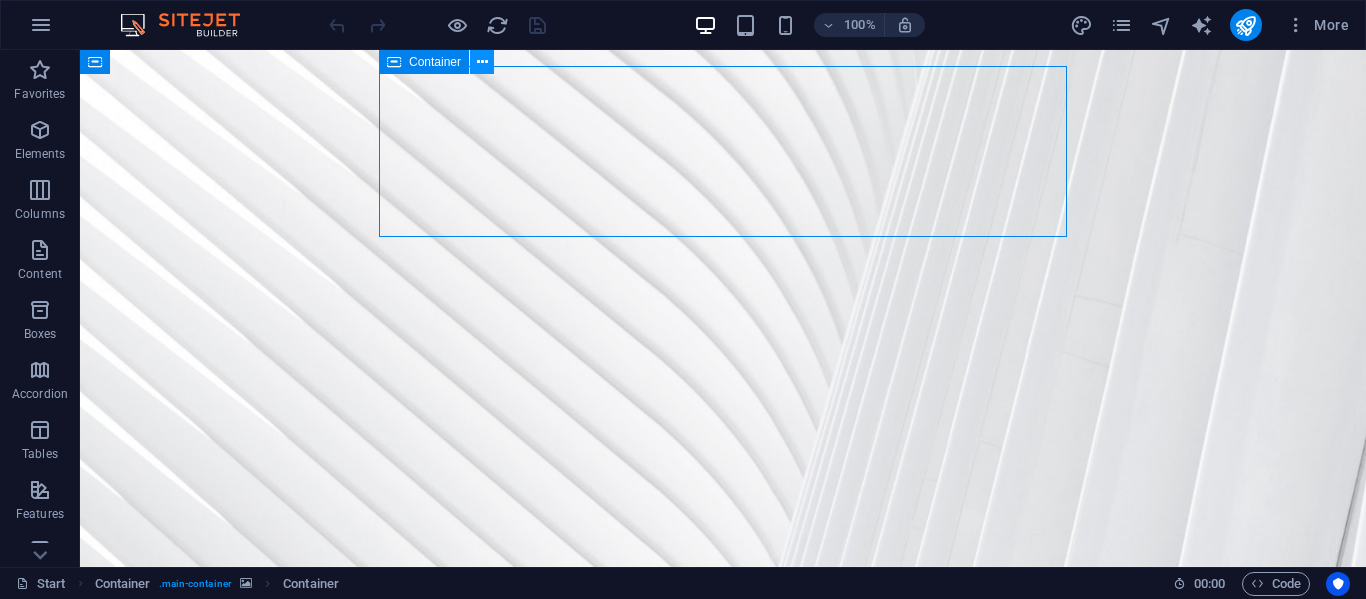 click at bounding box center [482, 62] 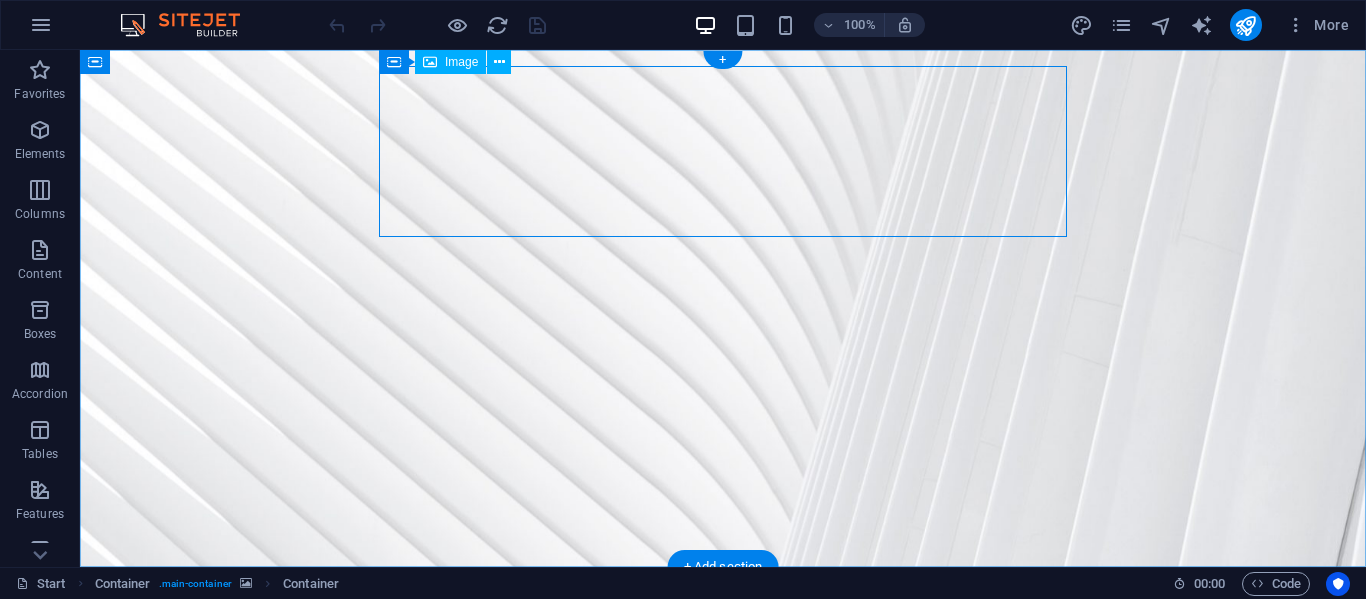 click at bounding box center [723, 668] 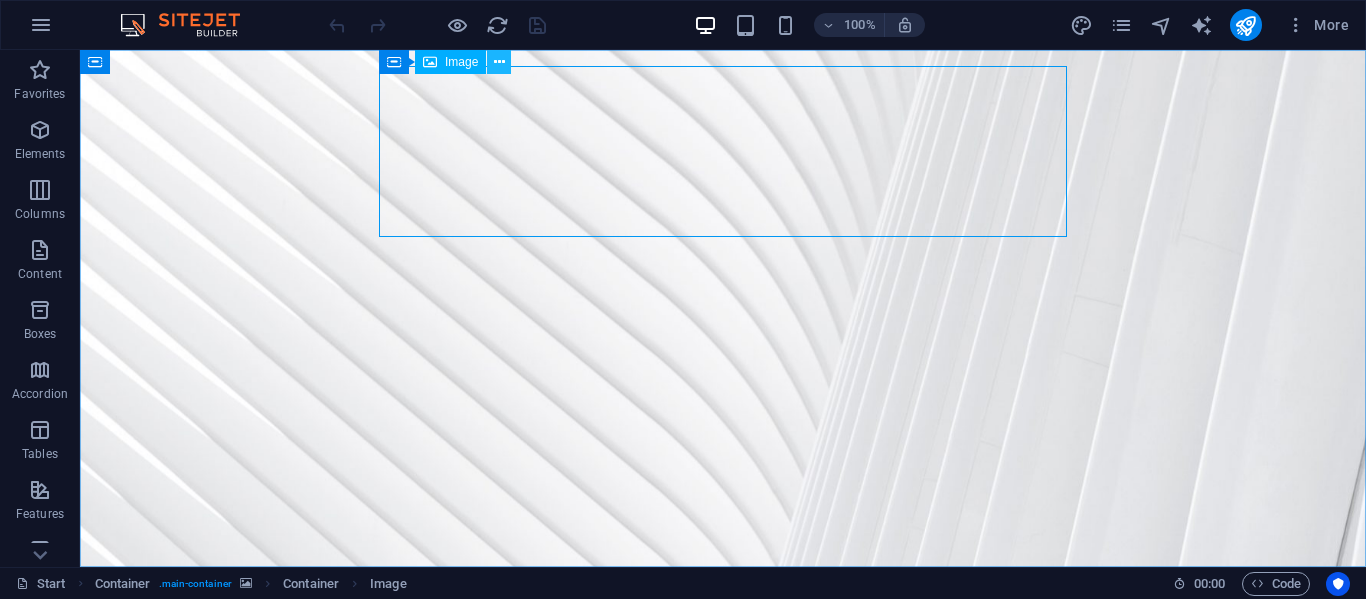 click at bounding box center (499, 62) 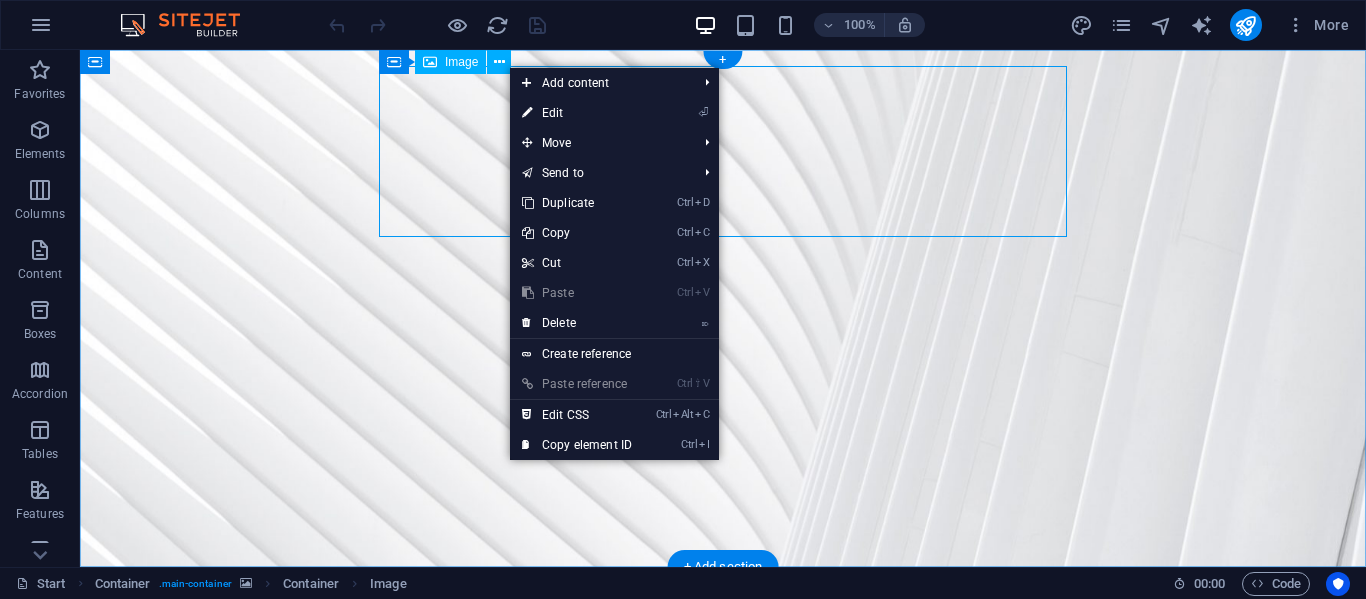 click at bounding box center (723, 668) 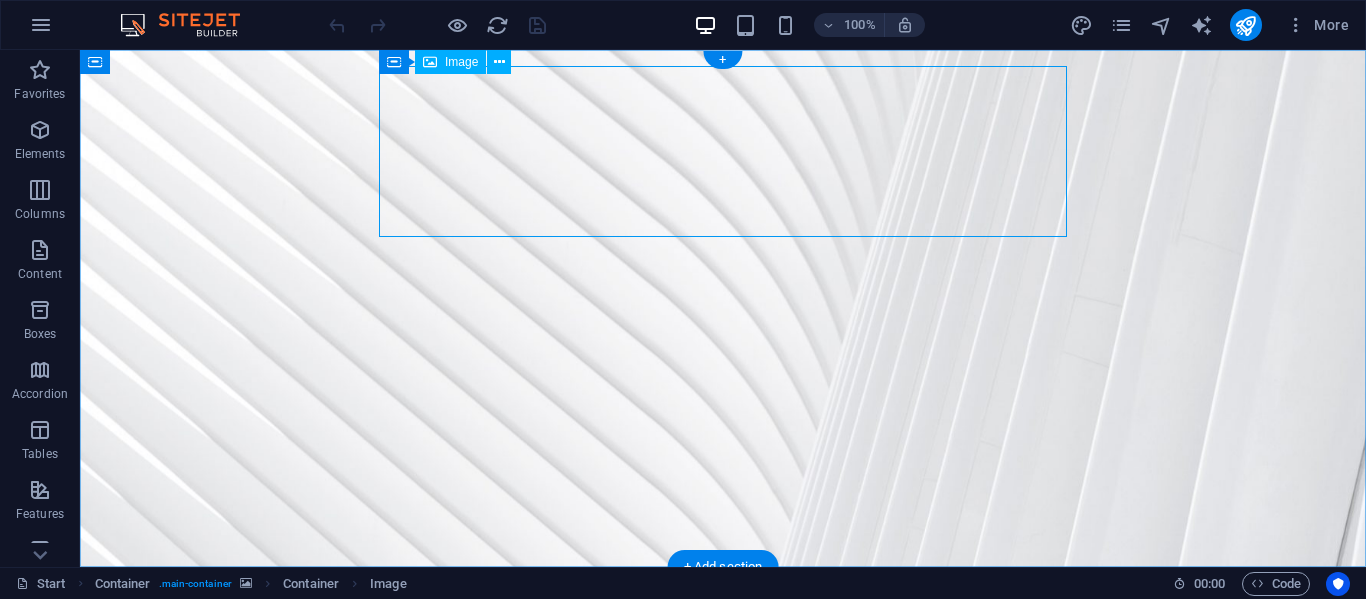 click at bounding box center [723, 668] 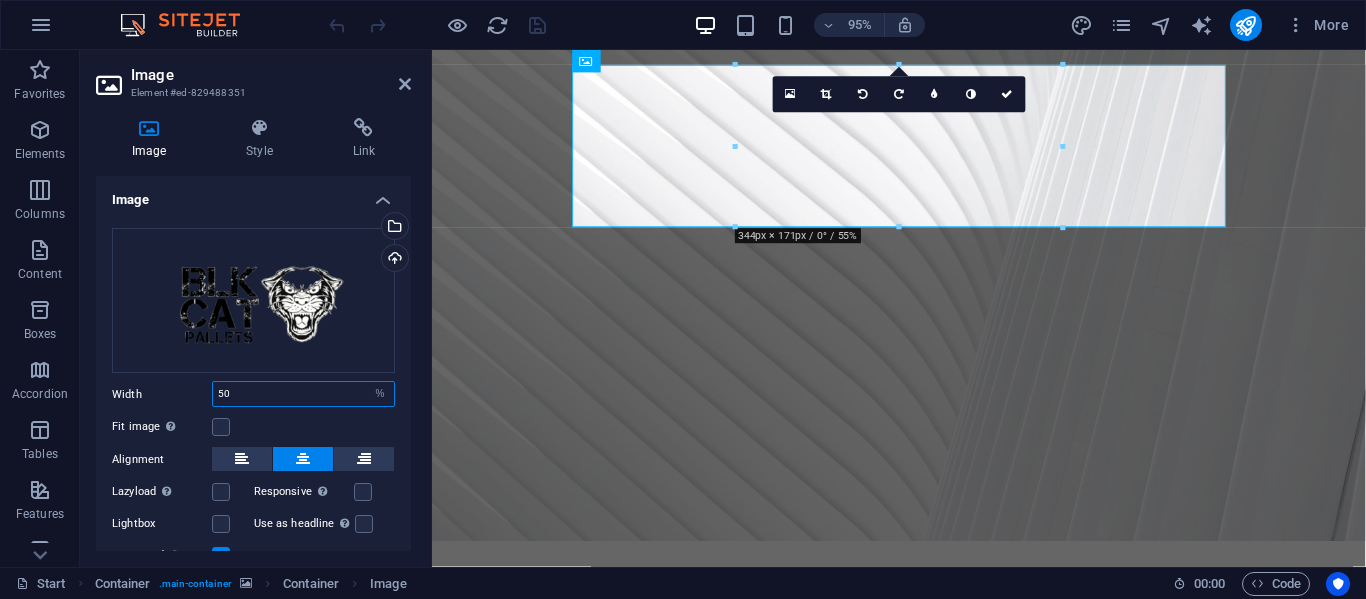 drag, startPoint x: 338, startPoint y: 389, endPoint x: 182, endPoint y: 376, distance: 156.54073 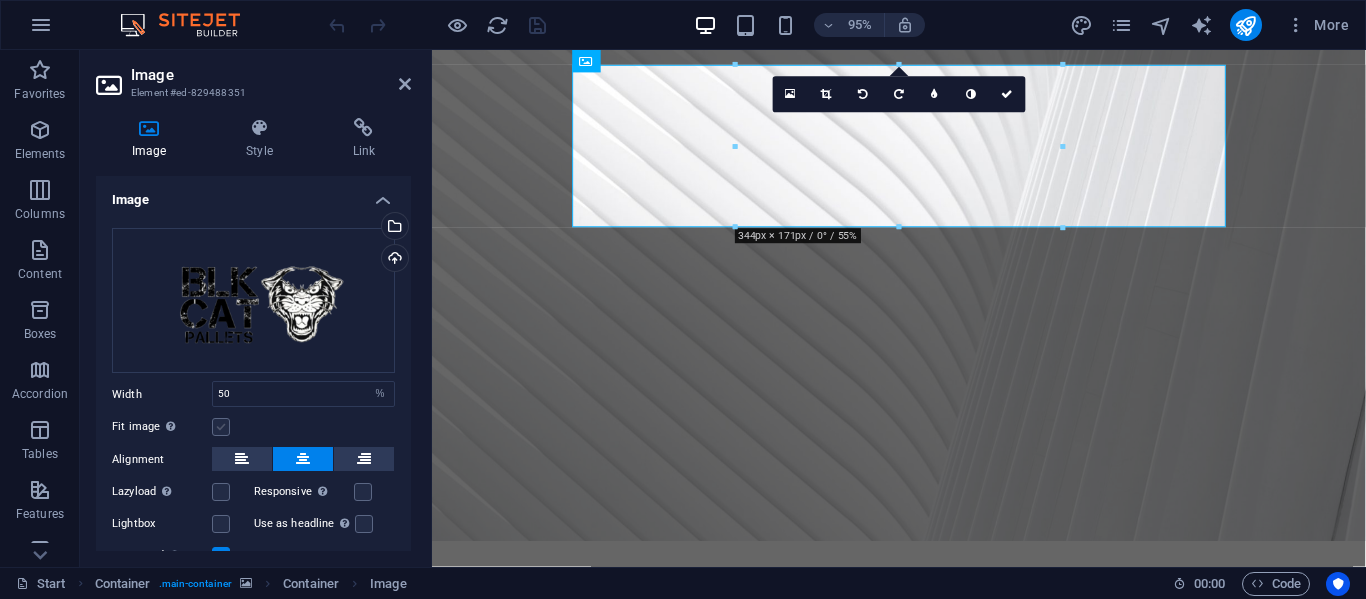 click at bounding box center [221, 427] 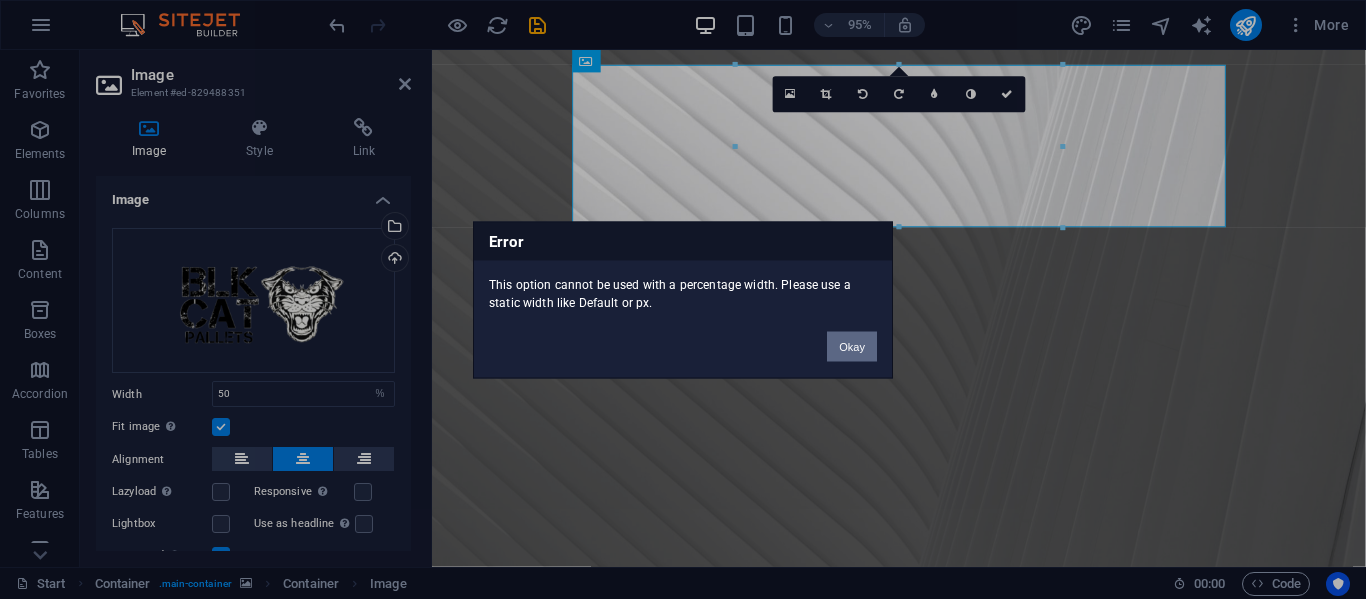 click on "Okay" at bounding box center [852, 346] 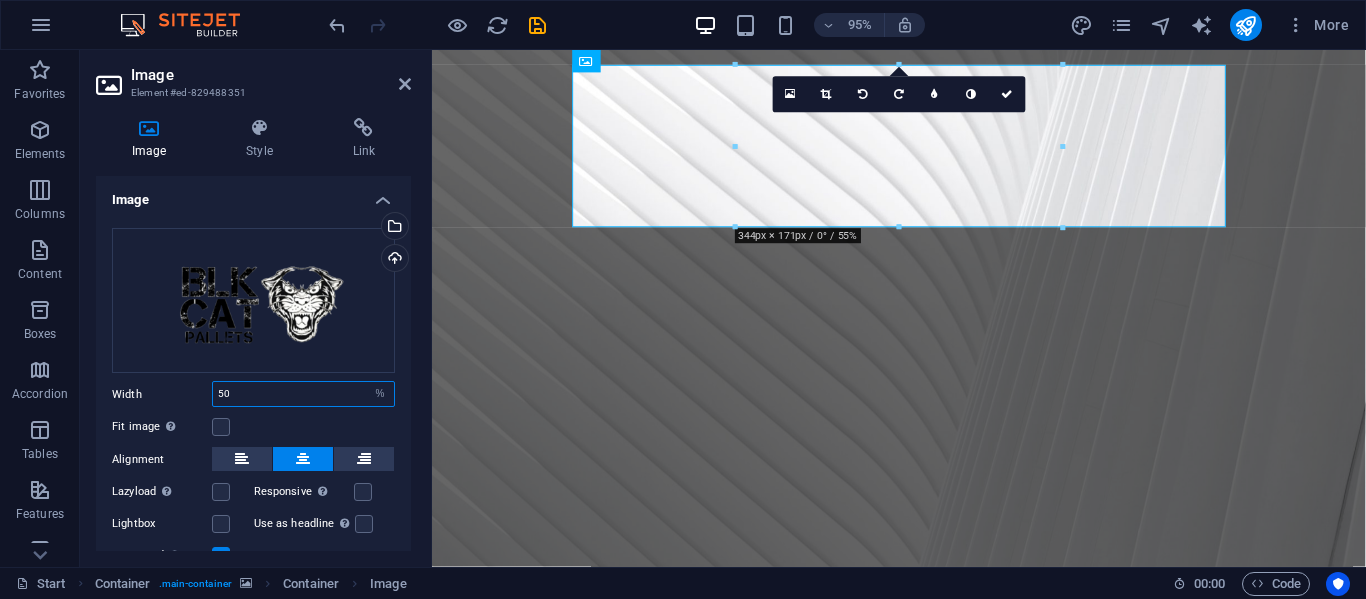 click on "50" at bounding box center [303, 394] 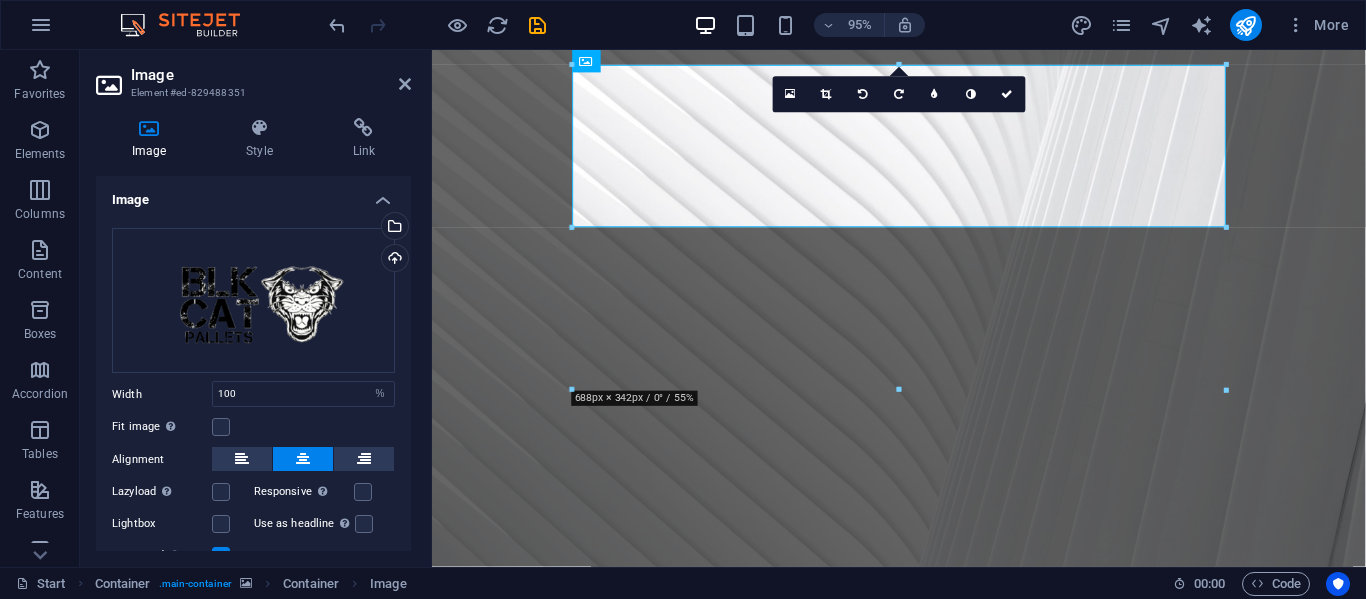 click on "Fit image Automatically fit image to a fixed width and height" at bounding box center (253, 427) 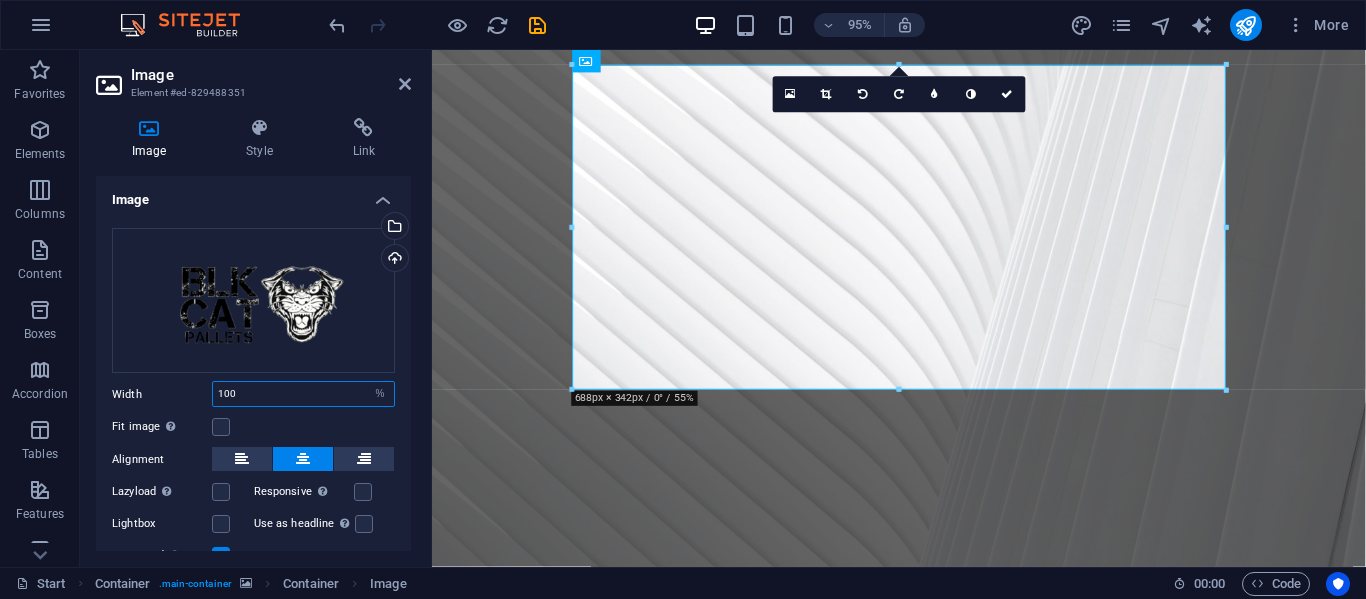 drag, startPoint x: 284, startPoint y: 394, endPoint x: 131, endPoint y: 402, distance: 153.20901 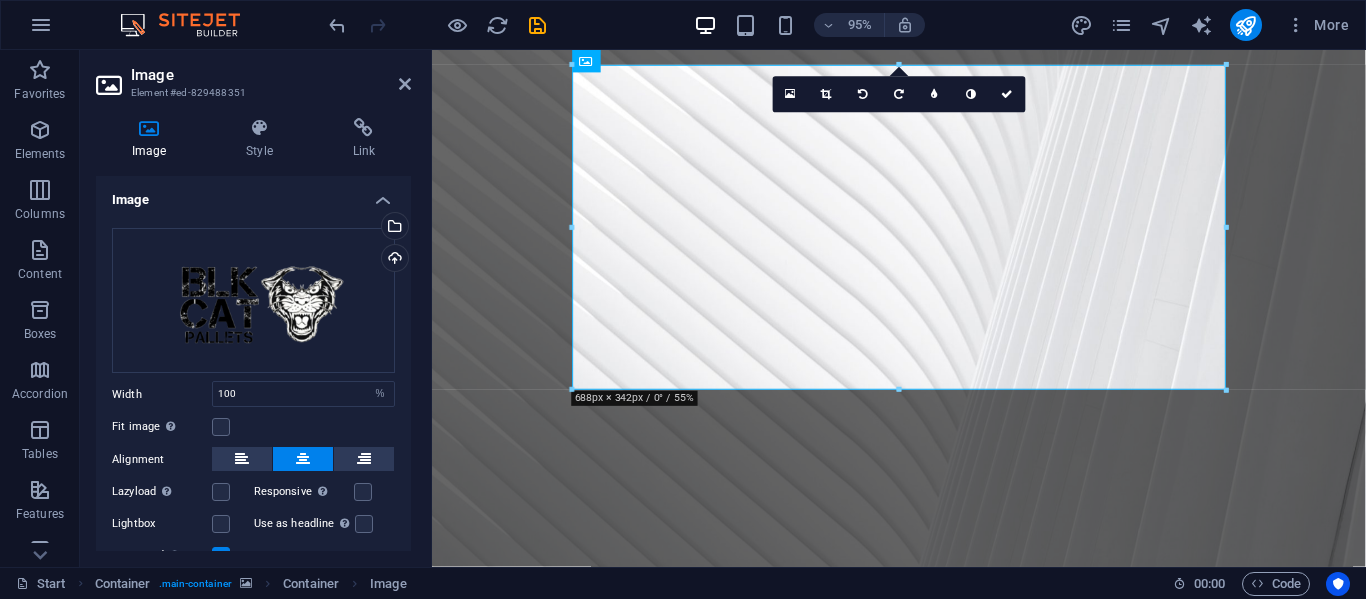click on "Fit image Automatically fit image to a fixed width and height" at bounding box center (253, 427) 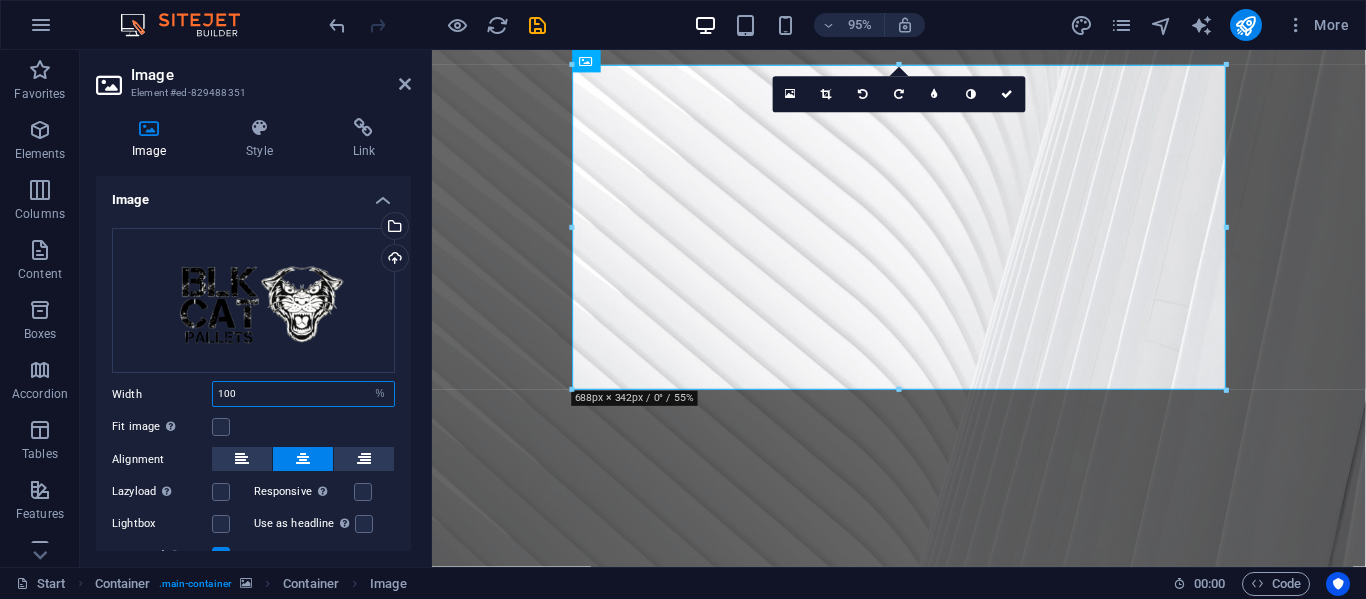 drag, startPoint x: 348, startPoint y: 393, endPoint x: 196, endPoint y: 391, distance: 152.01315 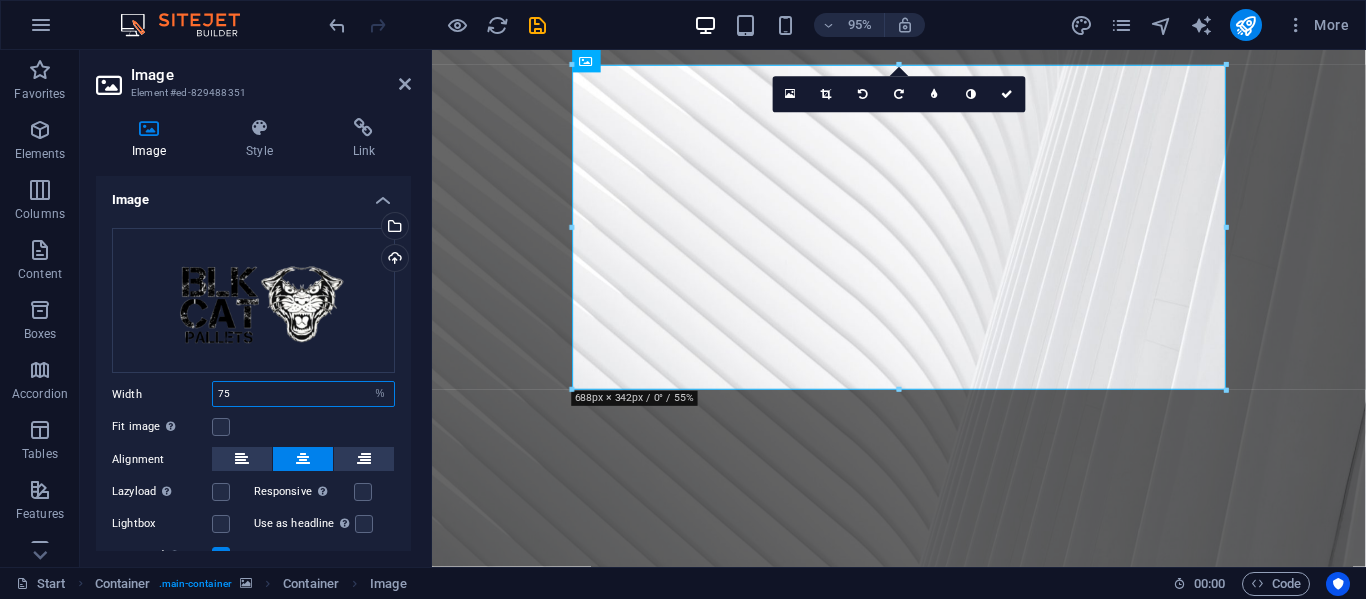 type on "75" 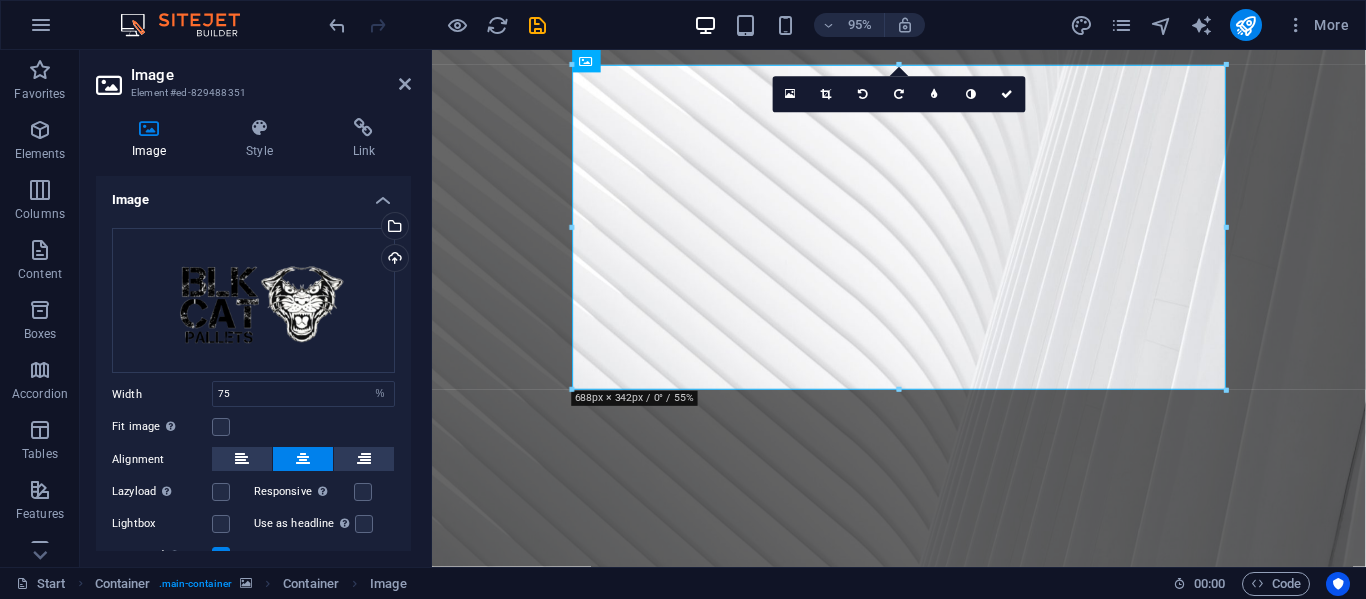 click on "Fit image Automatically fit image to a fixed width and height" at bounding box center [253, 427] 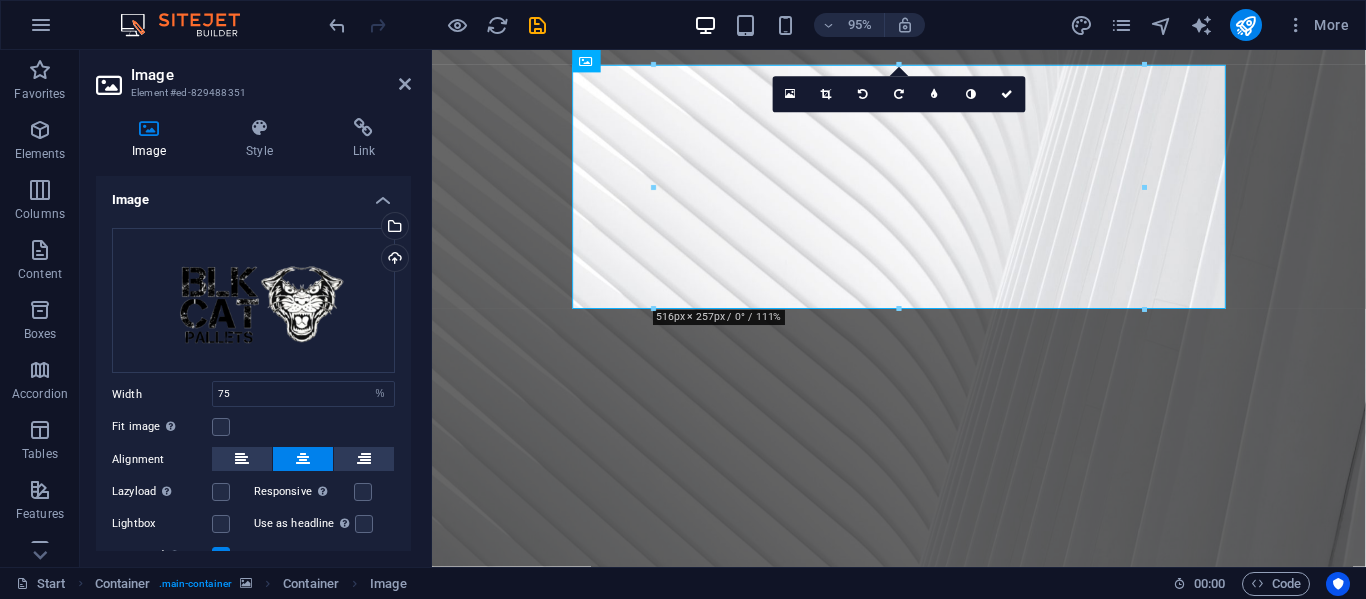 scroll, scrollTop: 79, scrollLeft: 0, axis: vertical 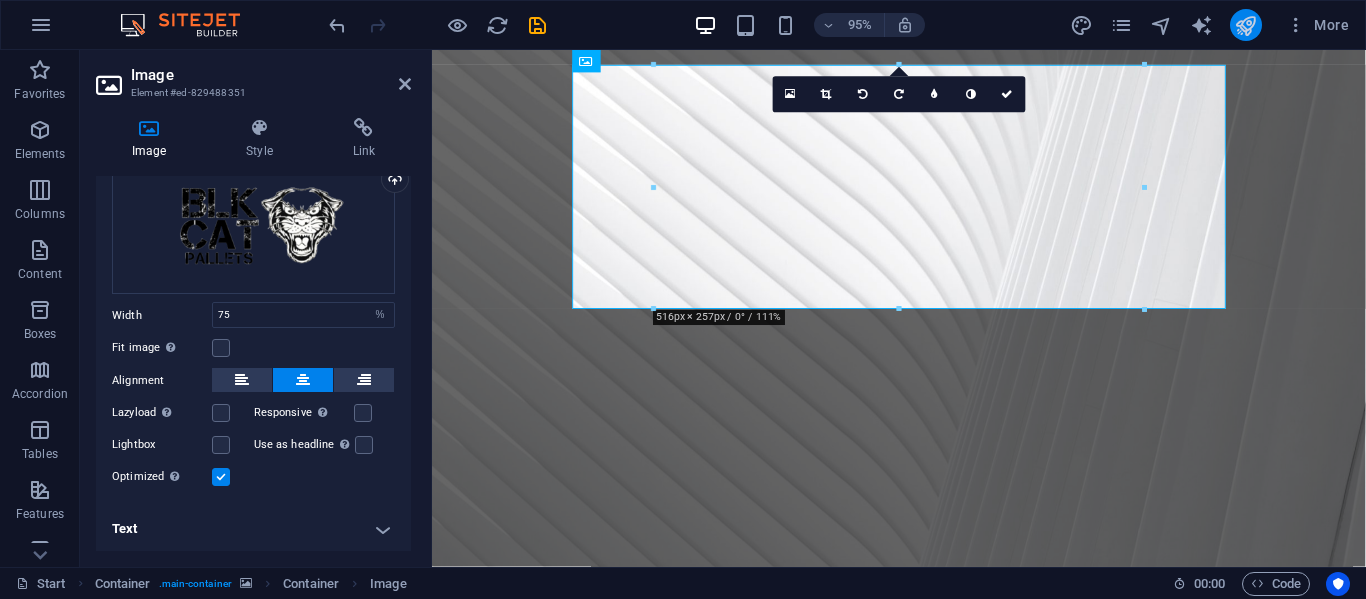 click at bounding box center [1246, 25] 